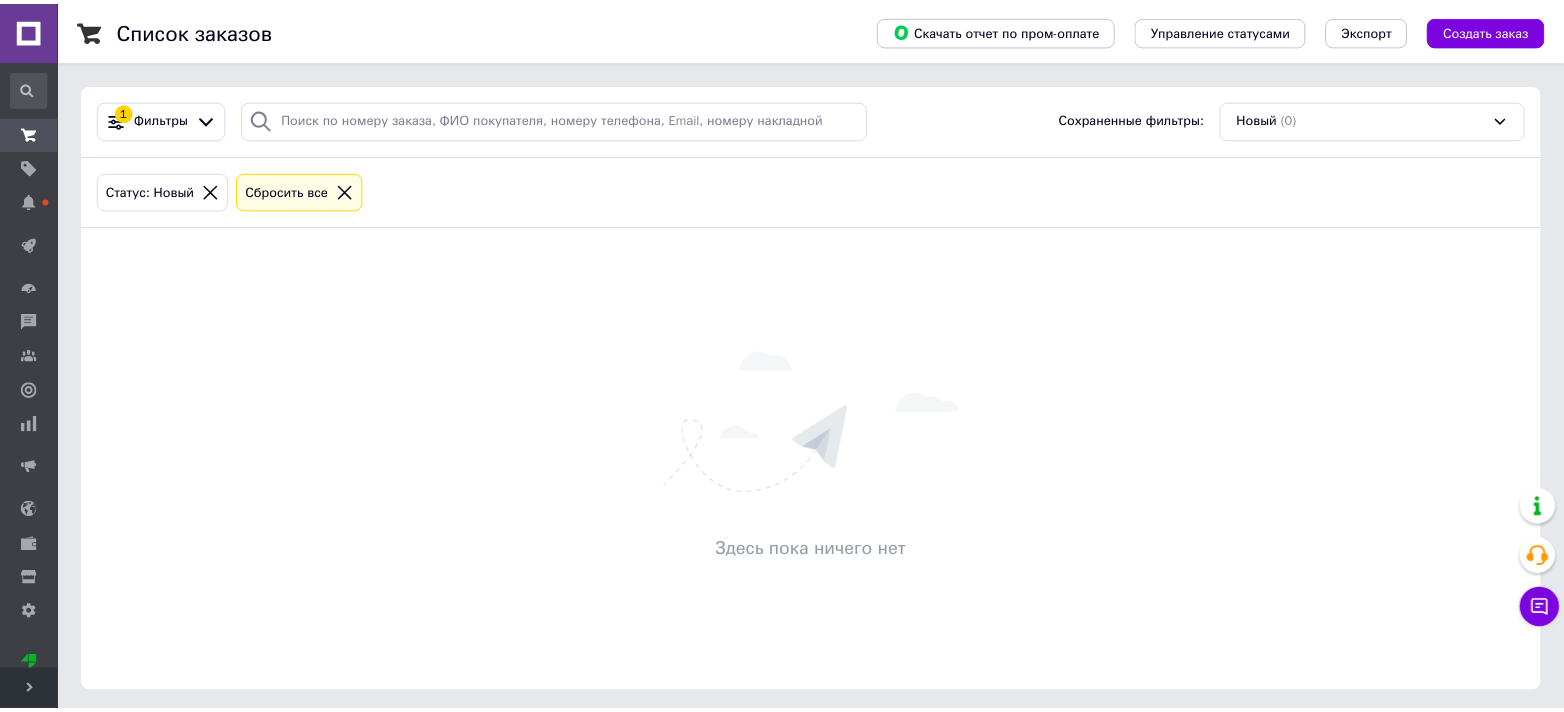 scroll, scrollTop: 0, scrollLeft: 0, axis: both 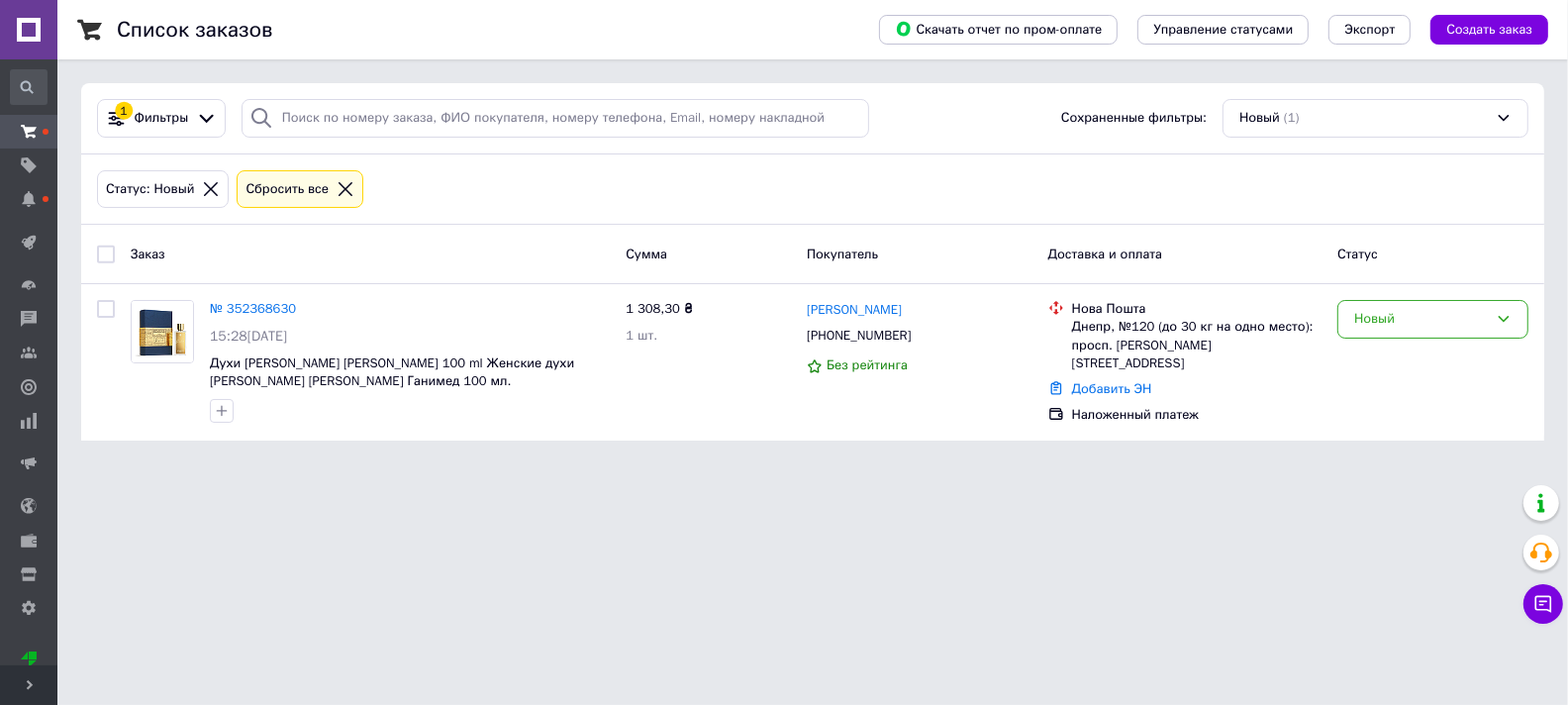 click on "Интернет-магазин Allegoriya Ваш ID: 2124914 Сайт Интернет-магазин Allegoriya Кабинет покупателя Проверить состояние системы Страница на портале Справка Выйти Заказы и сообщения Заказы и сообщения Заказы Новые 1 Принятые 176397 Выполненные 43181 Отмененные 23682 Оплаченные 0 нет ответа  4148 отказ от  предоплаты 1595 Отпуск 1 передумали заказывать  6352 Фейк 2437 яждет 117 янет внал 2322 Заказы из Розетки 4707 Сообщения Товары и услуги Товары и услуги Позиции Группы и подборки Сезонные скидки Категории Импорт Акции и промокоды Уведомления" at bounding box center (784, 232) 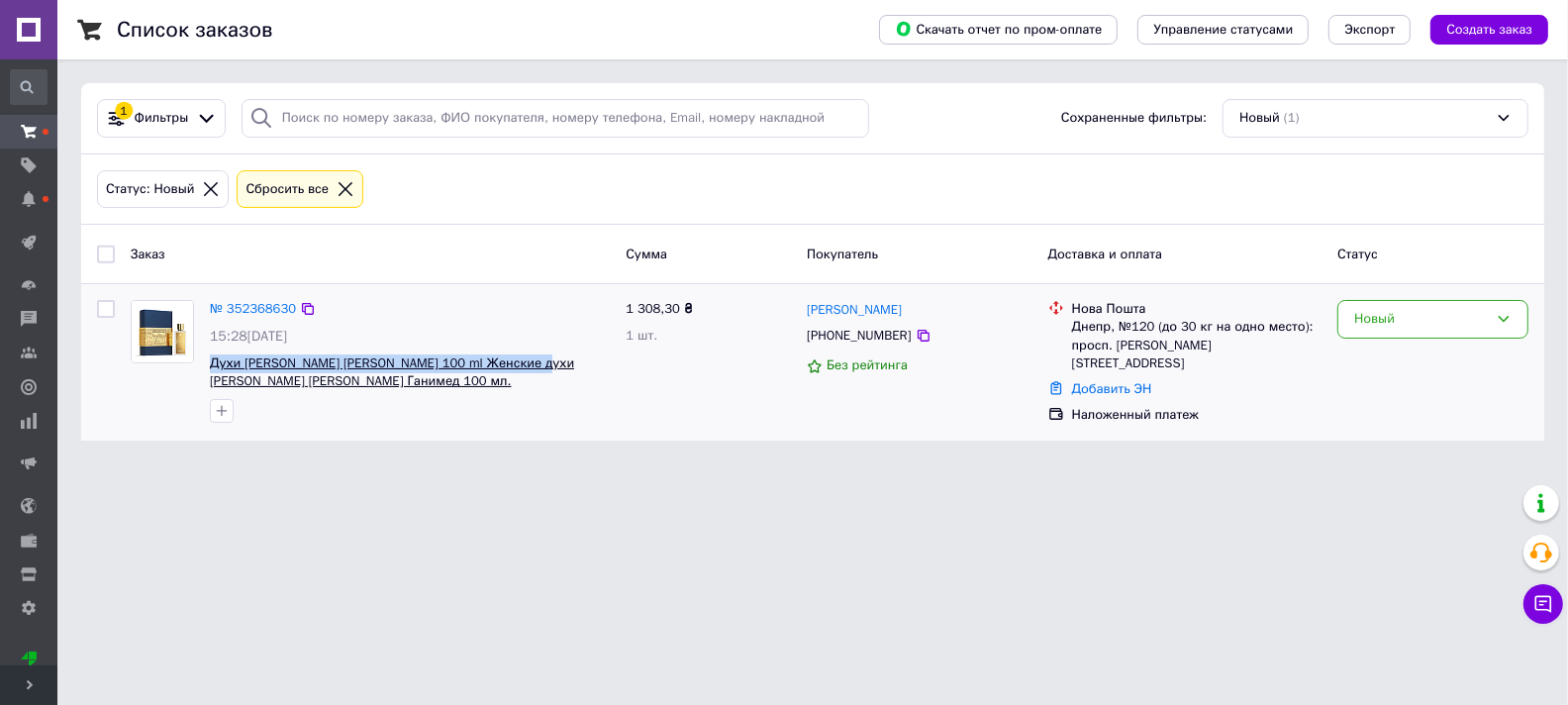 drag, startPoint x: 206, startPoint y: 363, endPoint x: 525, endPoint y: 364, distance: 319.00157 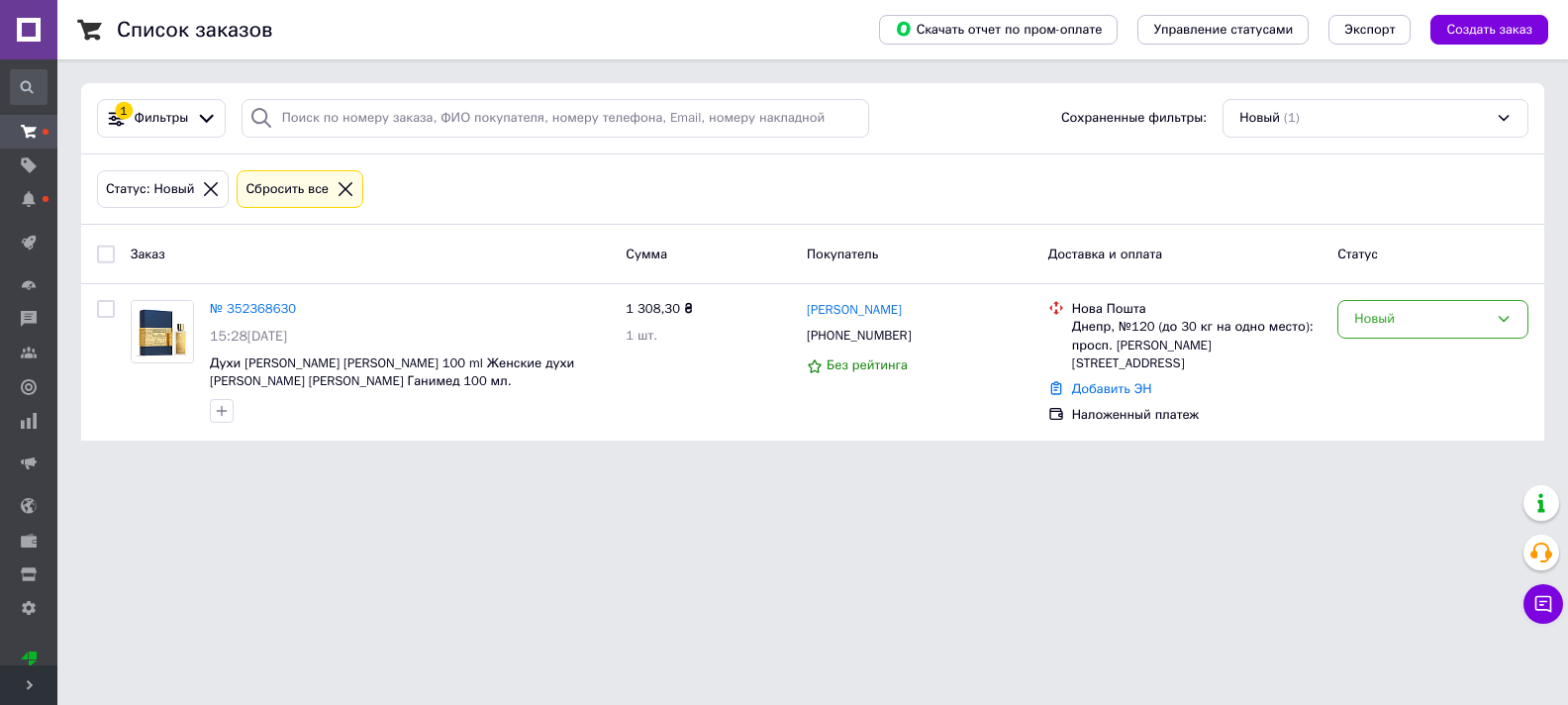 scroll, scrollTop: 0, scrollLeft: 0, axis: both 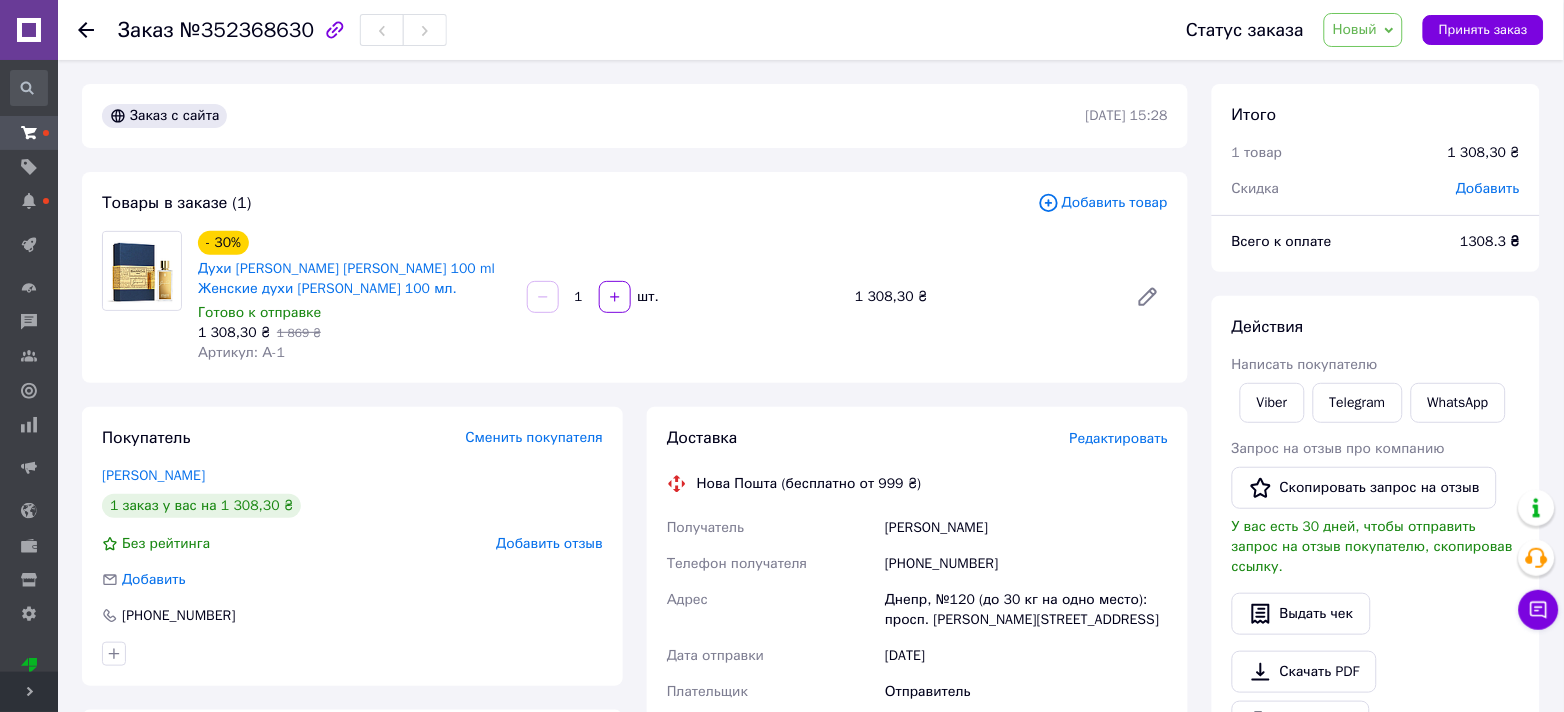 click on "Артикул: А-1" at bounding box center [354, 353] 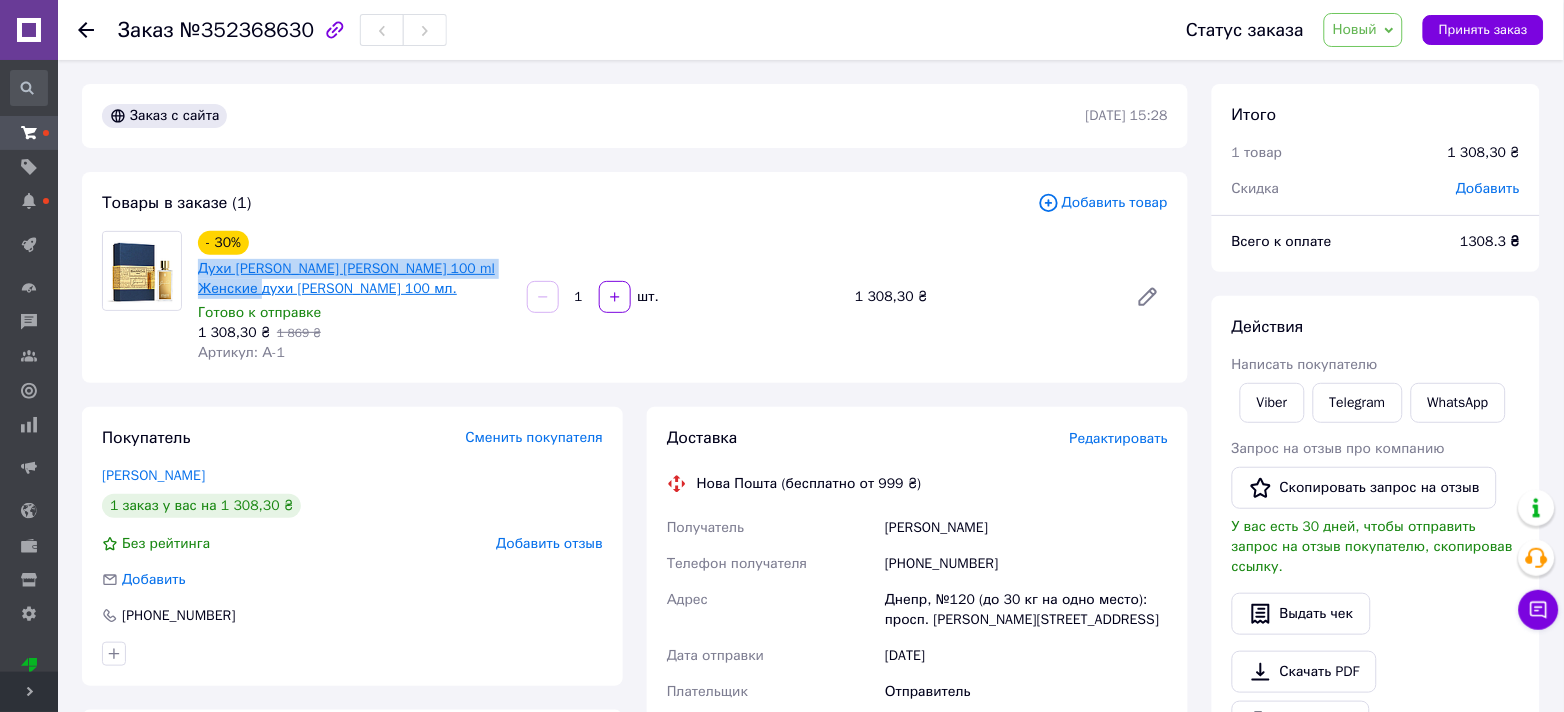 drag, startPoint x: 193, startPoint y: 271, endPoint x: 242, endPoint y: 288, distance: 51.86521 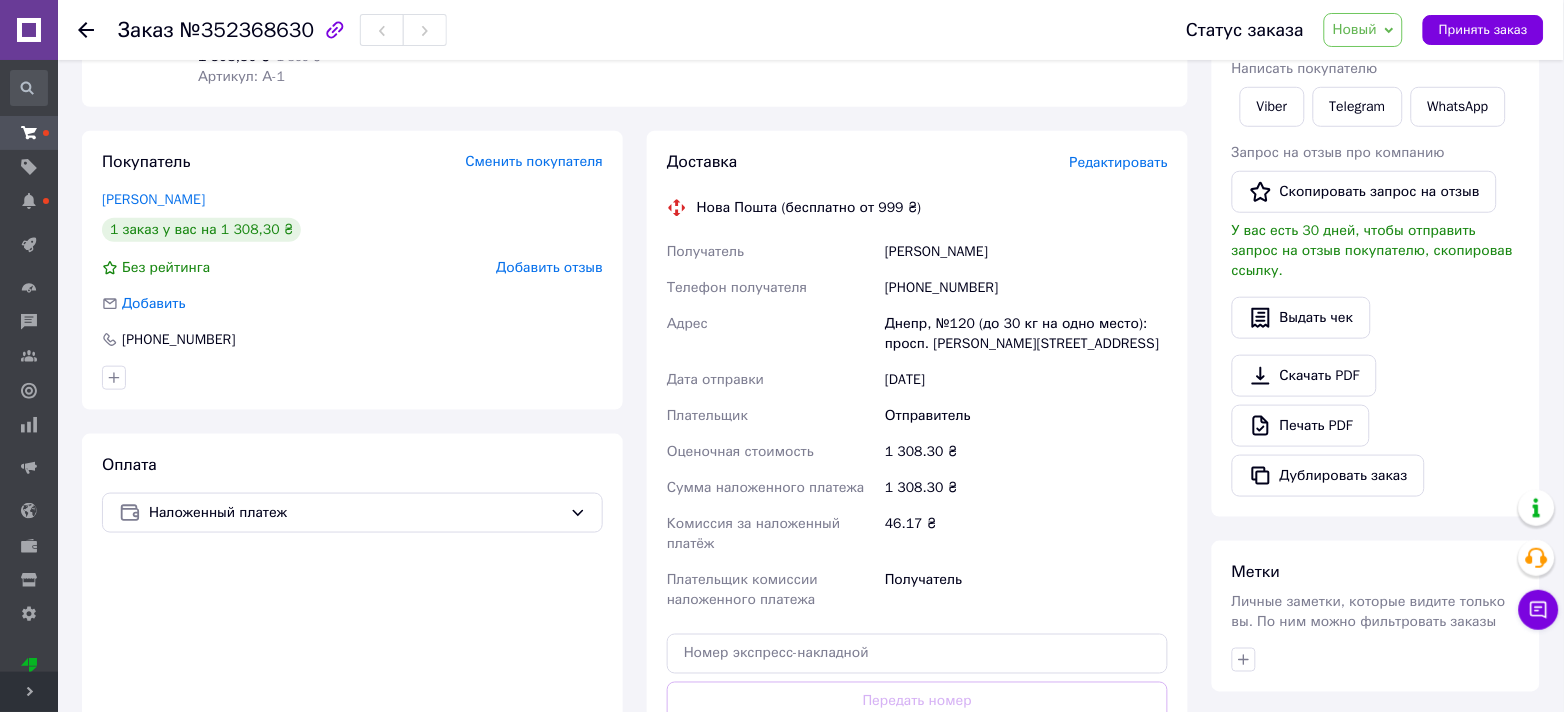 scroll, scrollTop: 581, scrollLeft: 0, axis: vertical 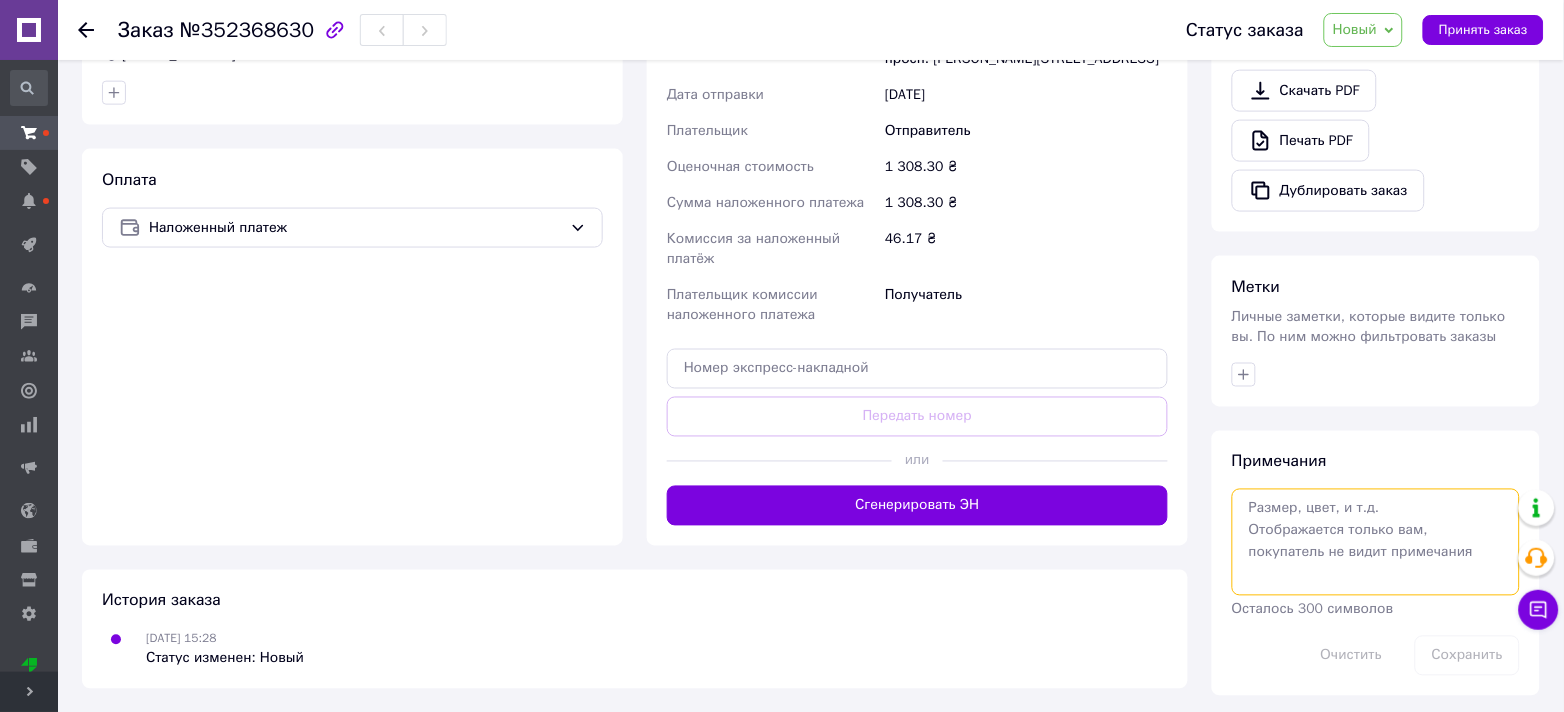 click at bounding box center (1376, 542) 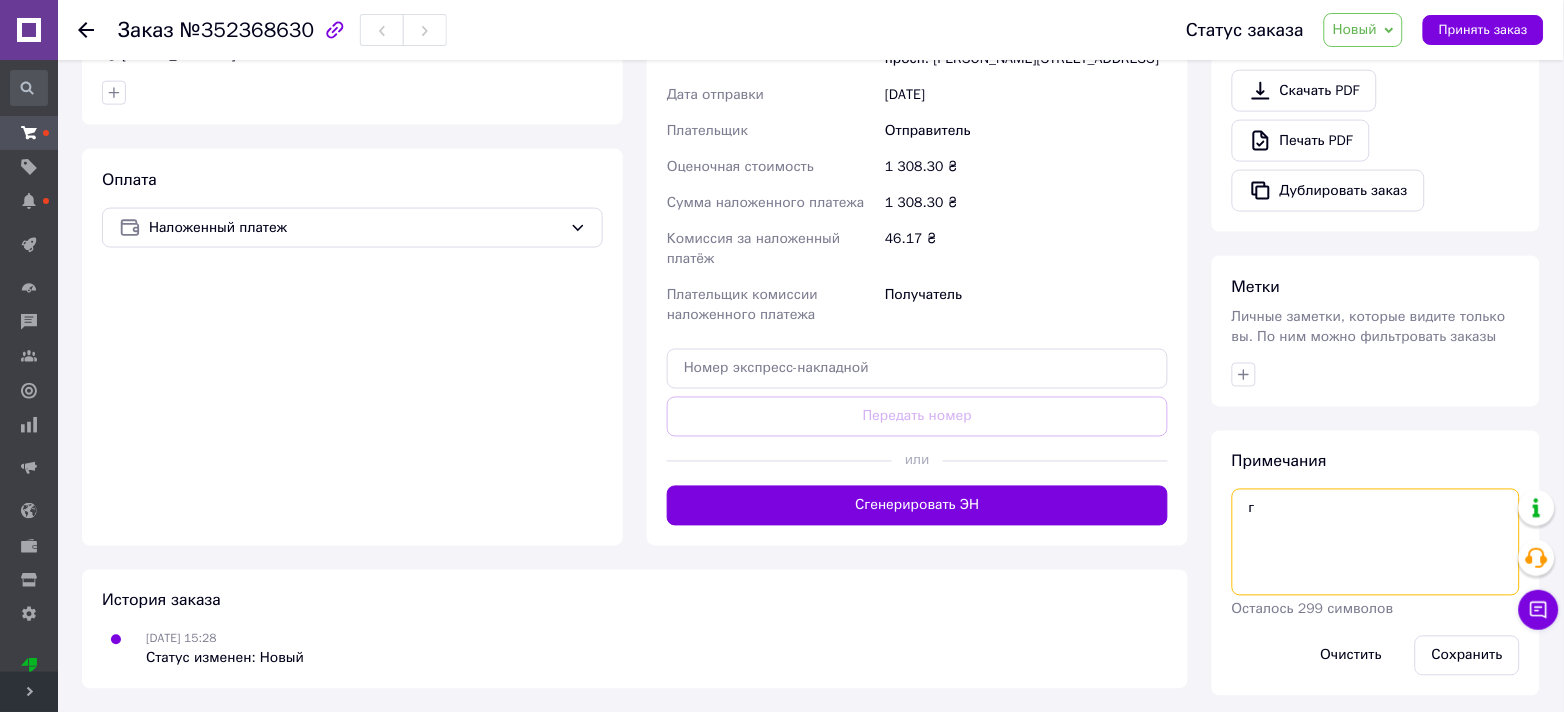 type on "г" 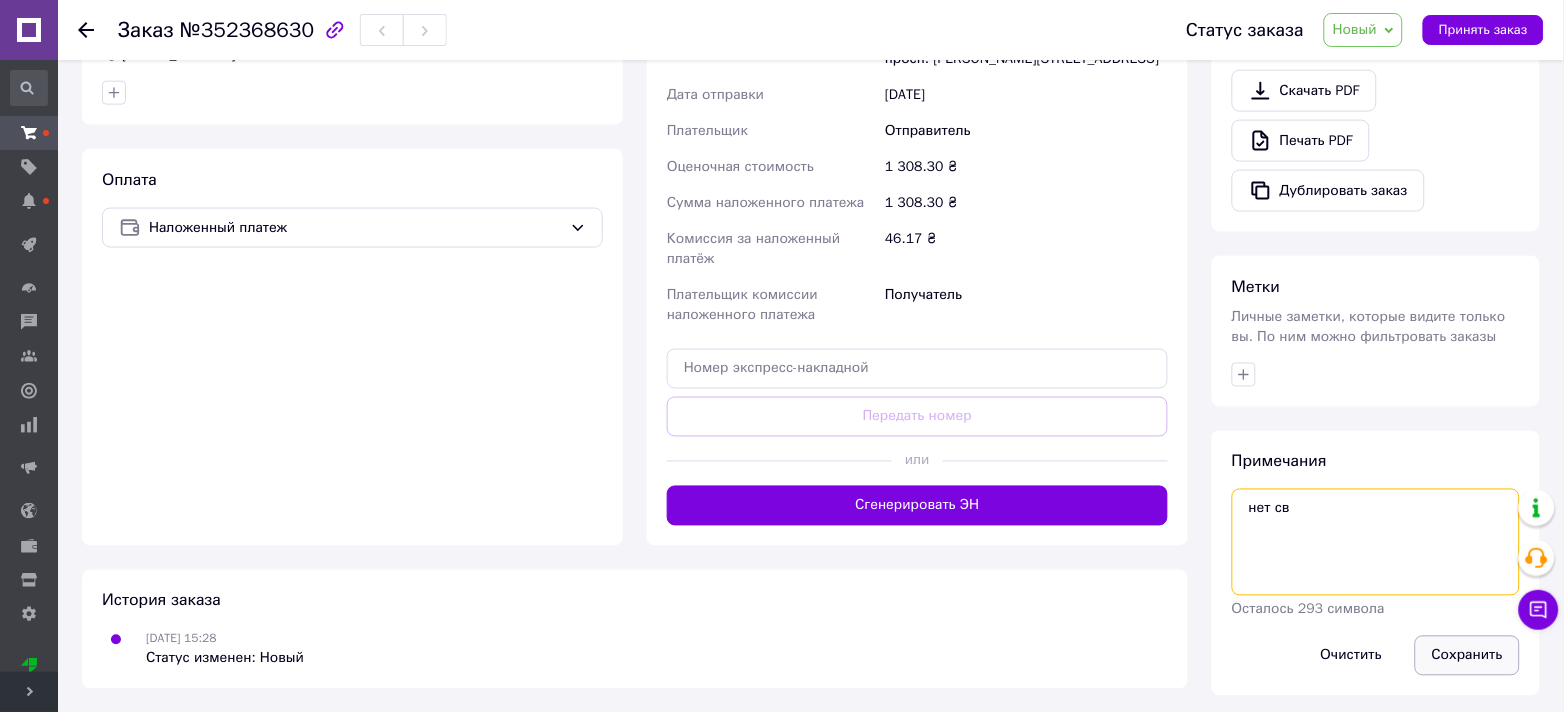 type on "нет св" 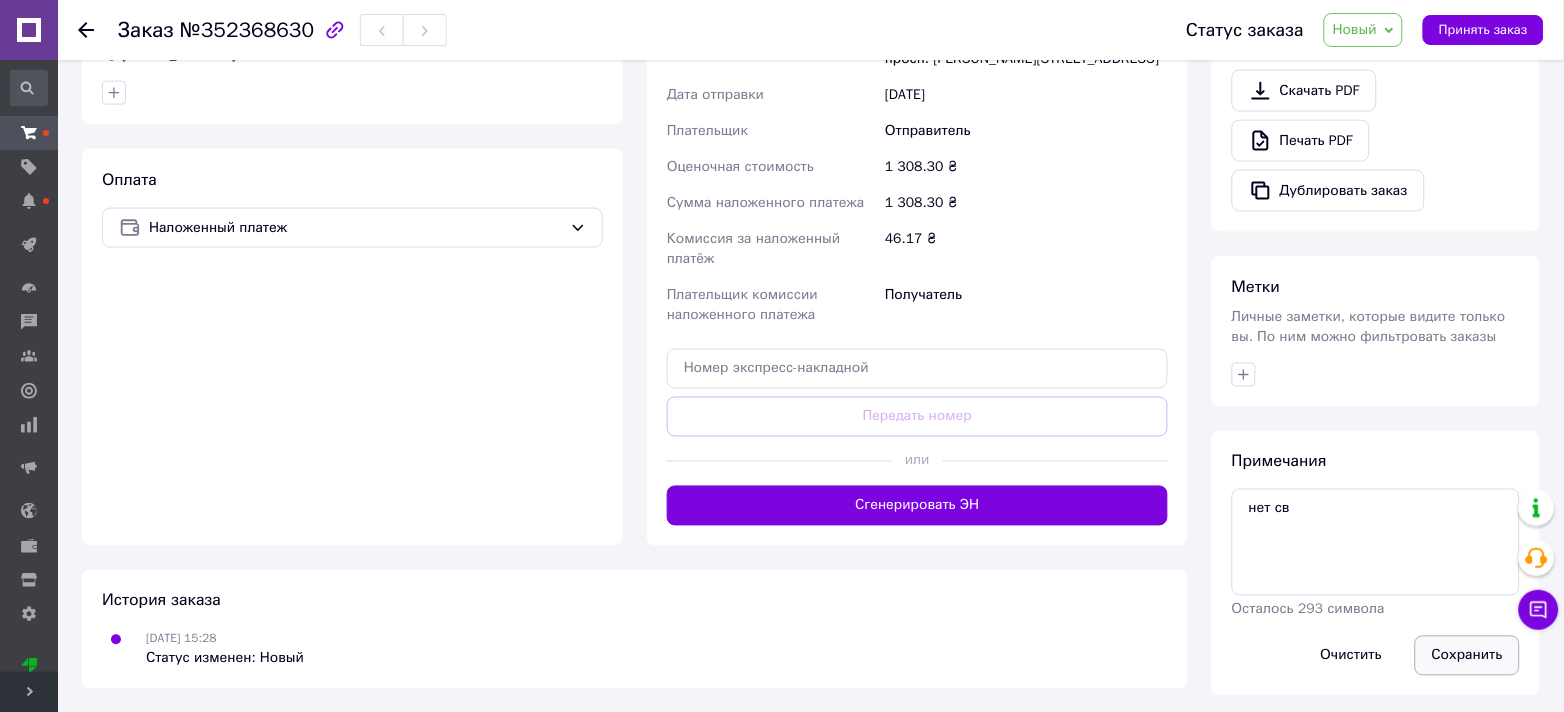 click on "Сохранить" at bounding box center (1467, 656) 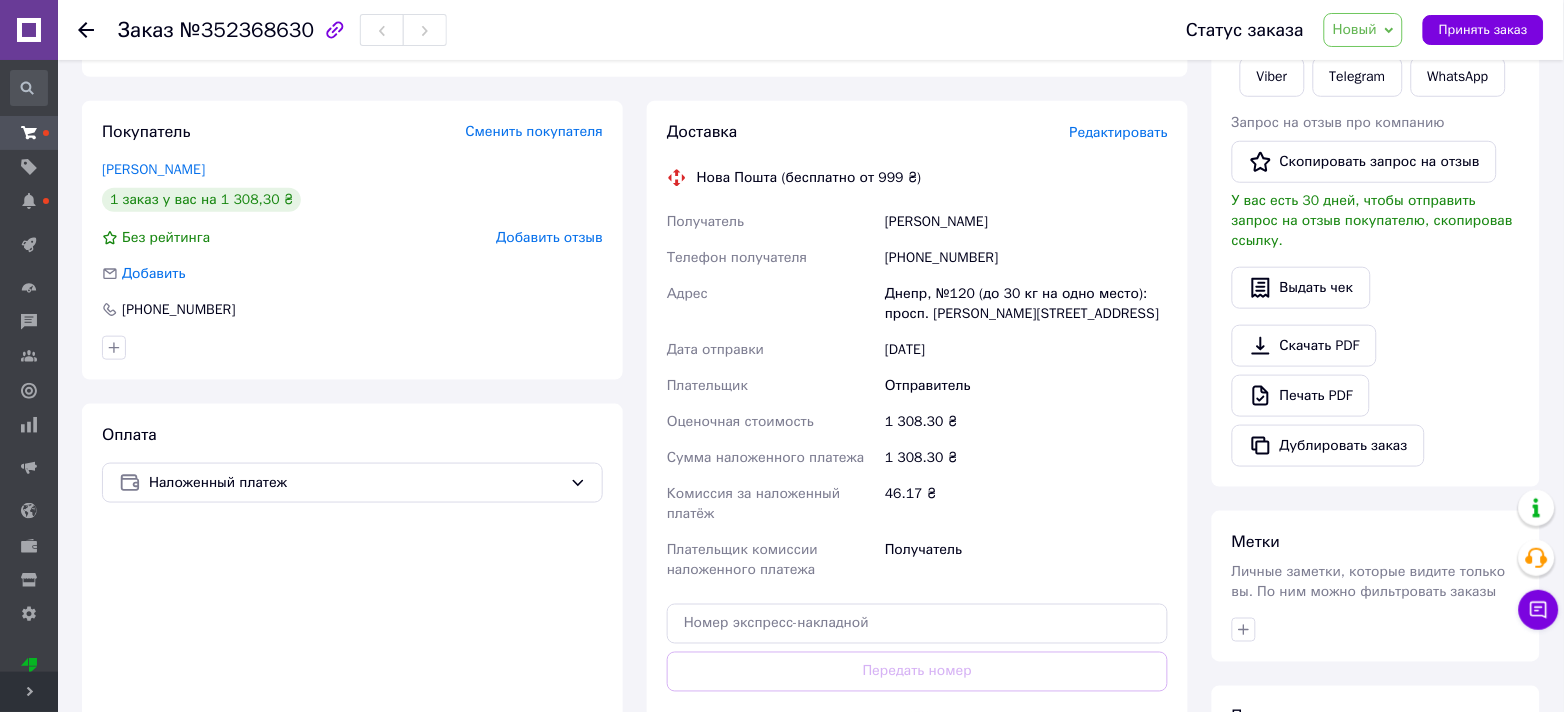 scroll, scrollTop: 0, scrollLeft: 0, axis: both 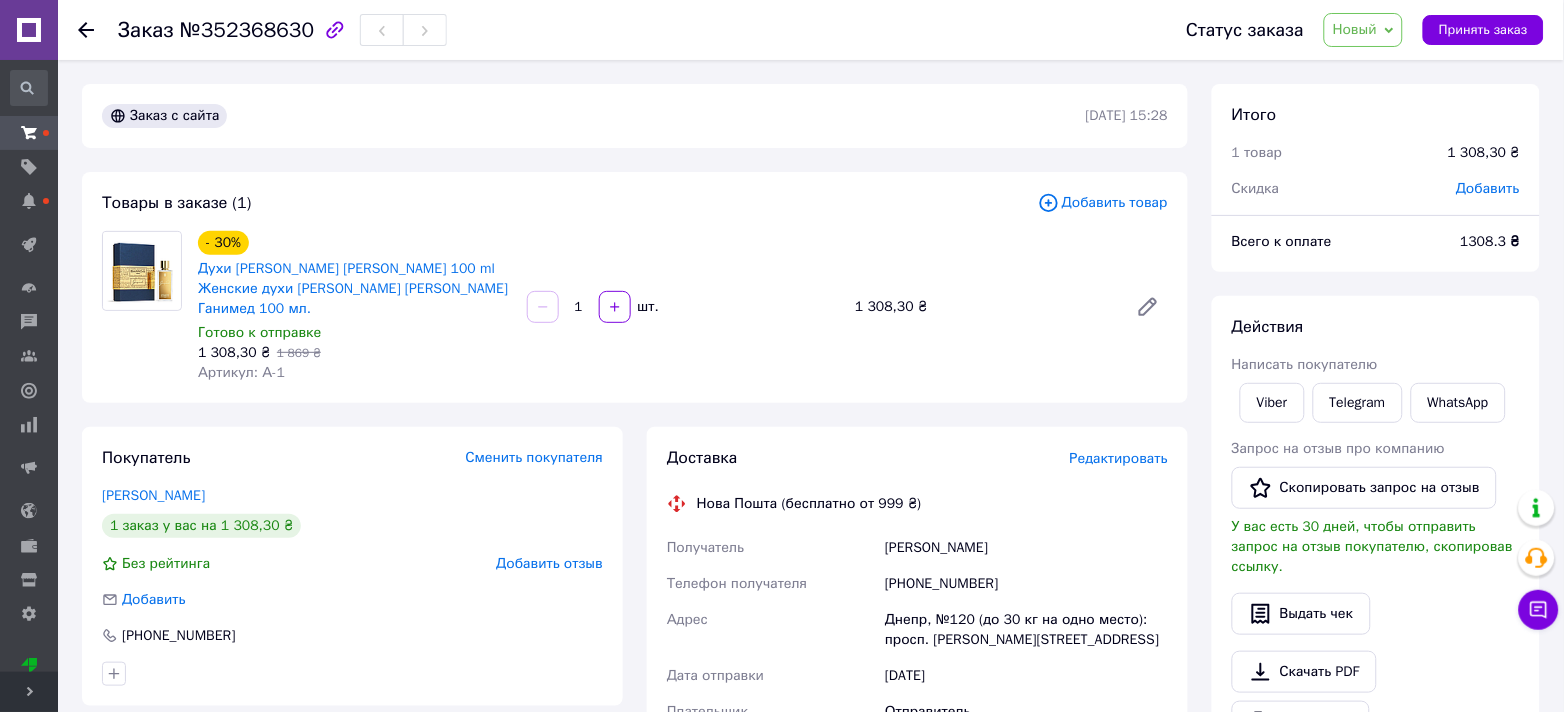 click on "Новый" at bounding box center (1355, 29) 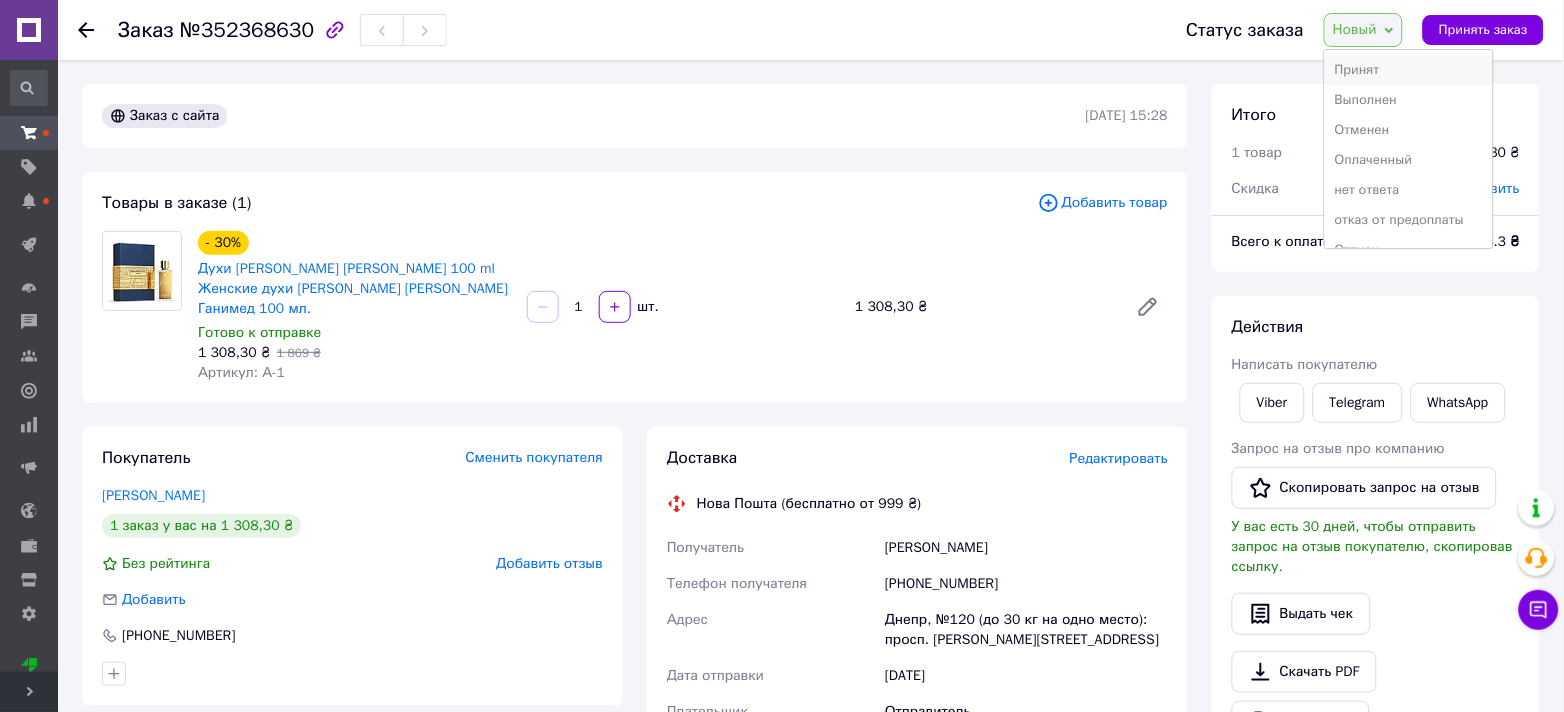 click on "Принят" at bounding box center [1409, 70] 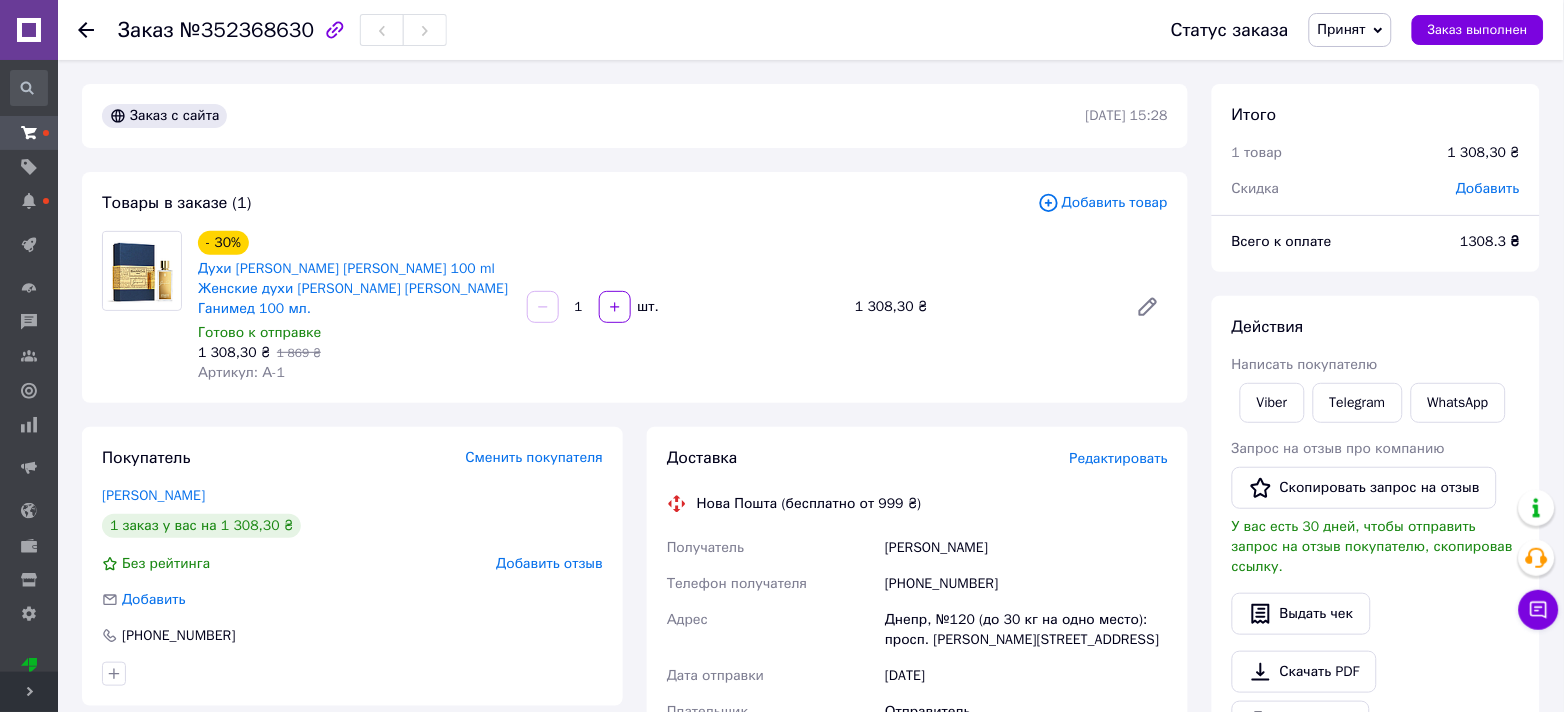 click on "Принят" at bounding box center (1350, 30) 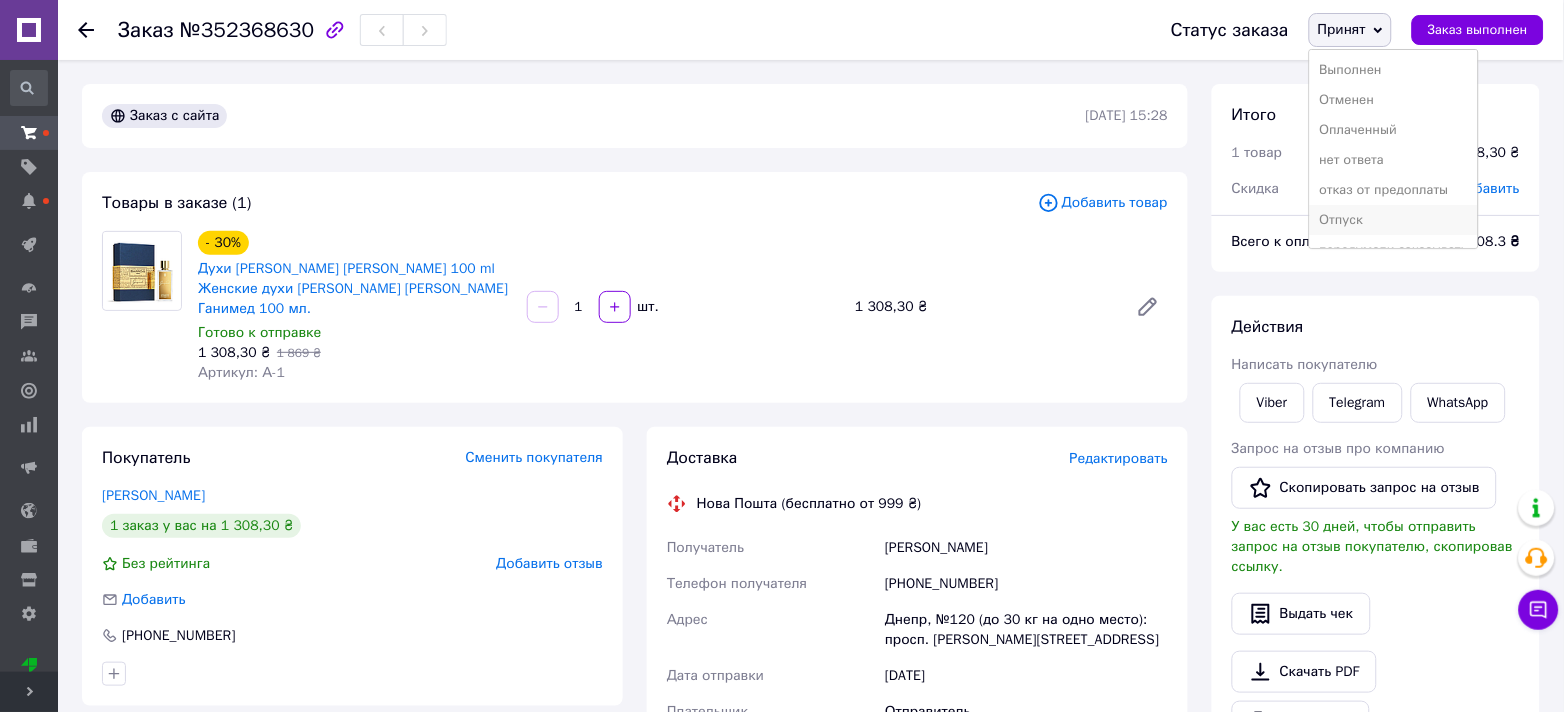 click on "Отпуск" at bounding box center (1394, 220) 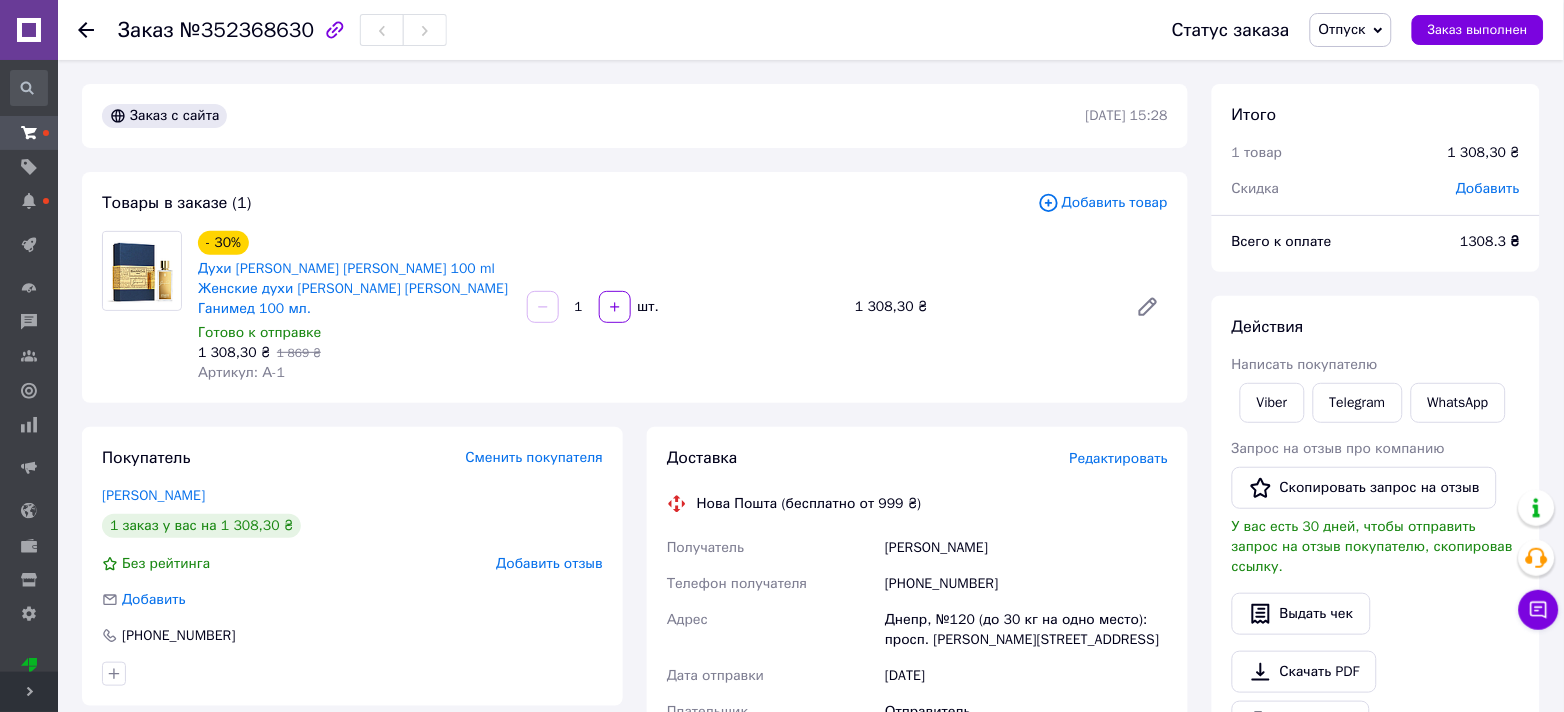 click on "Развернуть" at bounding box center [29, 692] 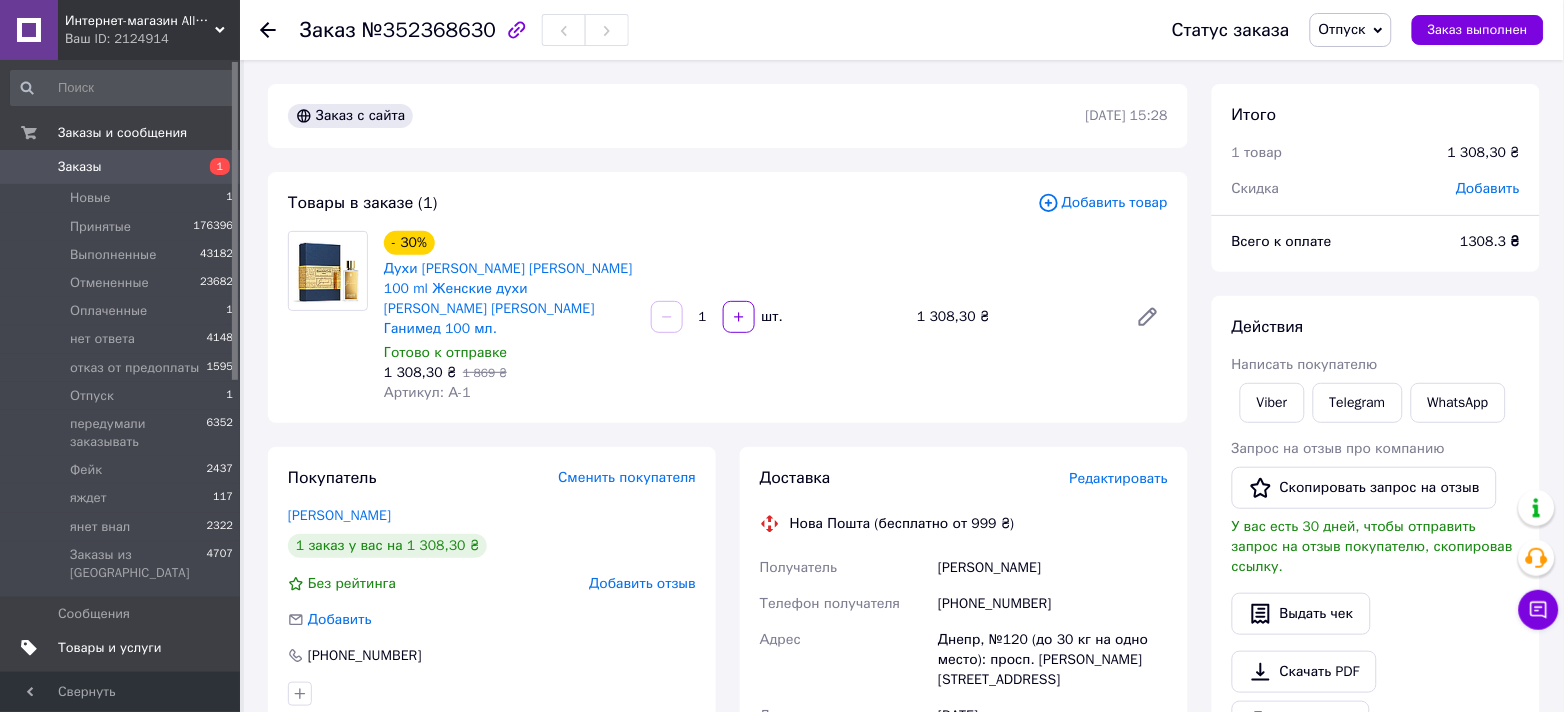 click on "Товары и услуги" at bounding box center [110, 648] 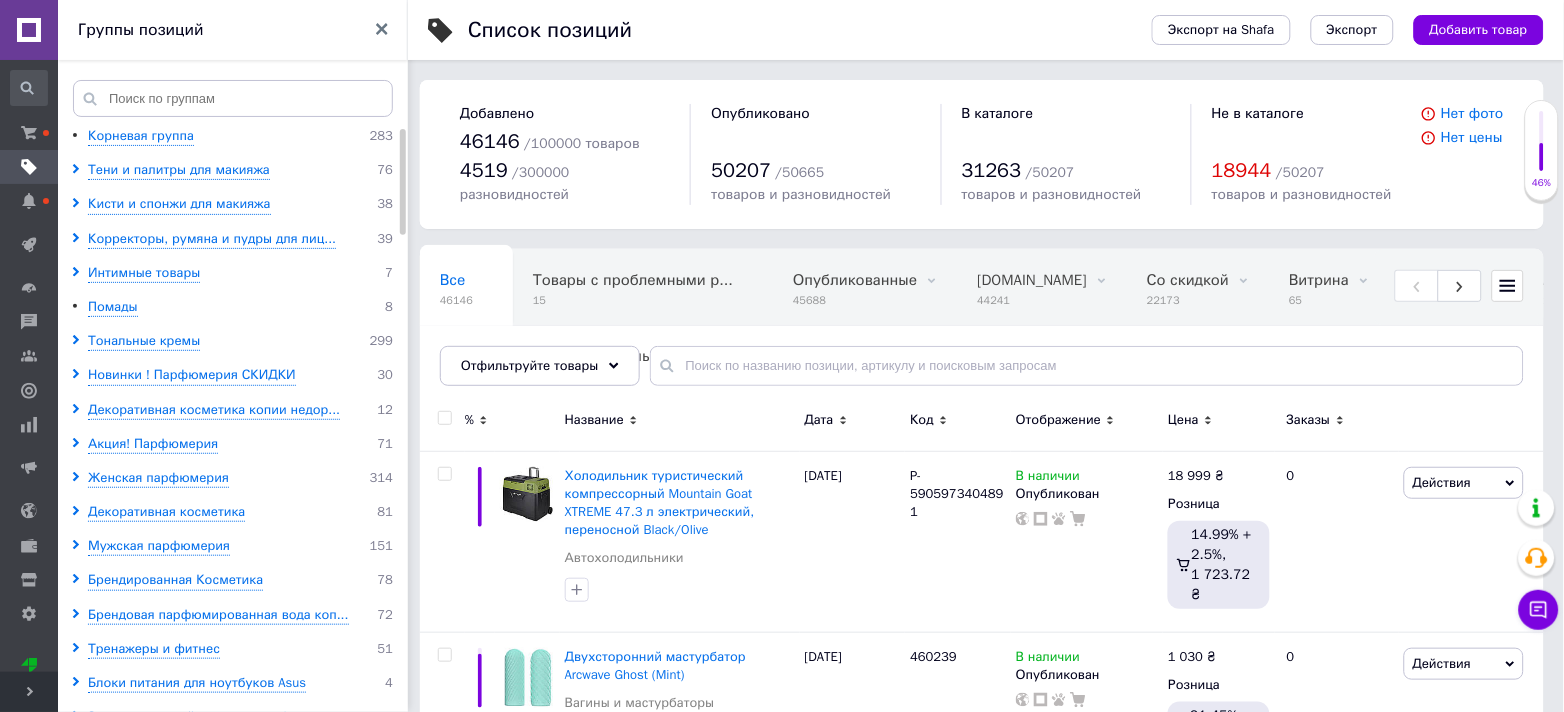 click 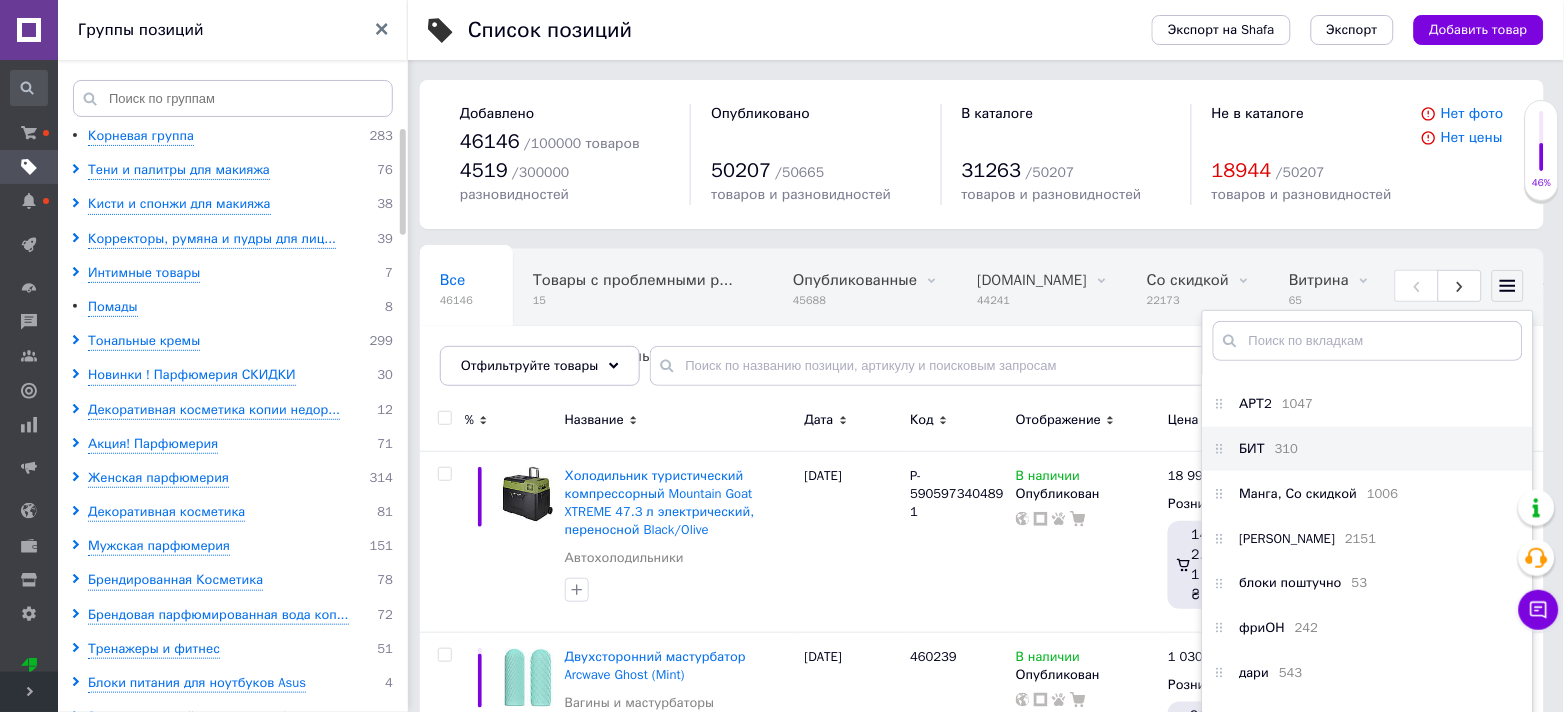 scroll, scrollTop: 533, scrollLeft: 0, axis: vertical 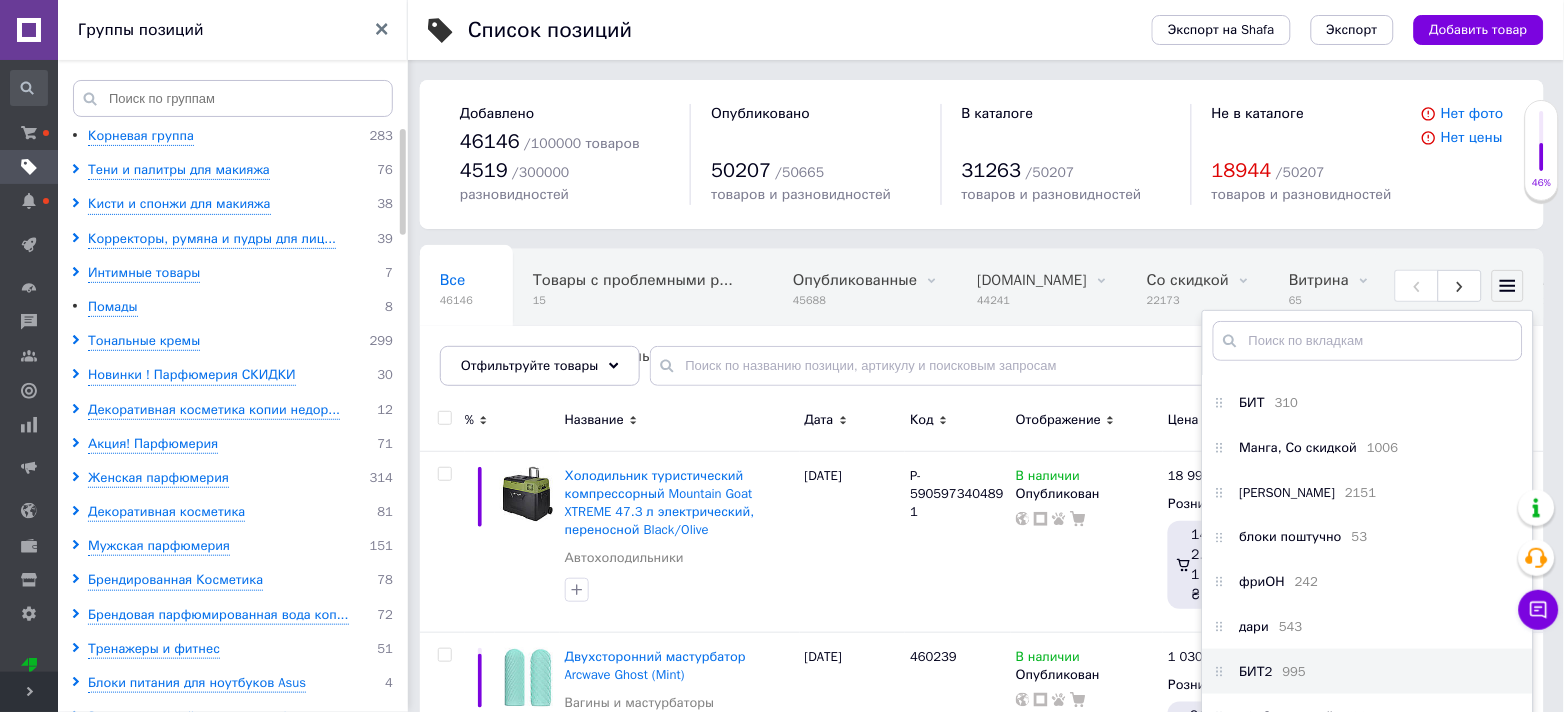 click on "БИТ2 995" at bounding box center [1368, 671] 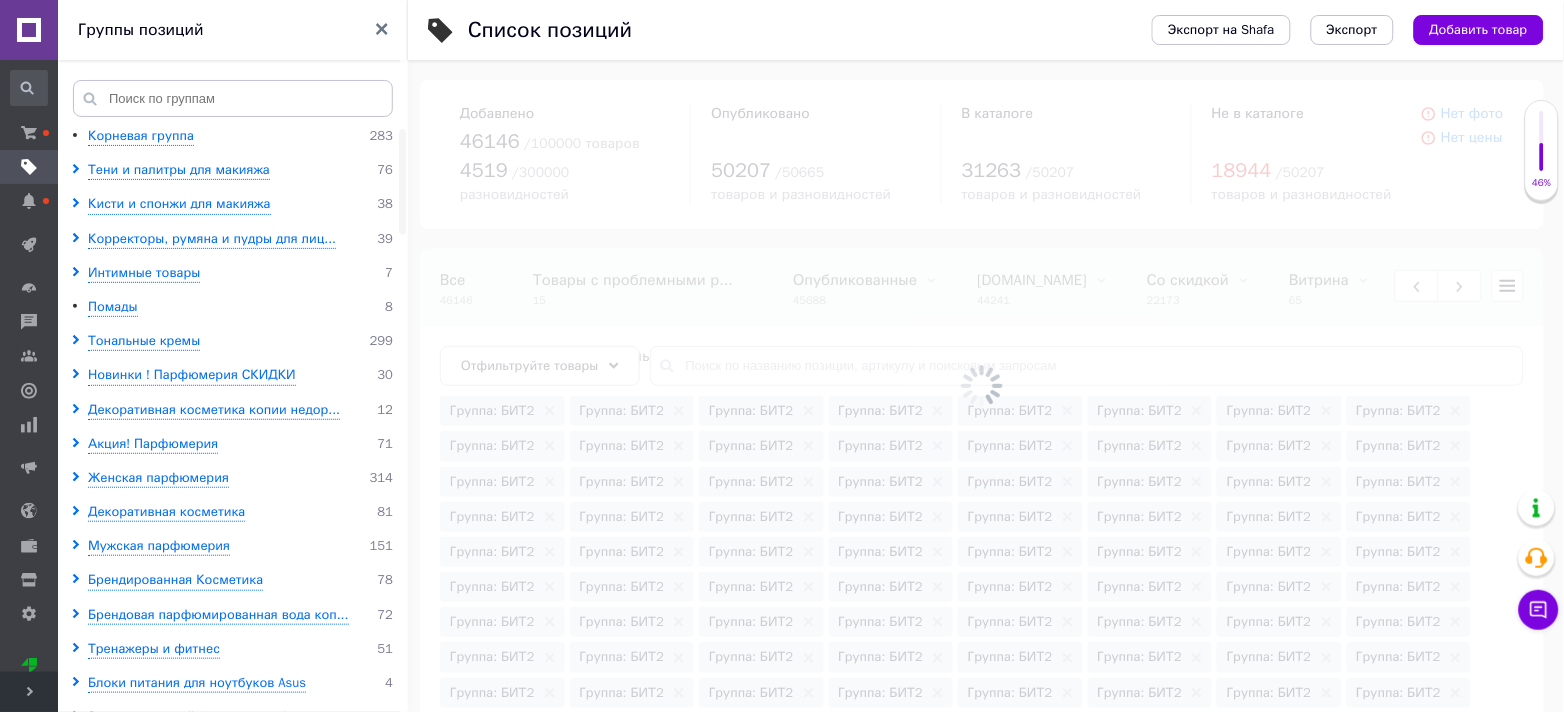 scroll, scrollTop: 0, scrollLeft: 2173, axis: horizontal 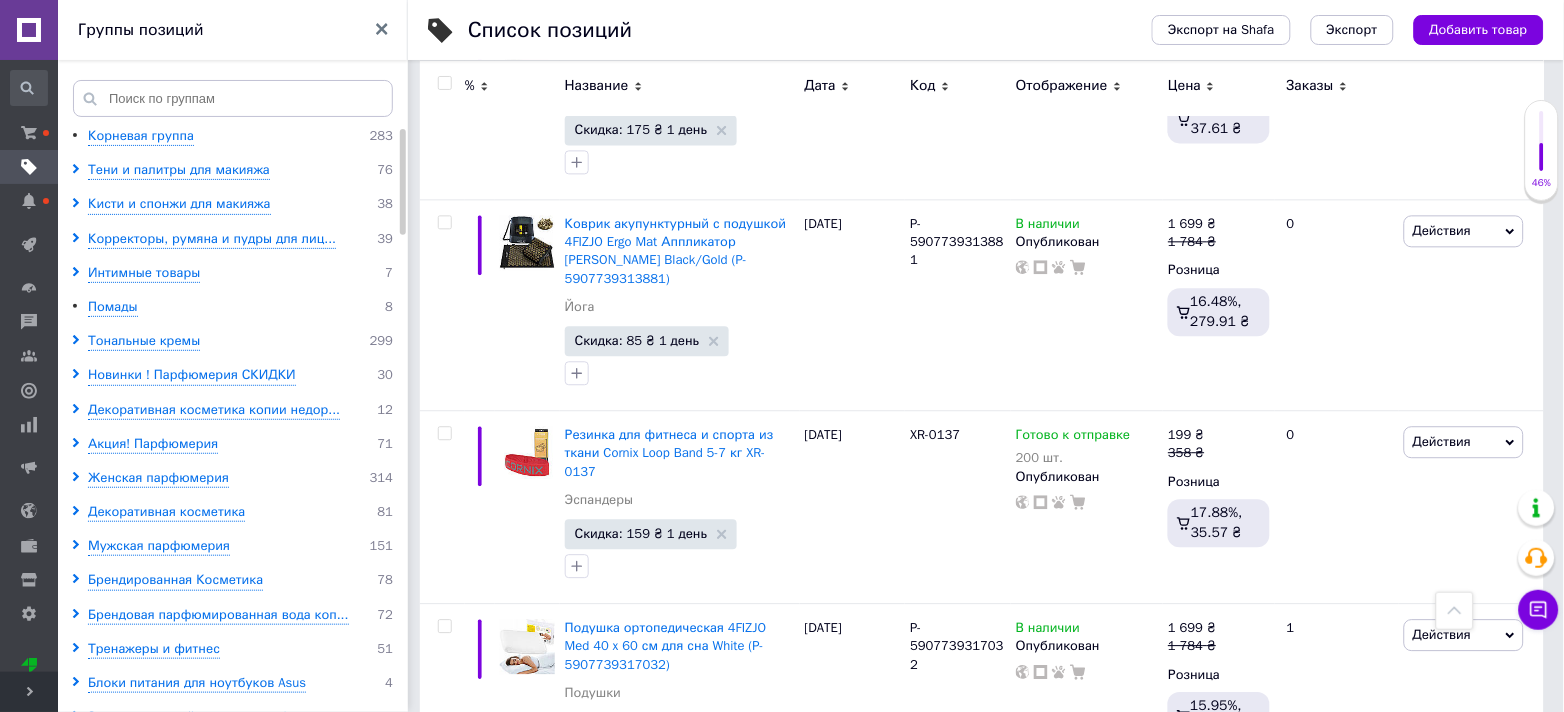 click at bounding box center [444, 83] 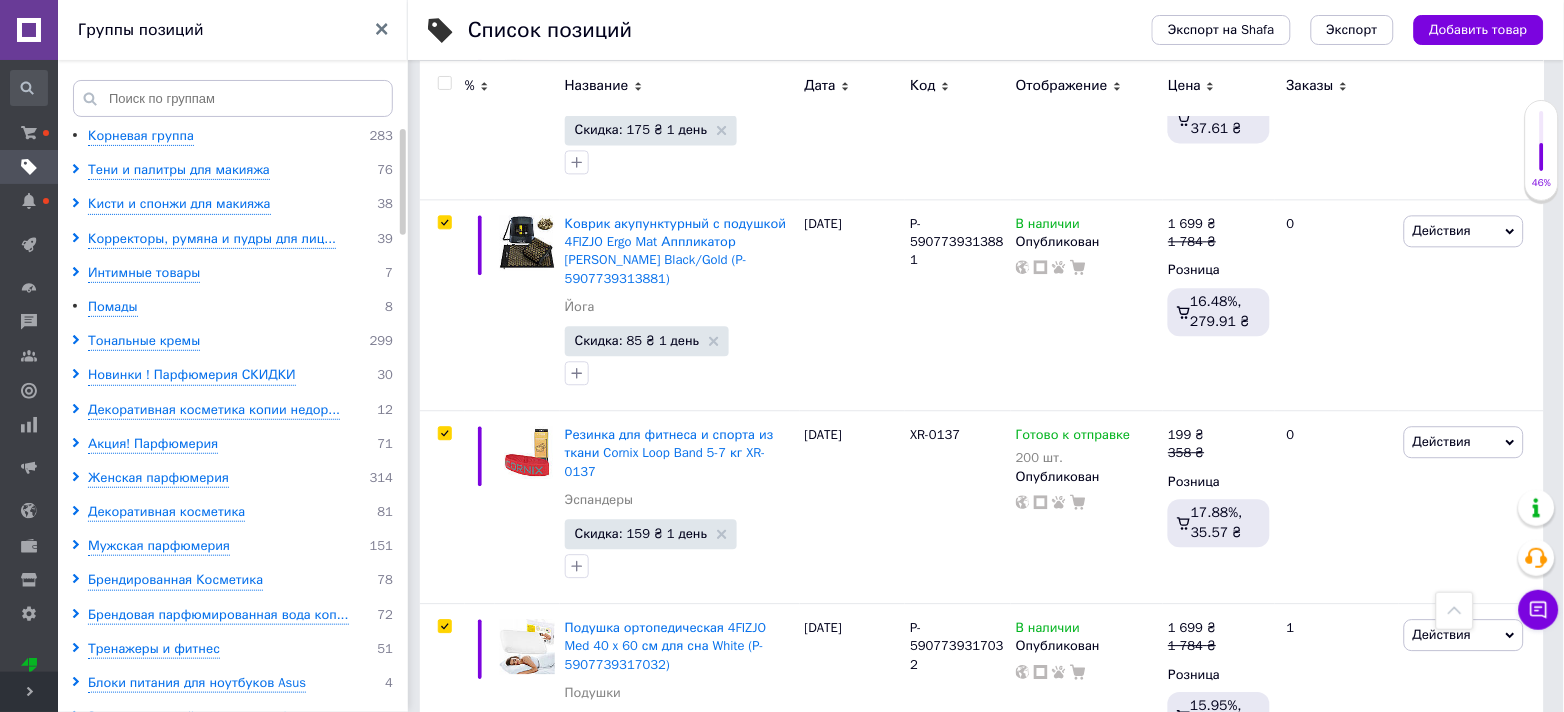 checkbox on "true" 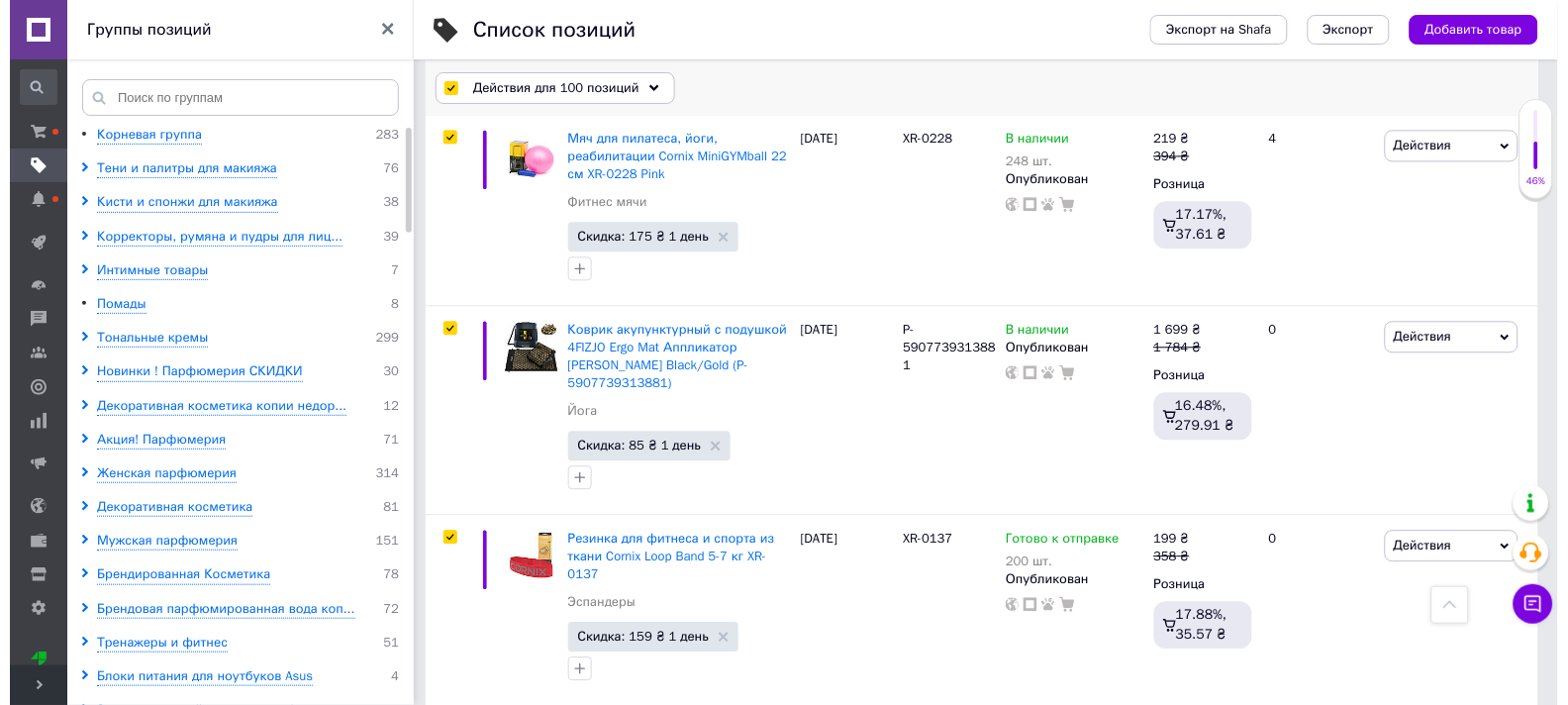 scroll, scrollTop: 19317, scrollLeft: 0, axis: vertical 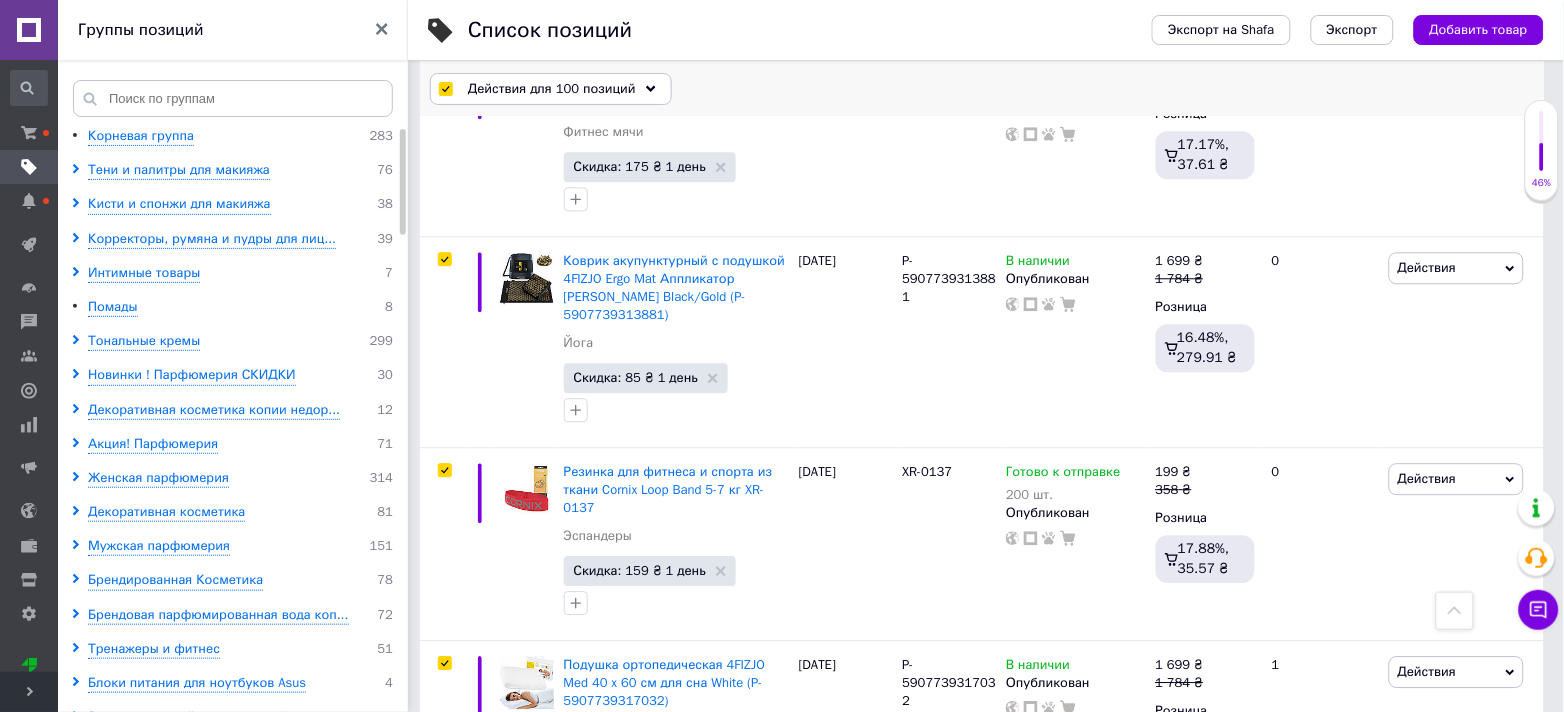 click on "Действия для 100 позиций" at bounding box center [552, 89] 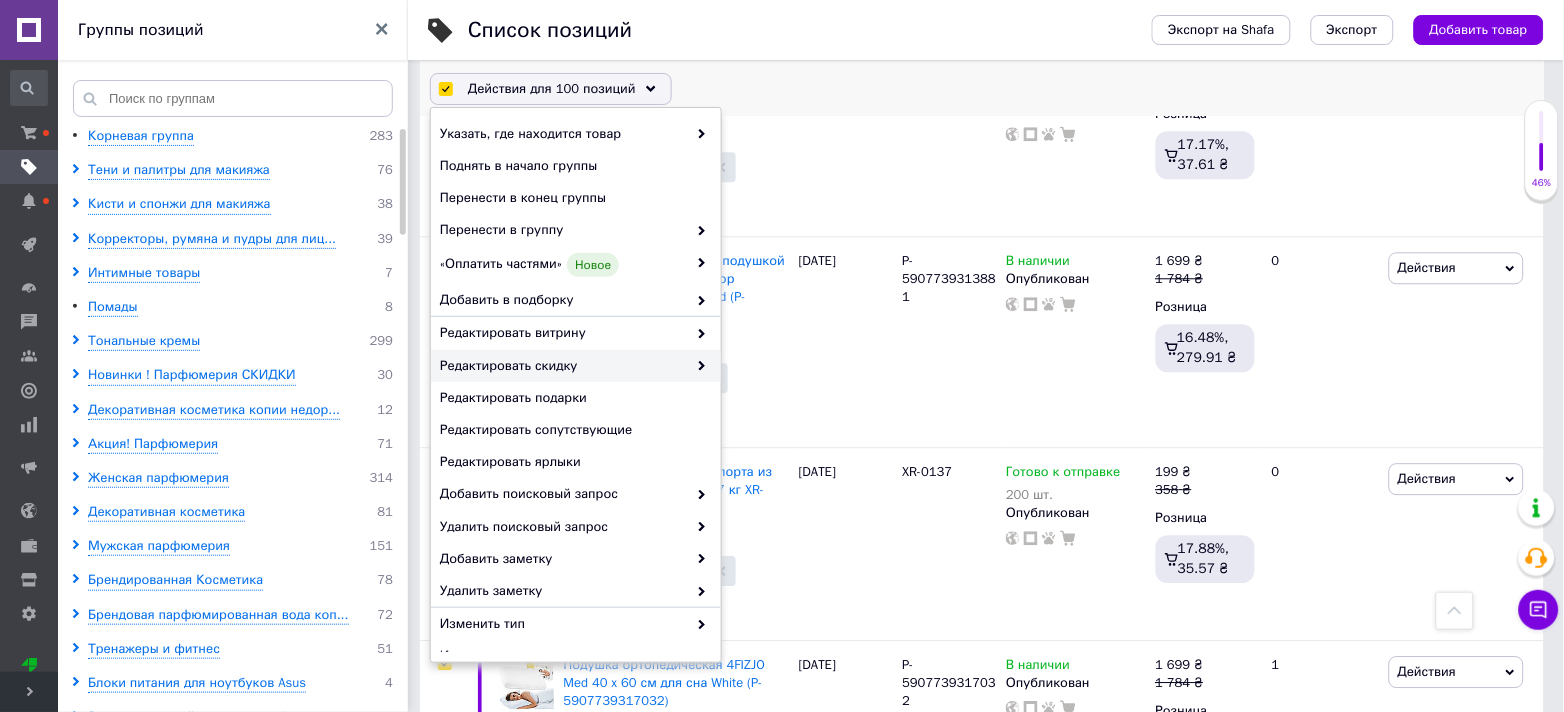 click on "Редактировать скидку" at bounding box center [576, 366] 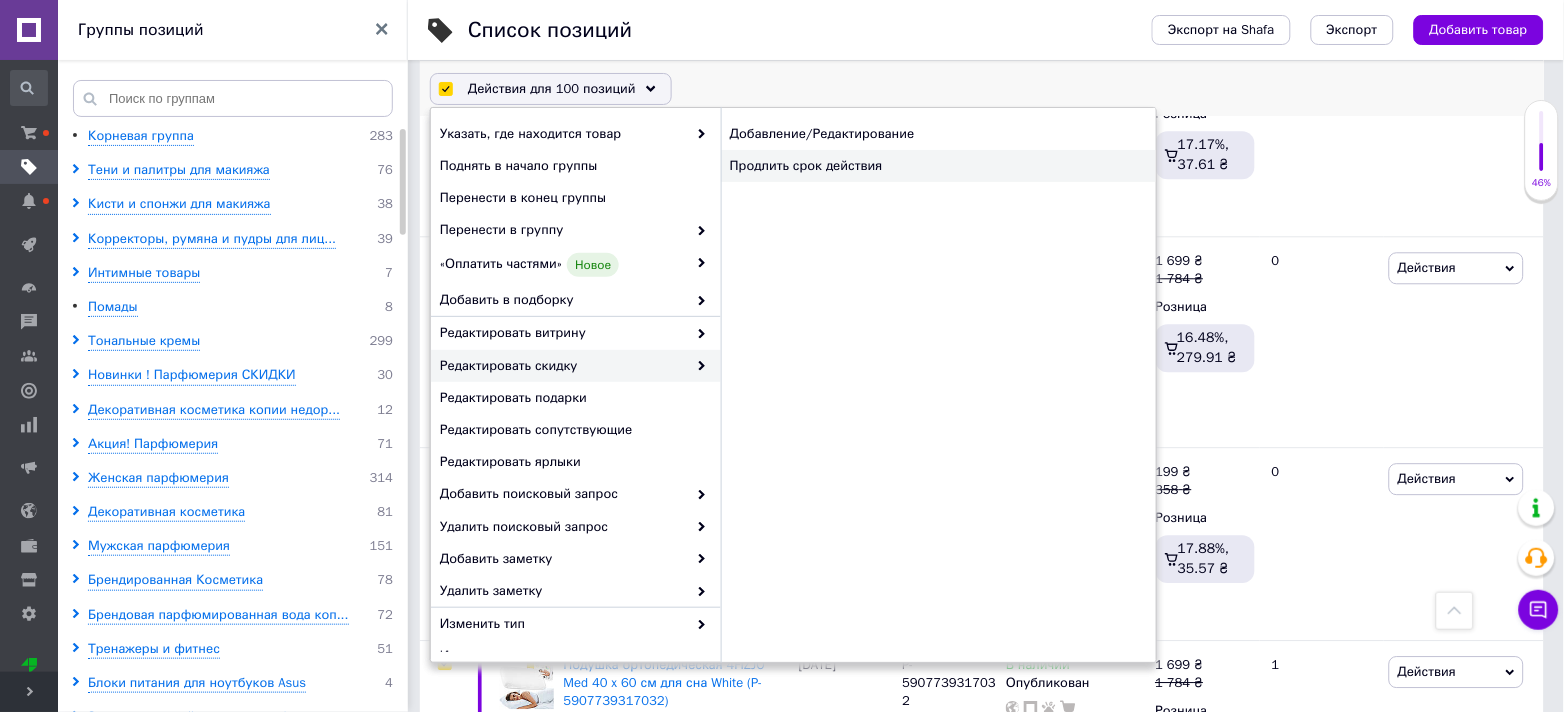 click on "Продлить срок действия" at bounding box center [938, 166] 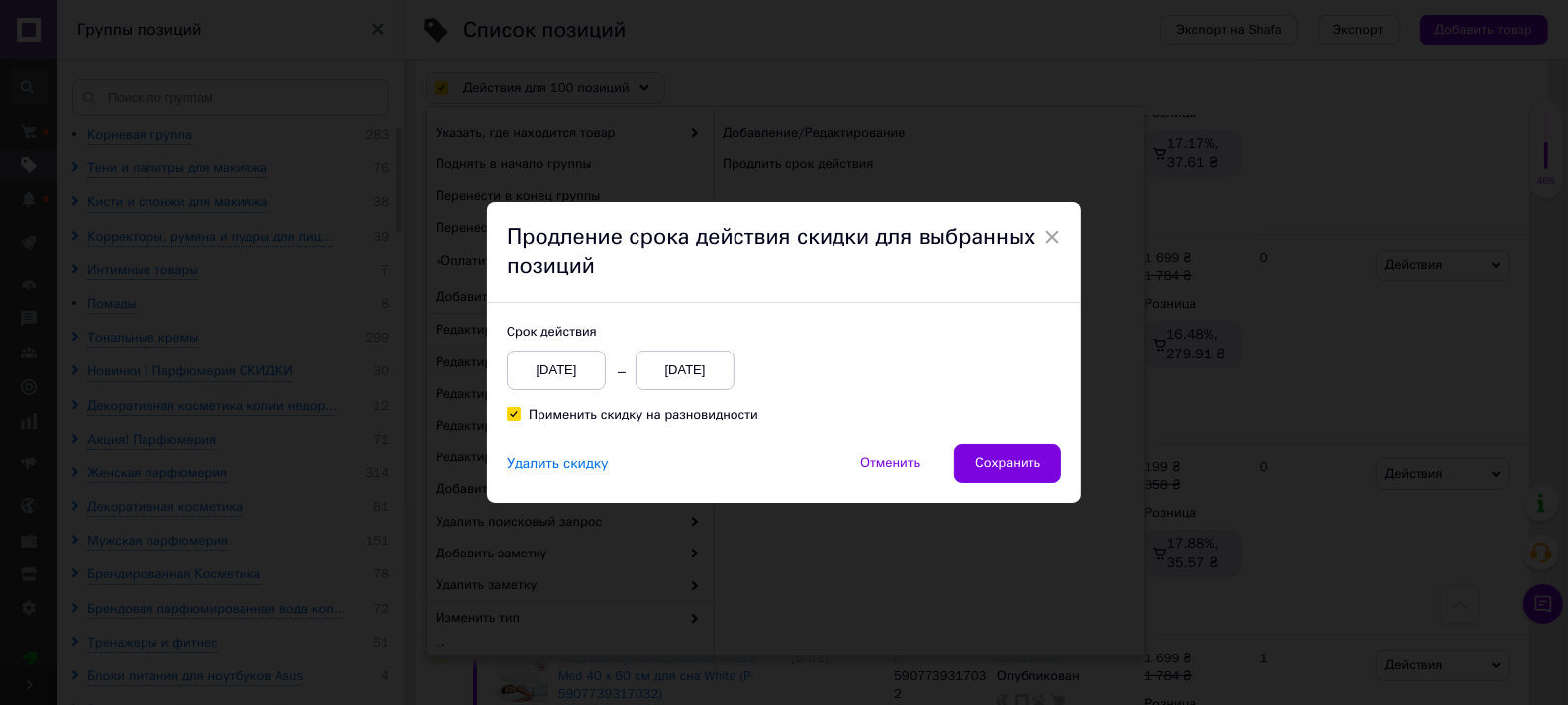 click on "12.07.2025" at bounding box center [685, 370] 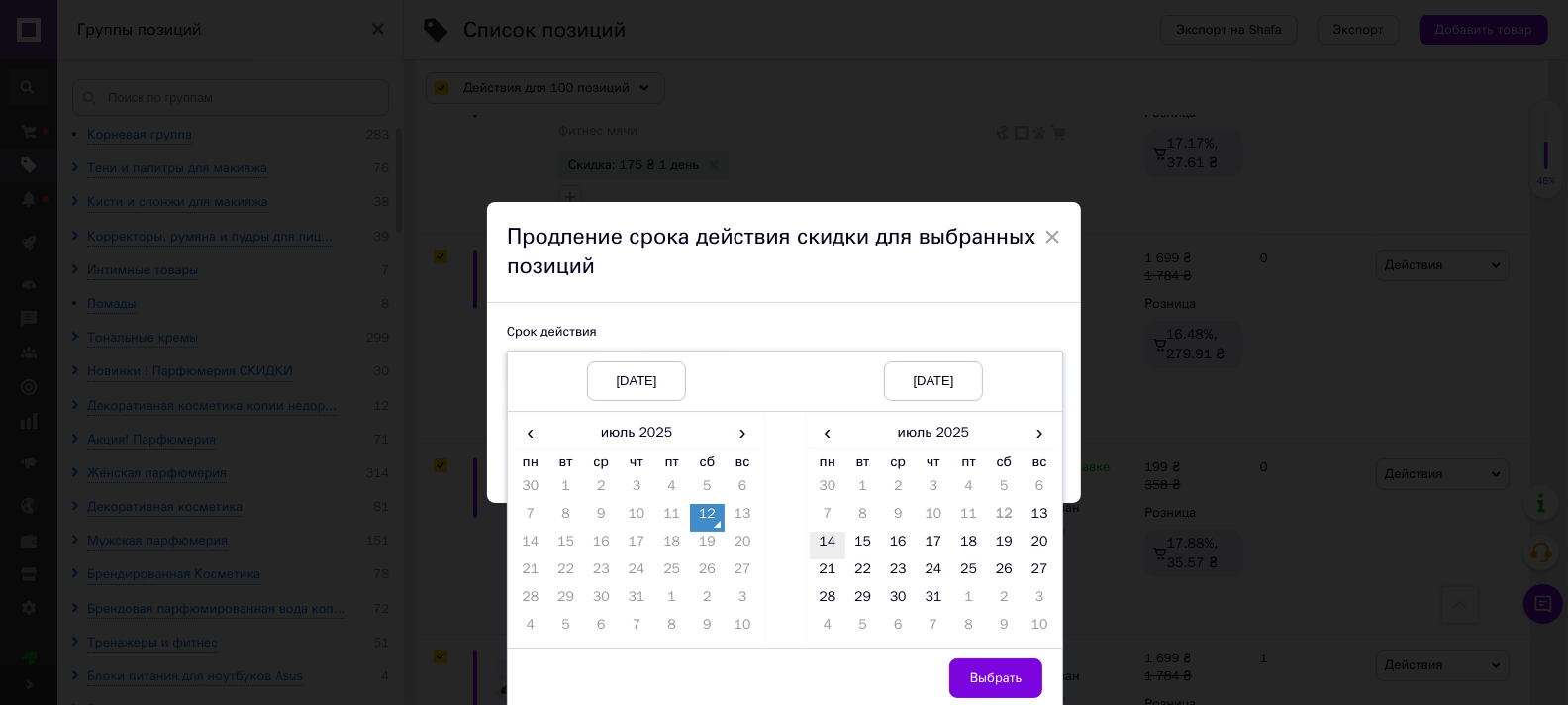 click on "14" at bounding box center [828, 546] 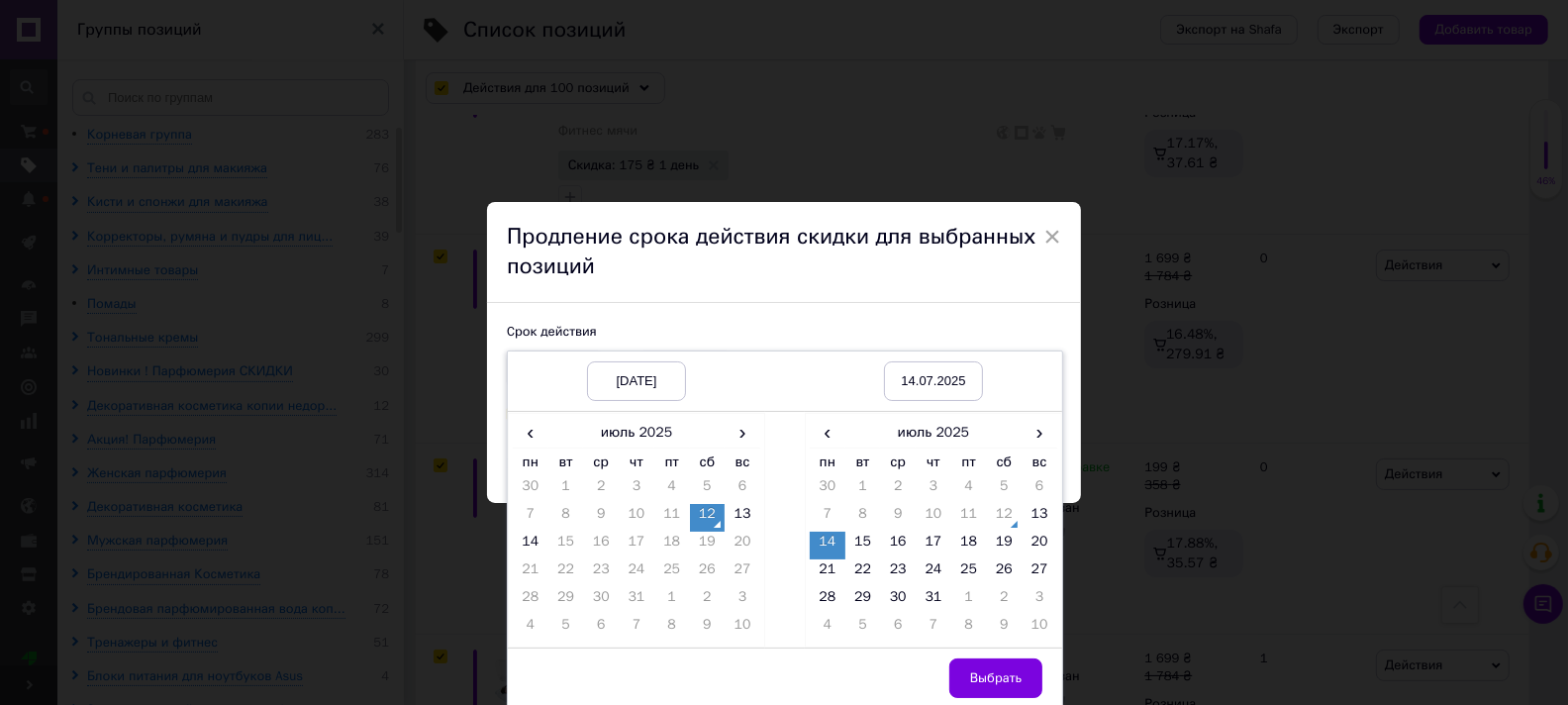drag, startPoint x: 989, startPoint y: 677, endPoint x: 902, endPoint y: 627, distance: 100.34441 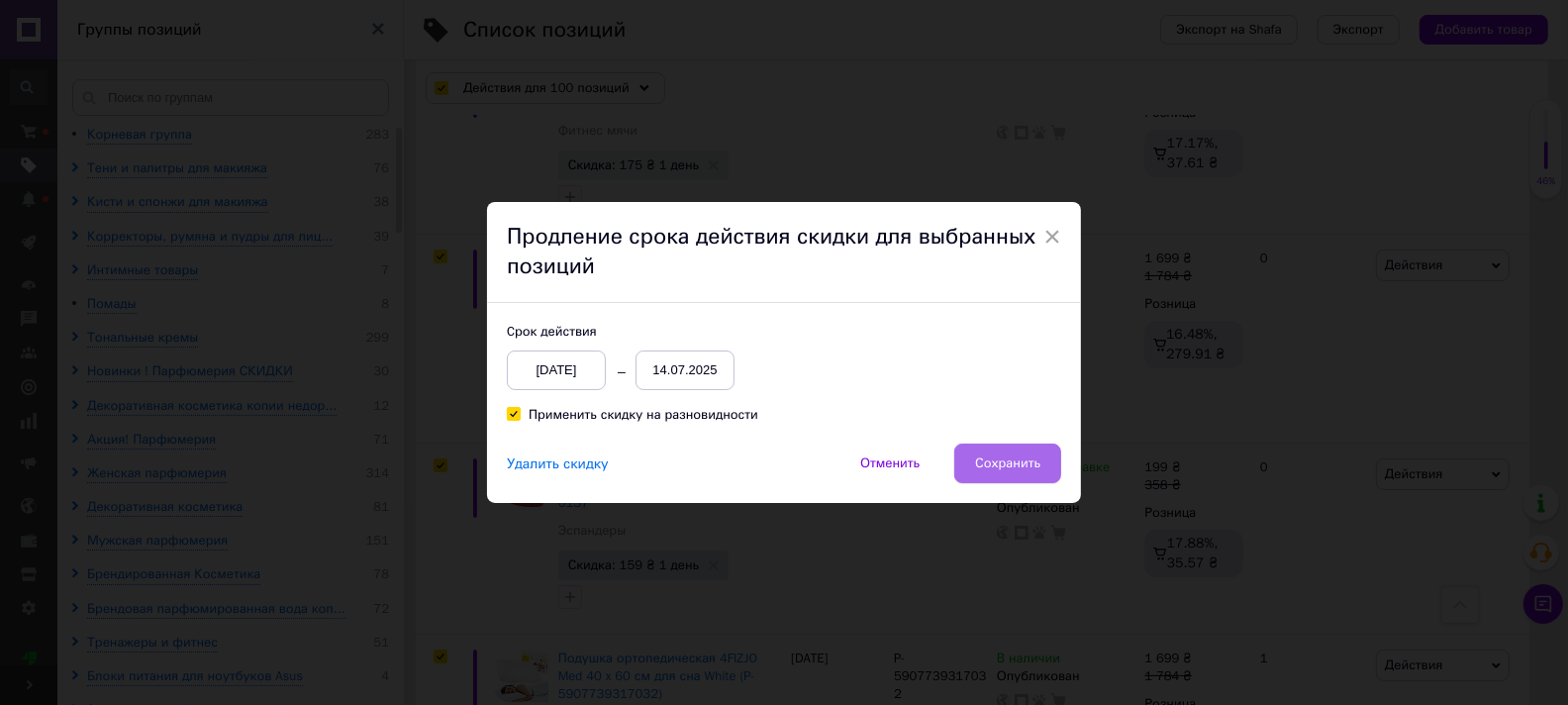 click on "Сохранить" at bounding box center (1008, 463) 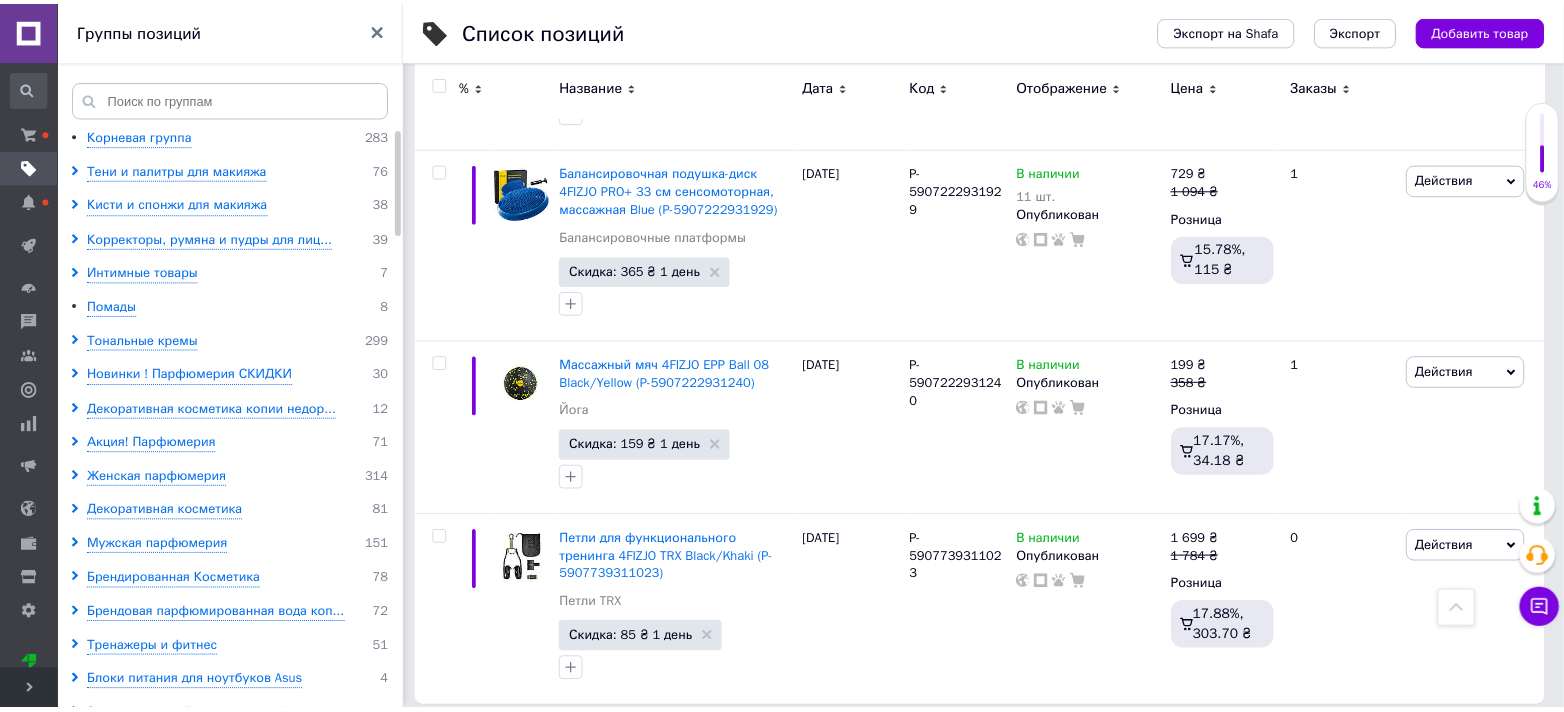 scroll, scrollTop: 19328, scrollLeft: 0, axis: vertical 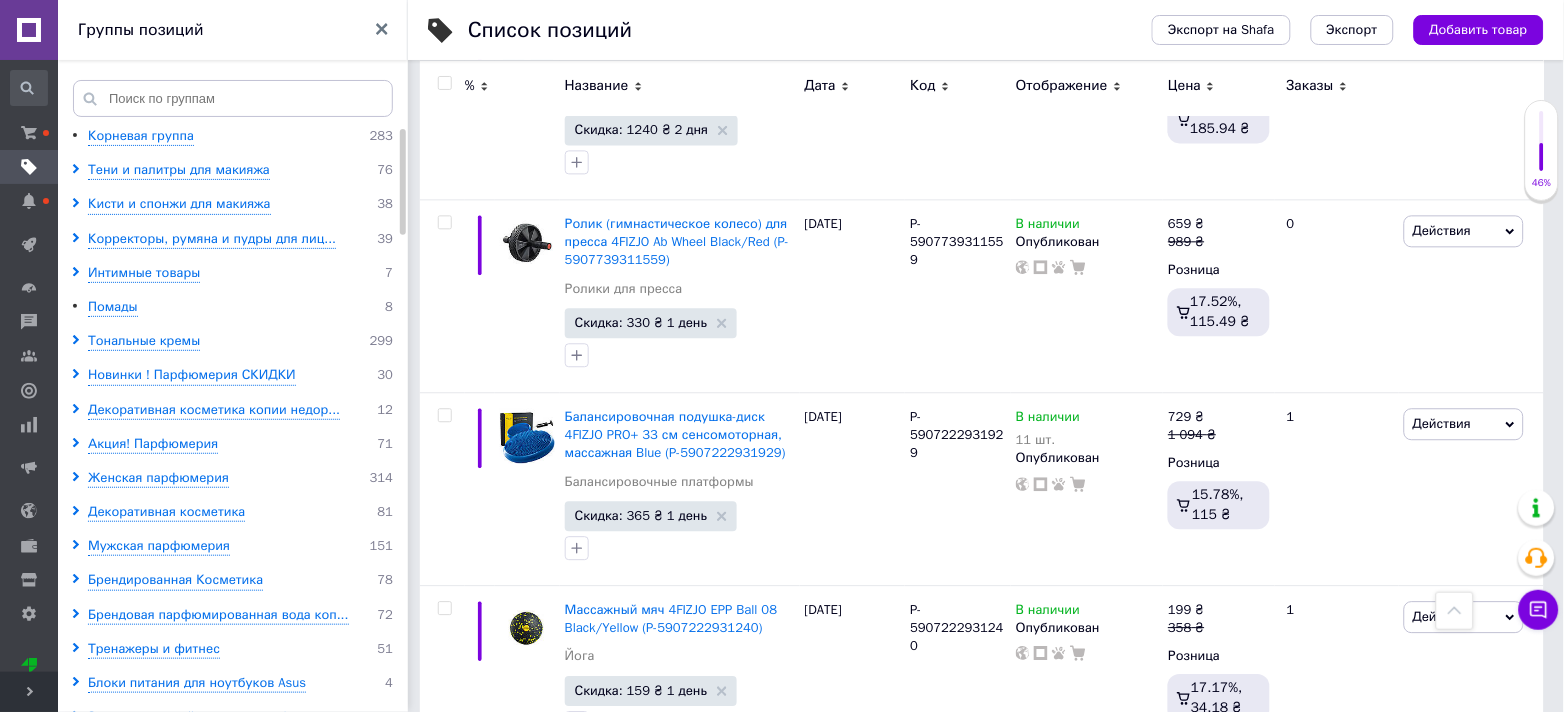 click at bounding box center [444, 83] 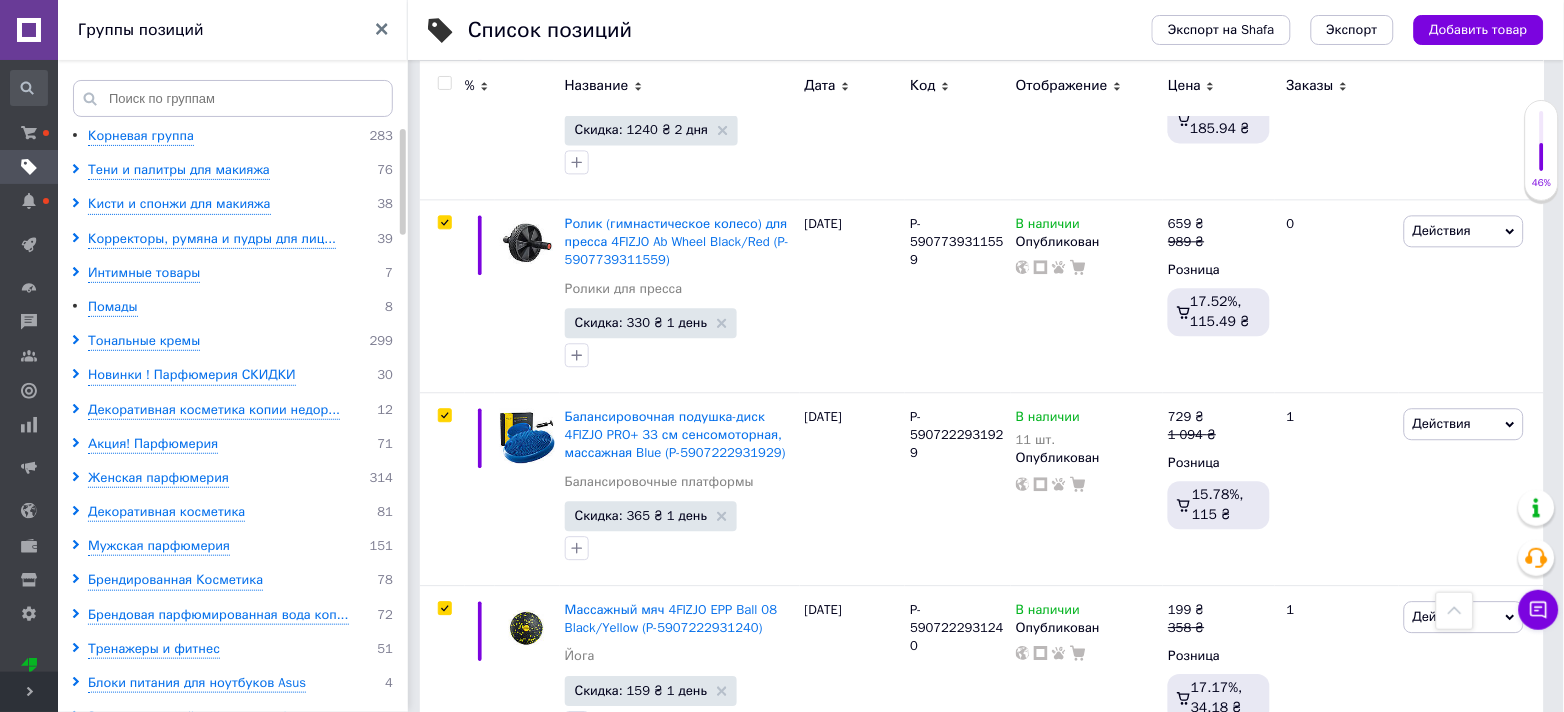 checkbox on "true" 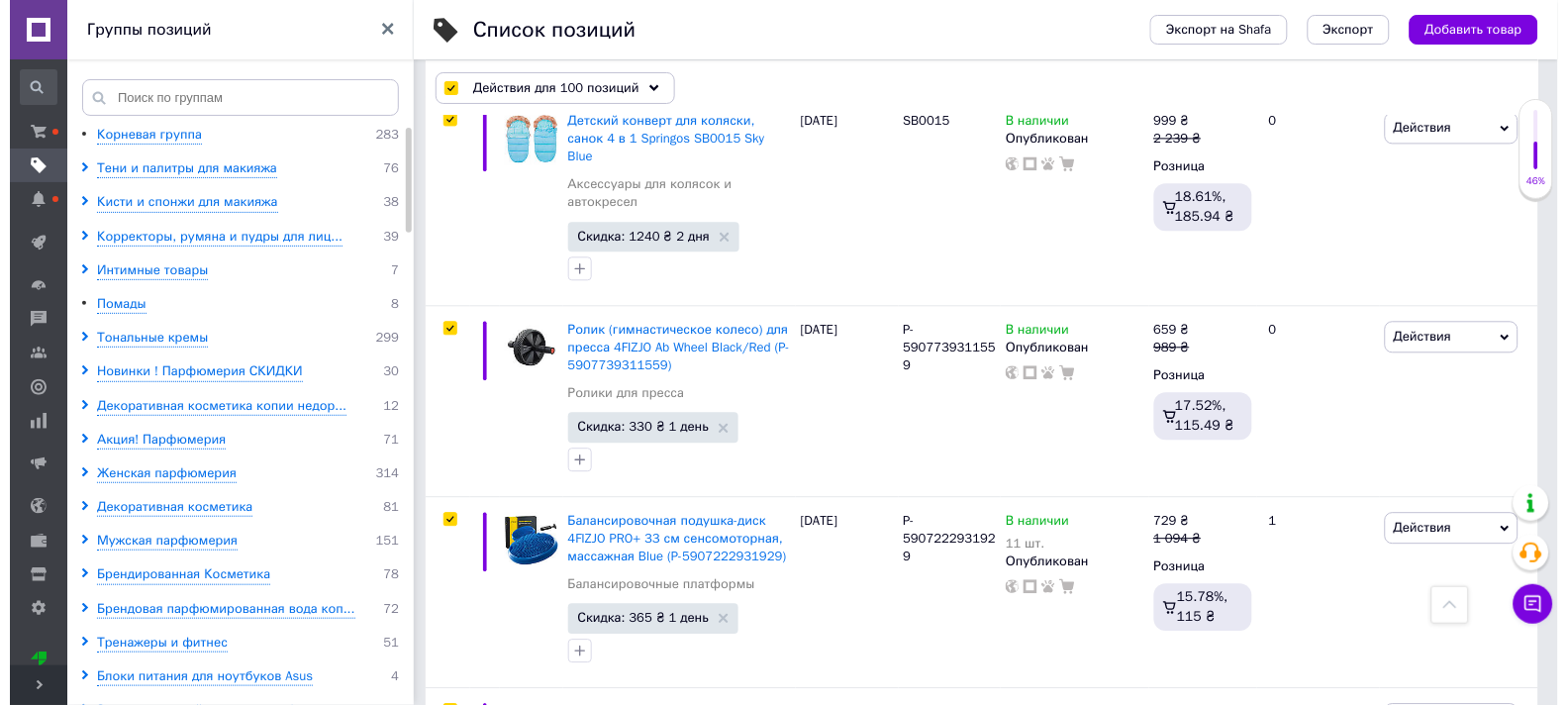 scroll, scrollTop: 19317, scrollLeft: 0, axis: vertical 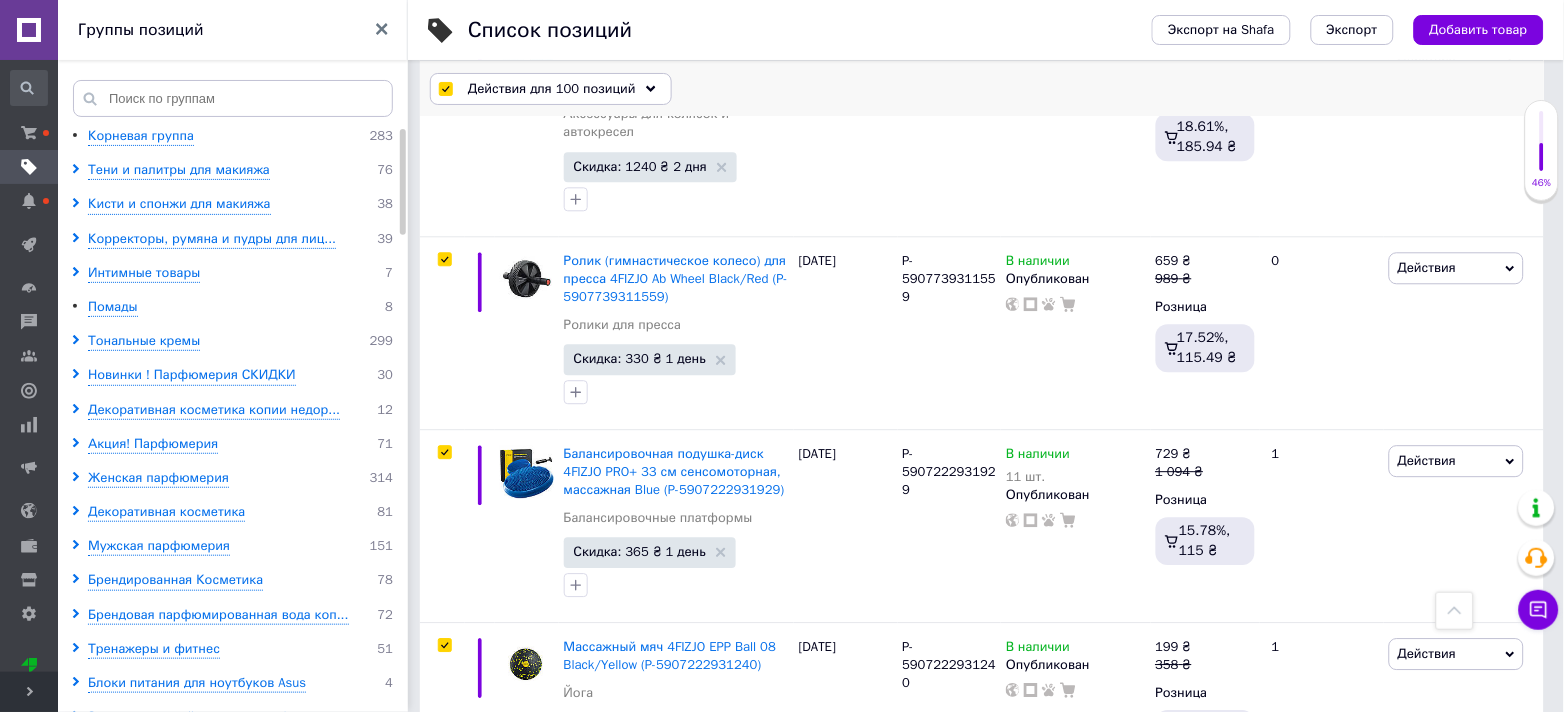click on "Действия для 100 позиций" at bounding box center [552, 89] 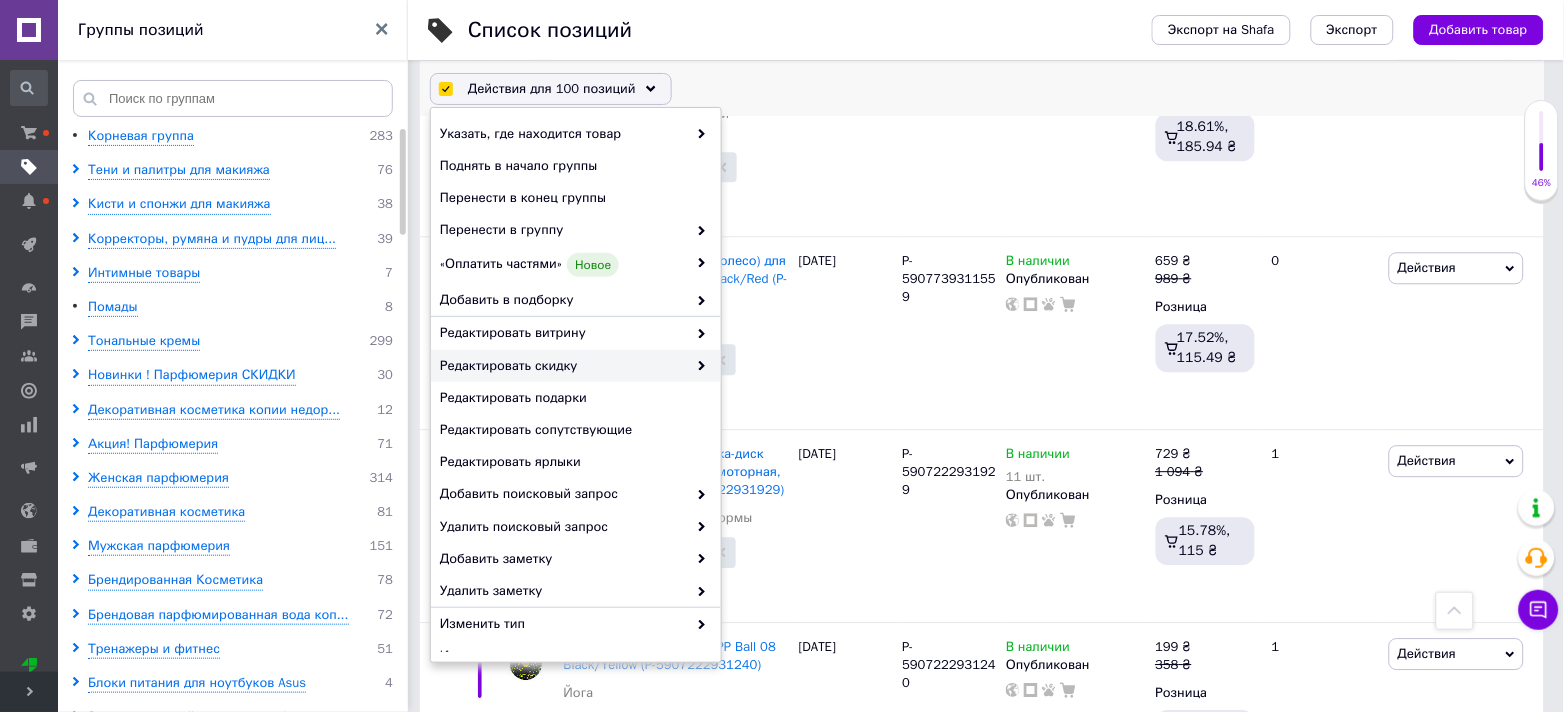 click on "Редактировать скидку" at bounding box center (563, 366) 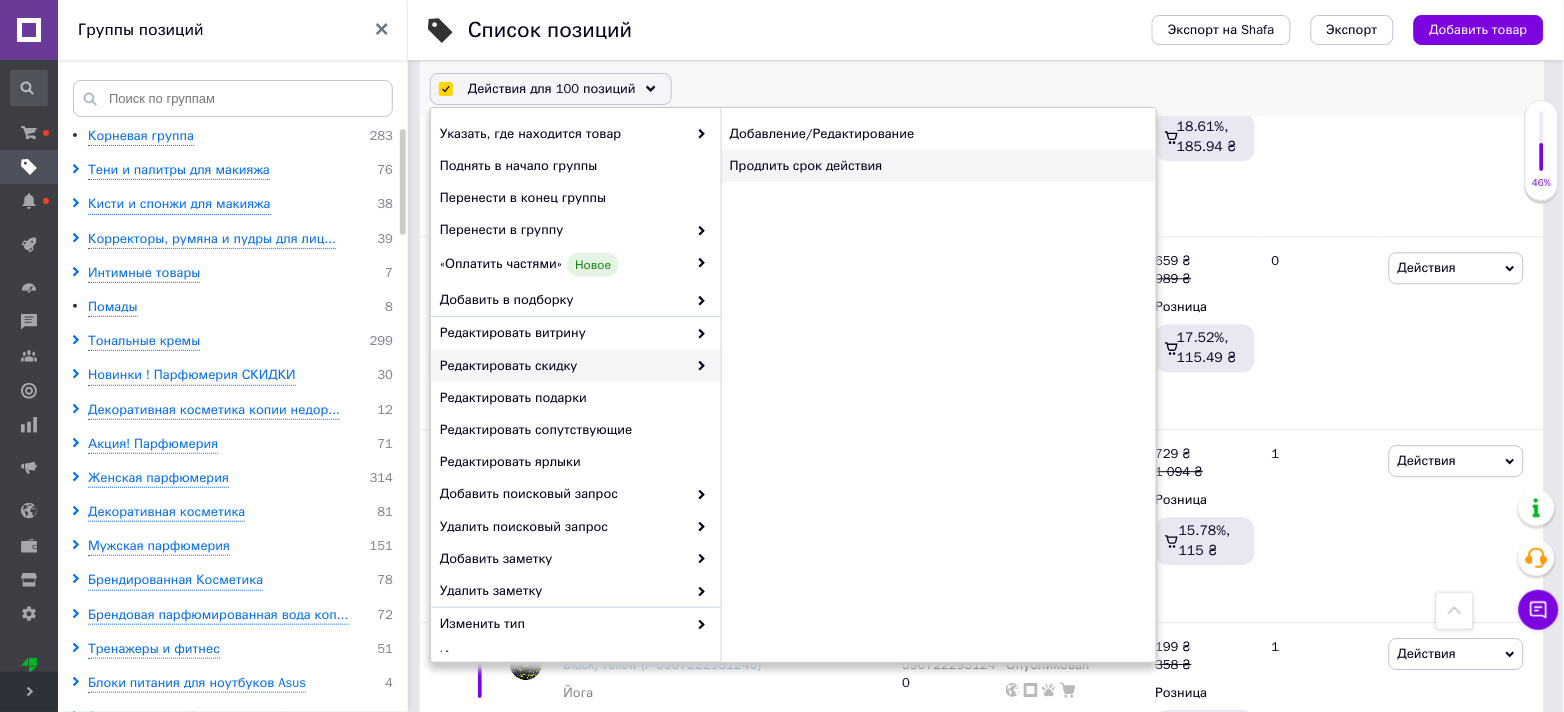 click on "Продлить срок действия" at bounding box center [938, 166] 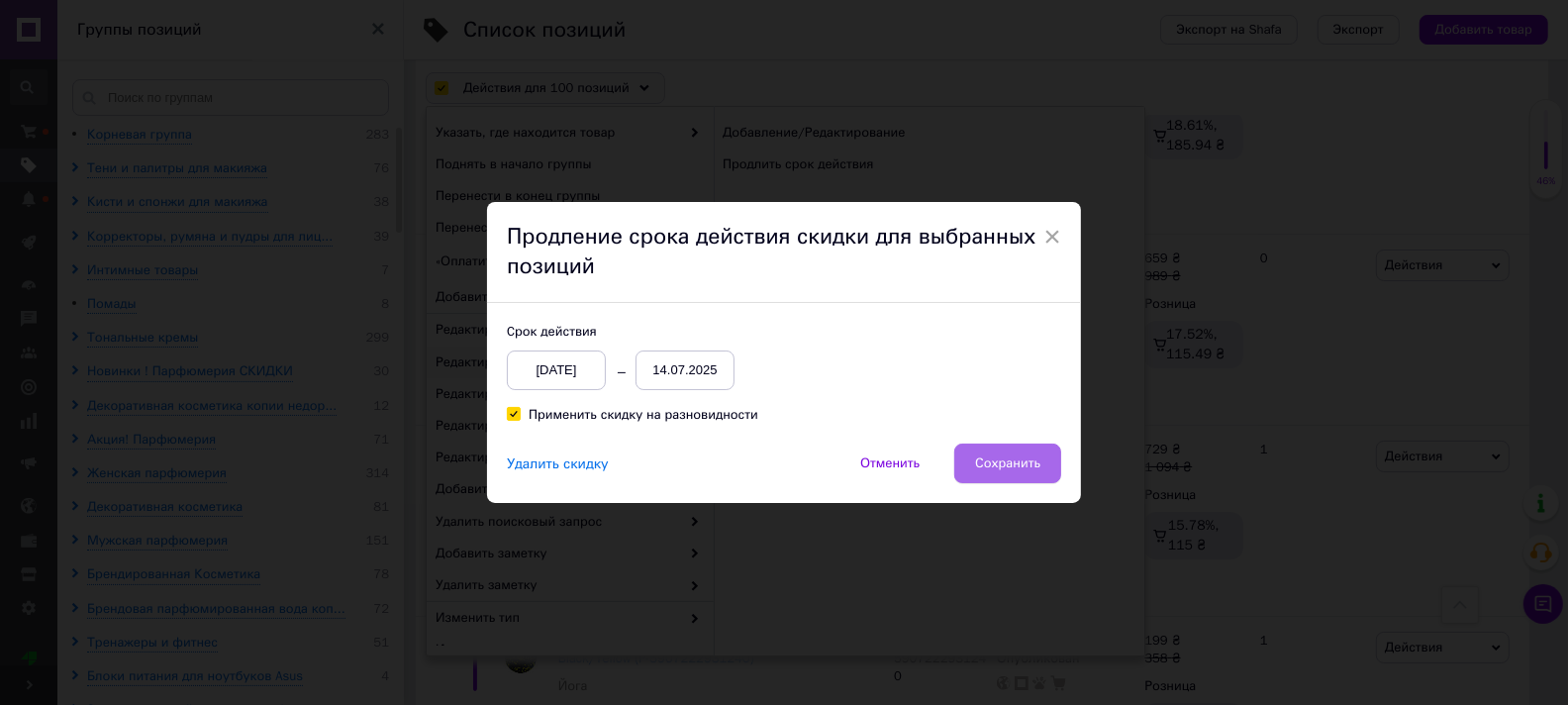 click on "Сохранить" at bounding box center [1008, 463] 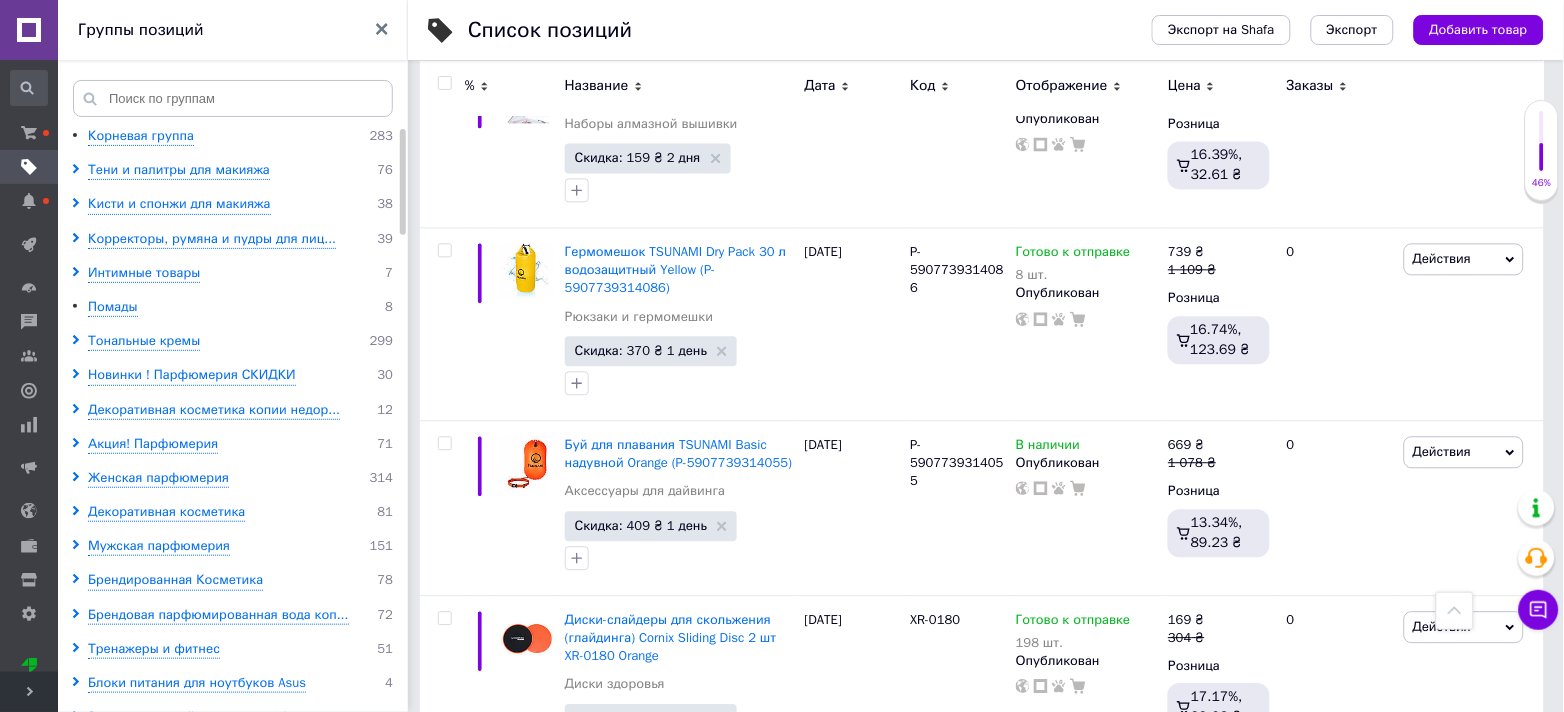 scroll, scrollTop: 19419, scrollLeft: 0, axis: vertical 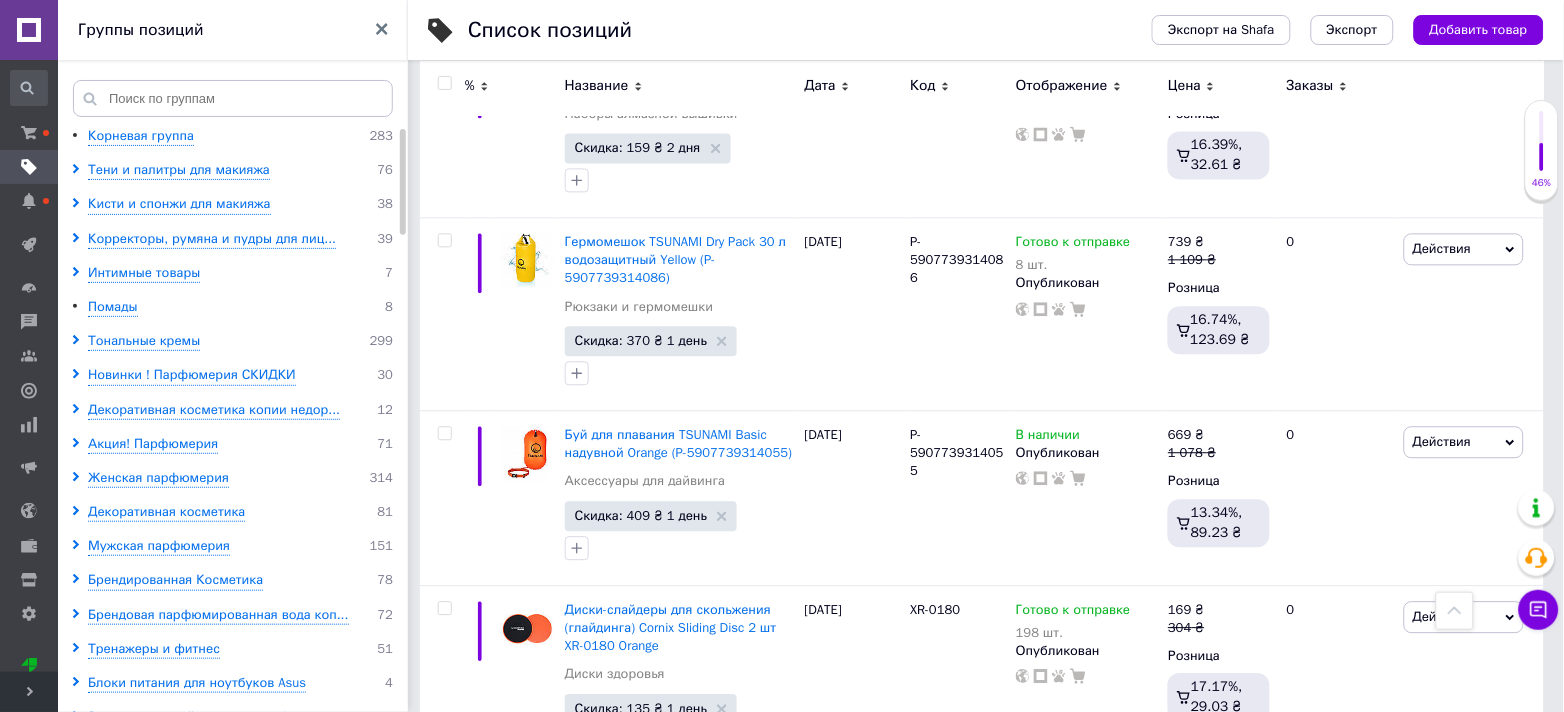 click at bounding box center (444, 83) 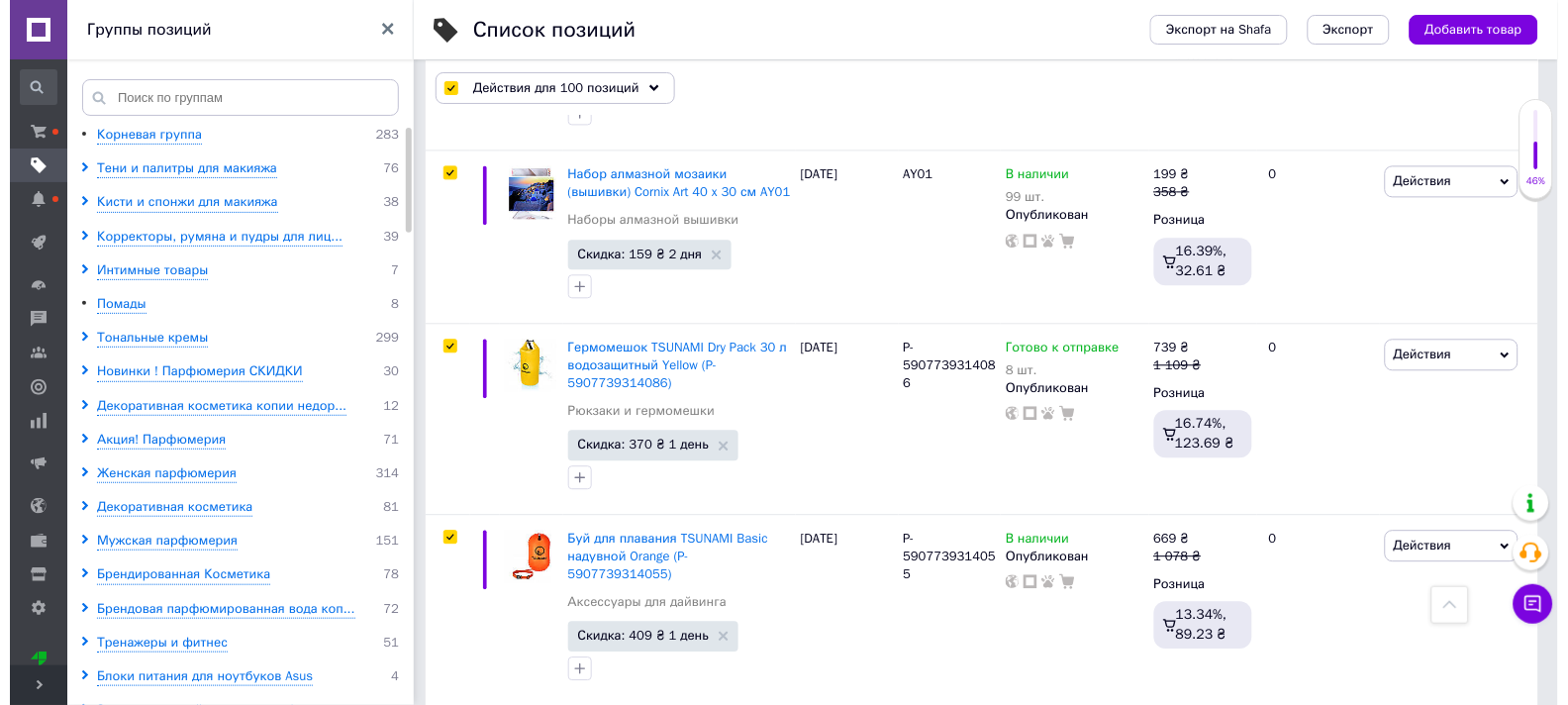 scroll, scrollTop: 19298, scrollLeft: 0, axis: vertical 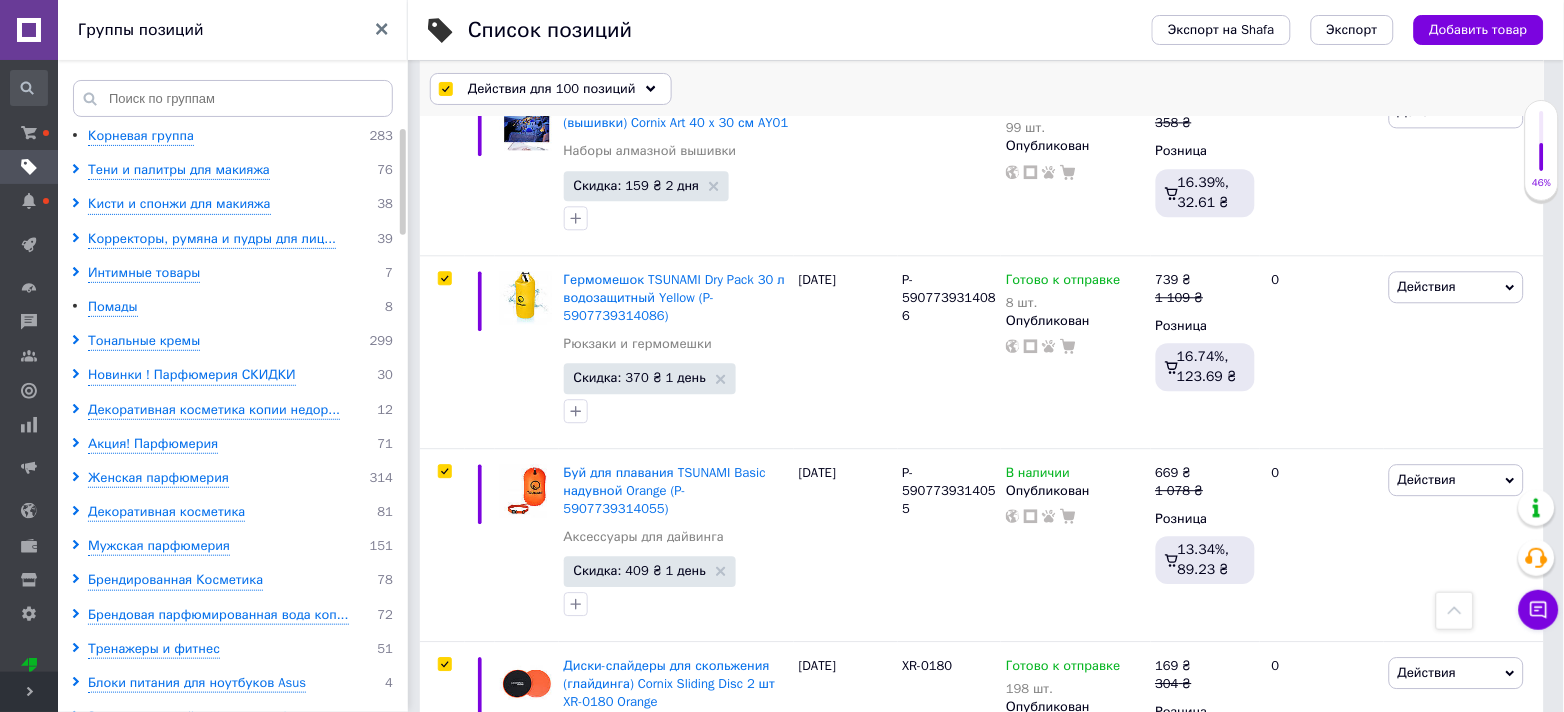 click on "Действия для 100 позиций" at bounding box center (552, 89) 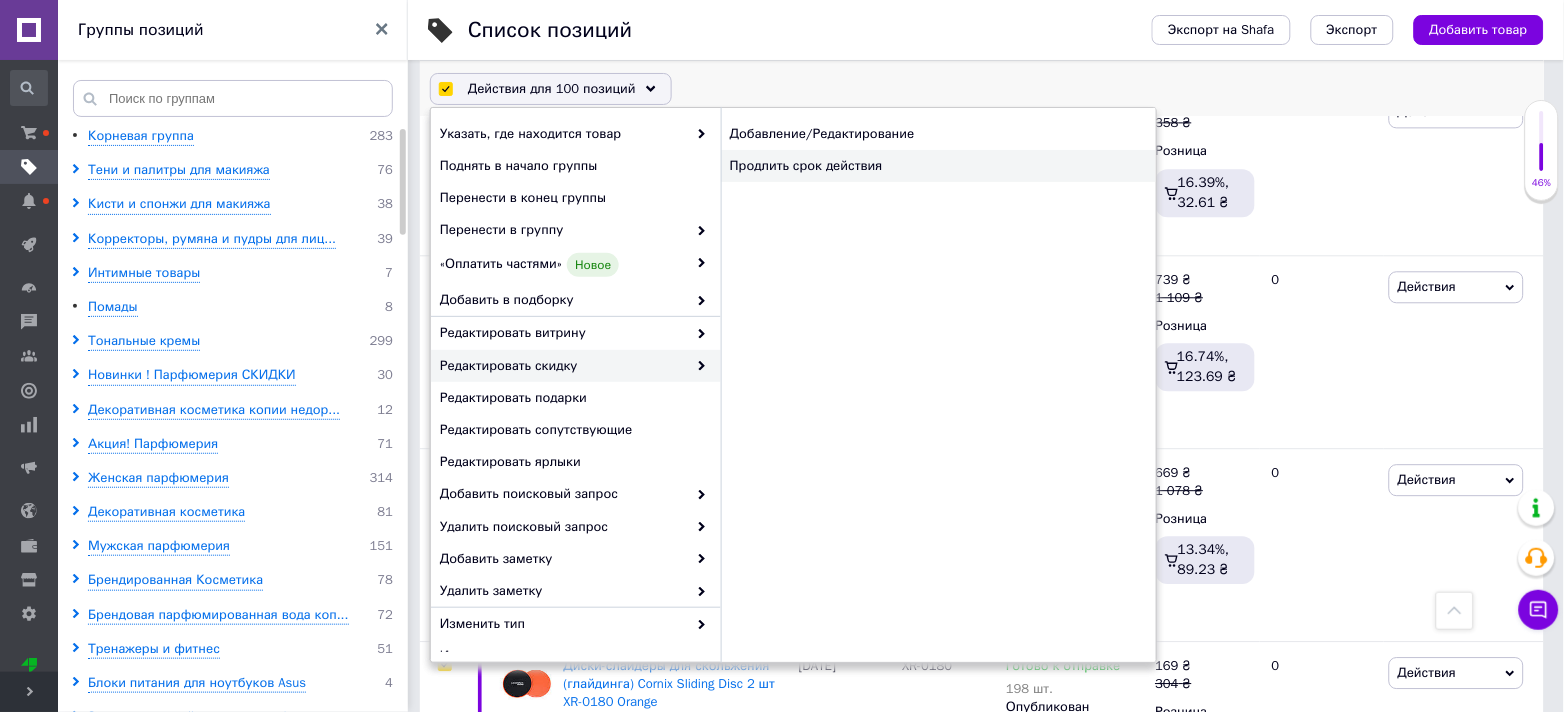 click on "Продлить срок действия" at bounding box center (938, 166) 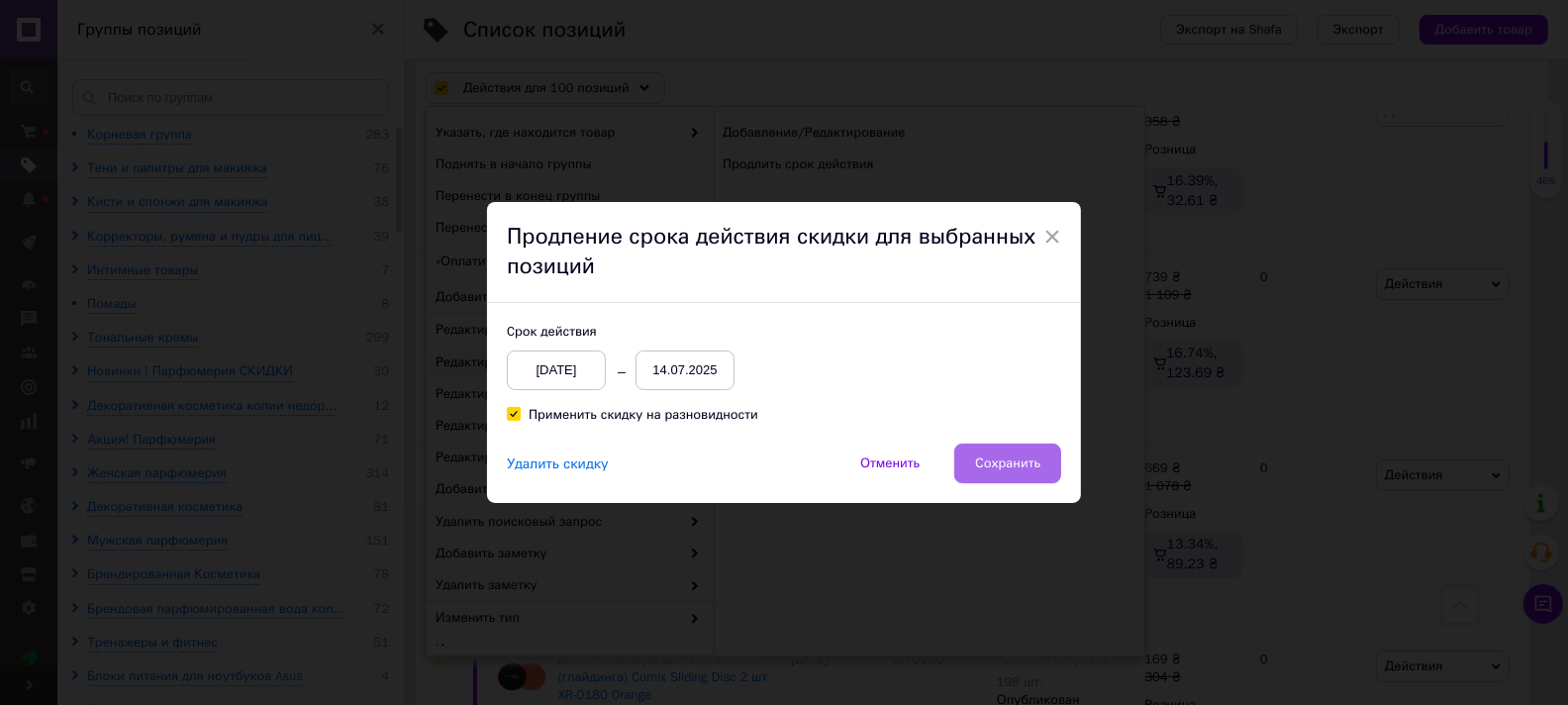 click on "Сохранить" at bounding box center (1008, 463) 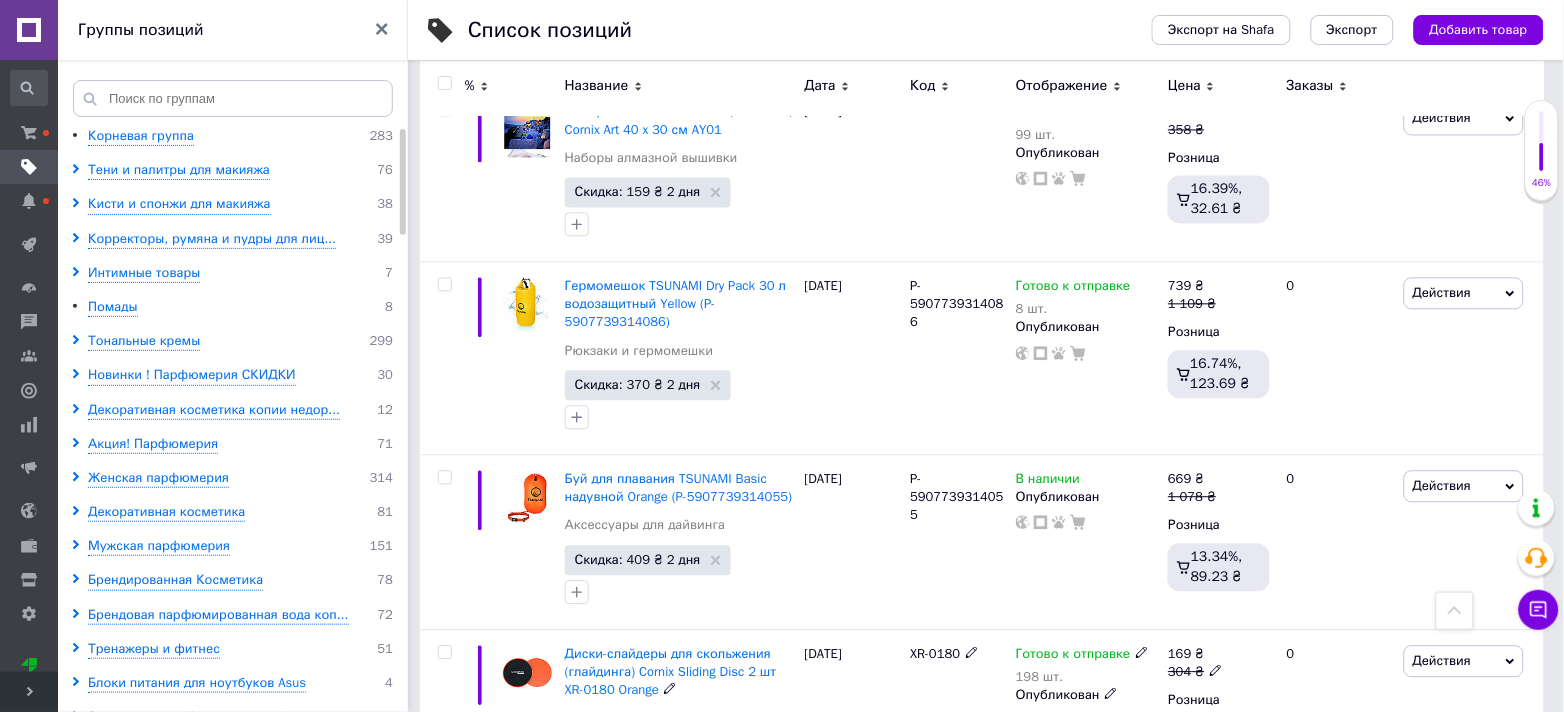 scroll, scrollTop: 19419, scrollLeft: 0, axis: vertical 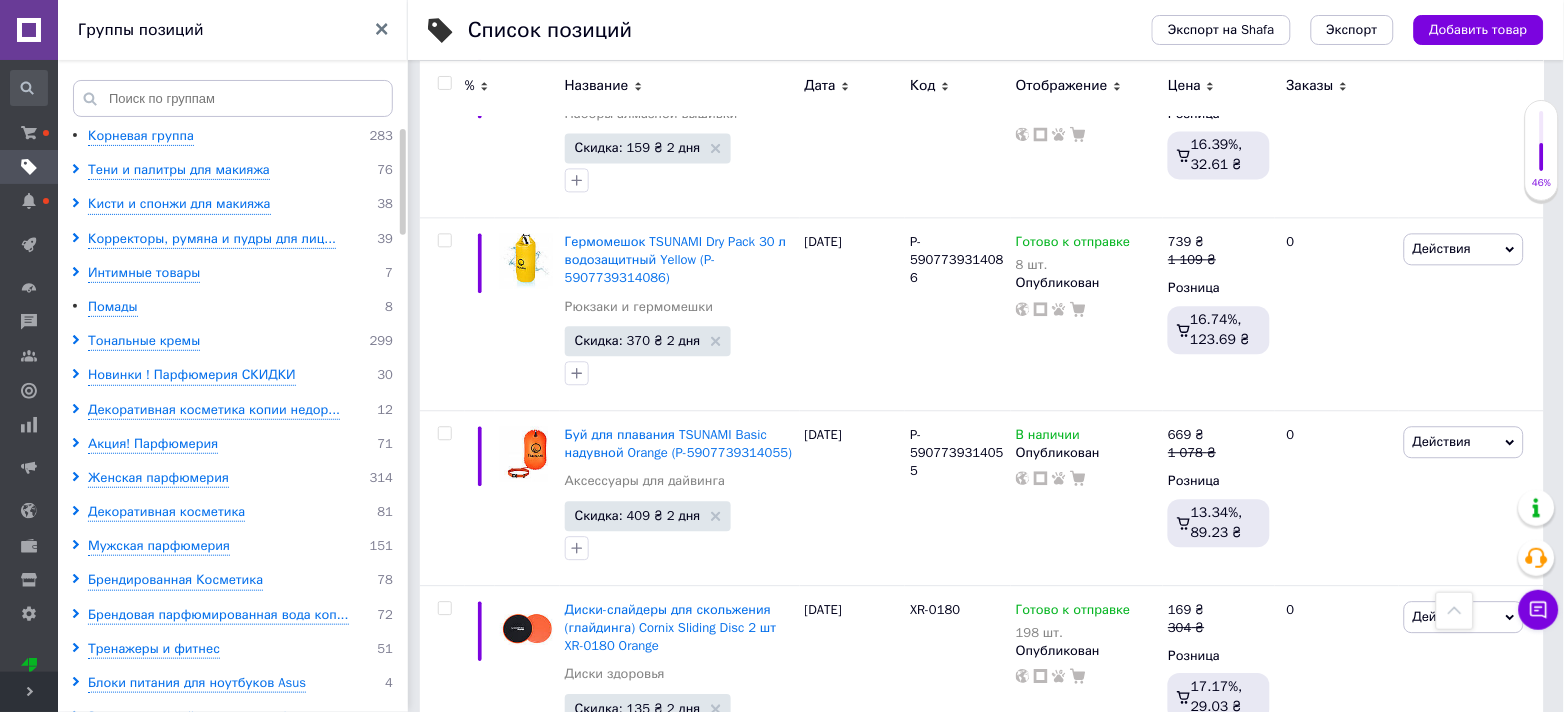 click on "2" at bounding box center [487, 993] 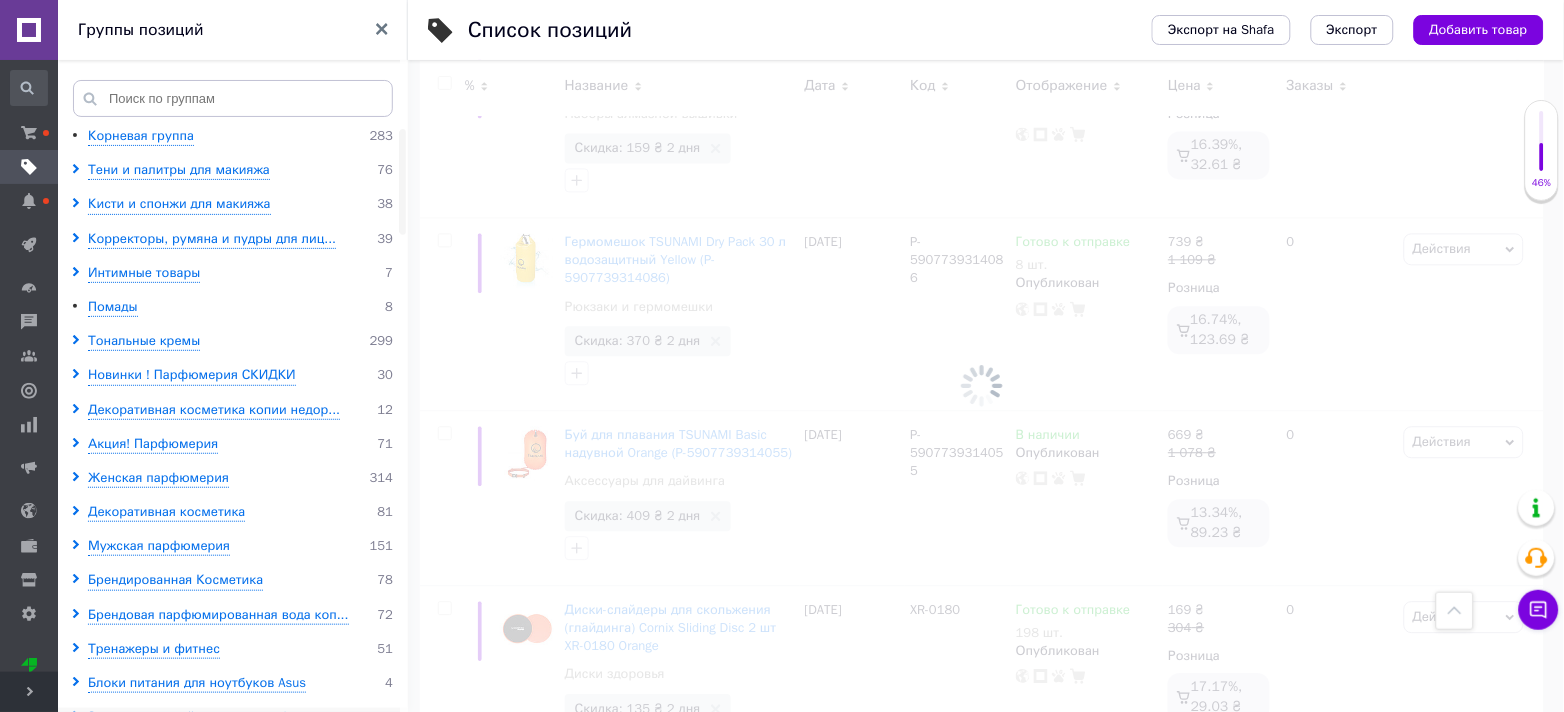 scroll, scrollTop: 0, scrollLeft: 0, axis: both 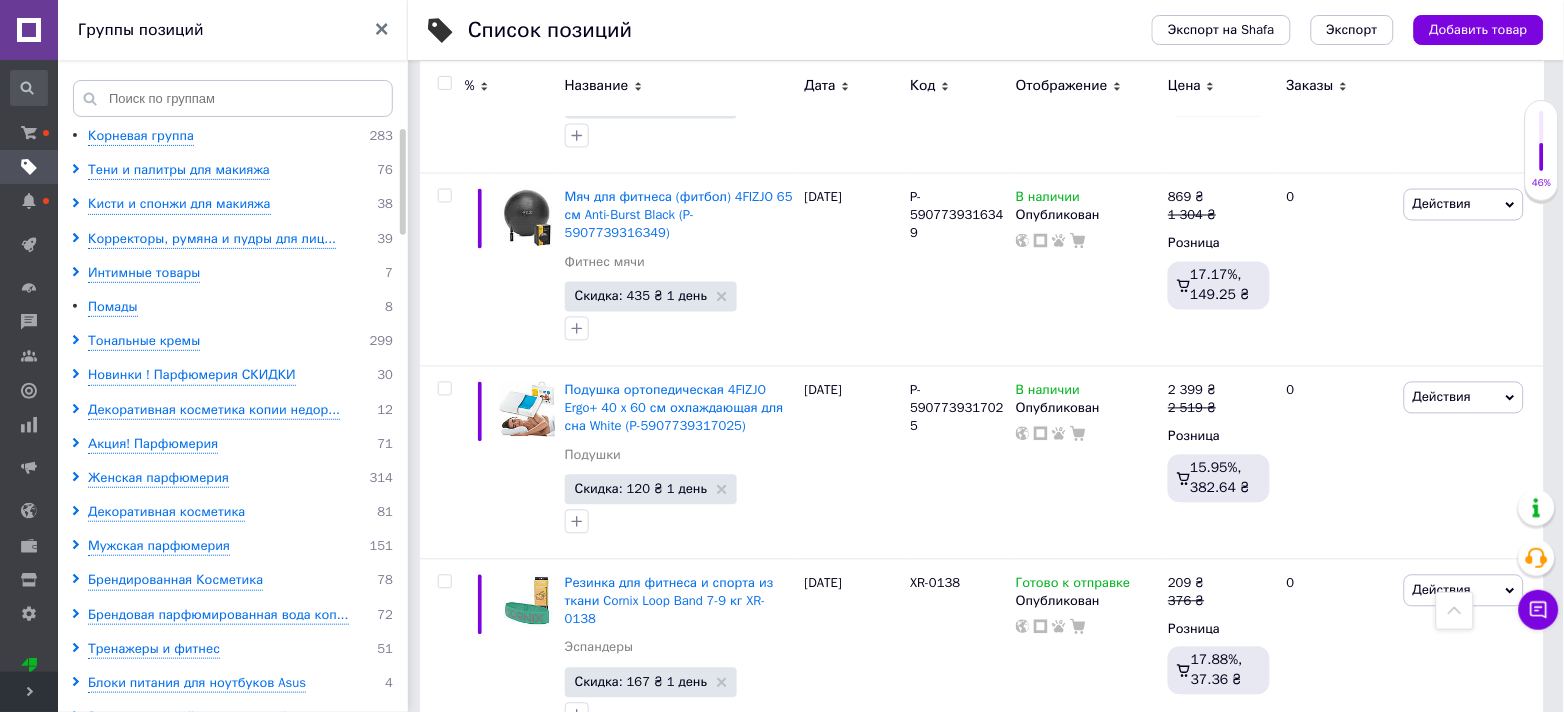 click at bounding box center (444, 83) 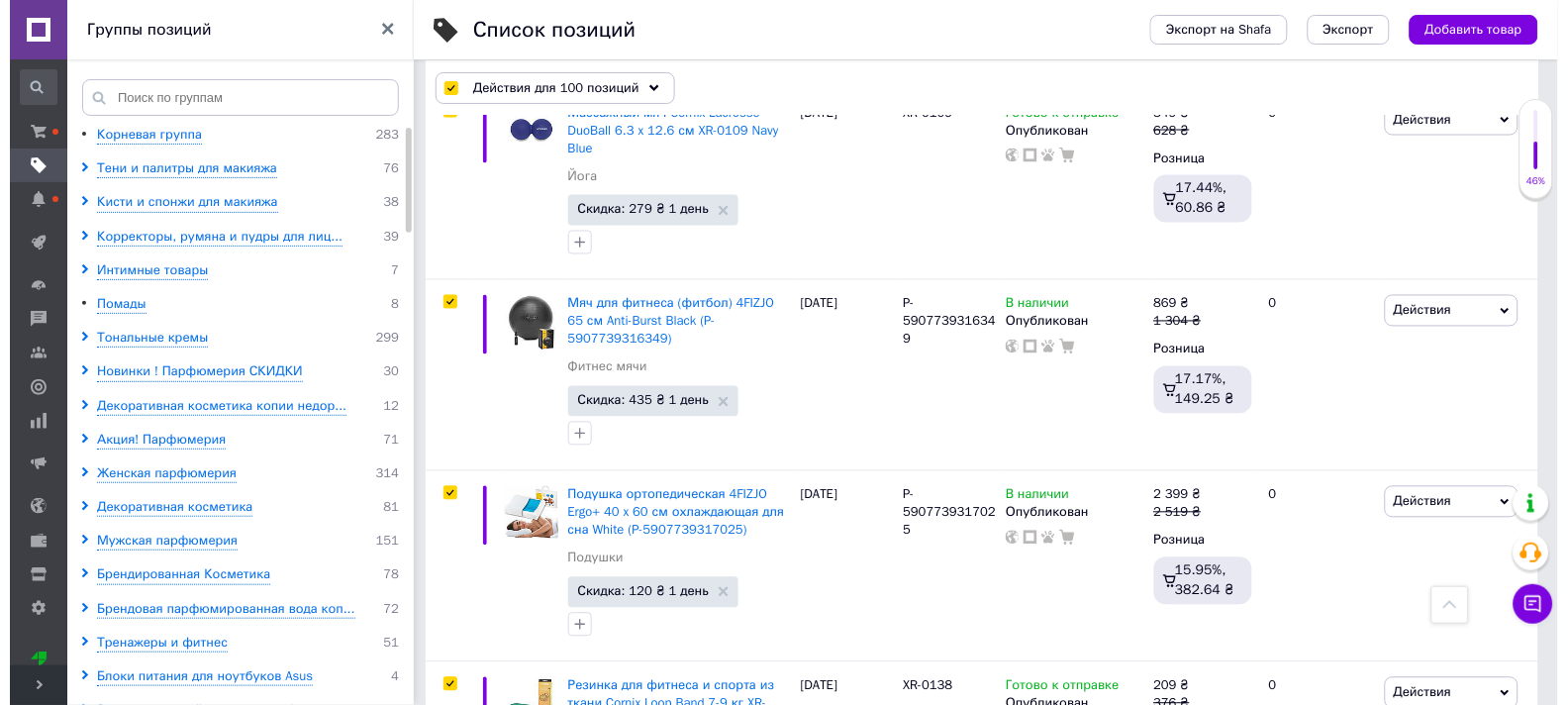 scroll, scrollTop: 19085, scrollLeft: 0, axis: vertical 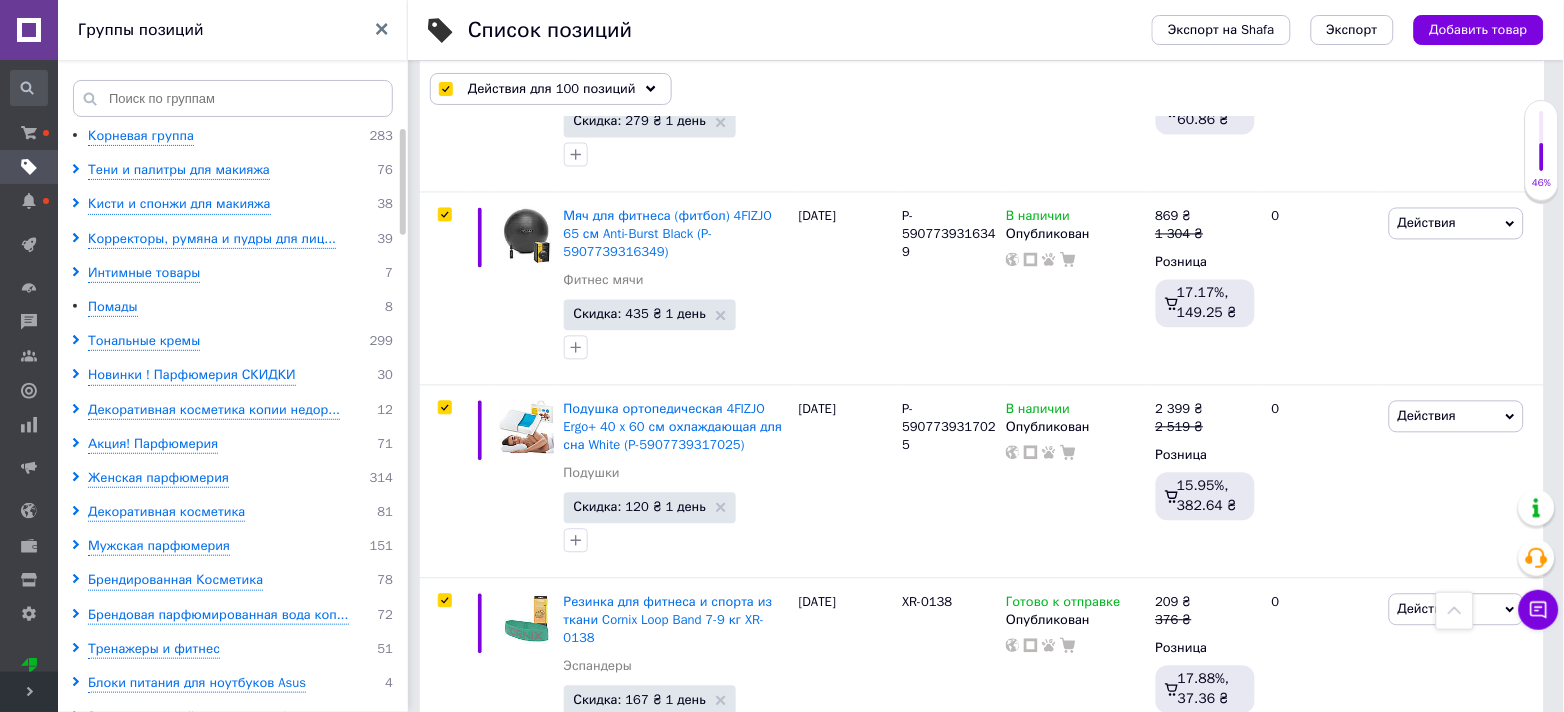 click on "Действия для 100 позиций" at bounding box center [552, 89] 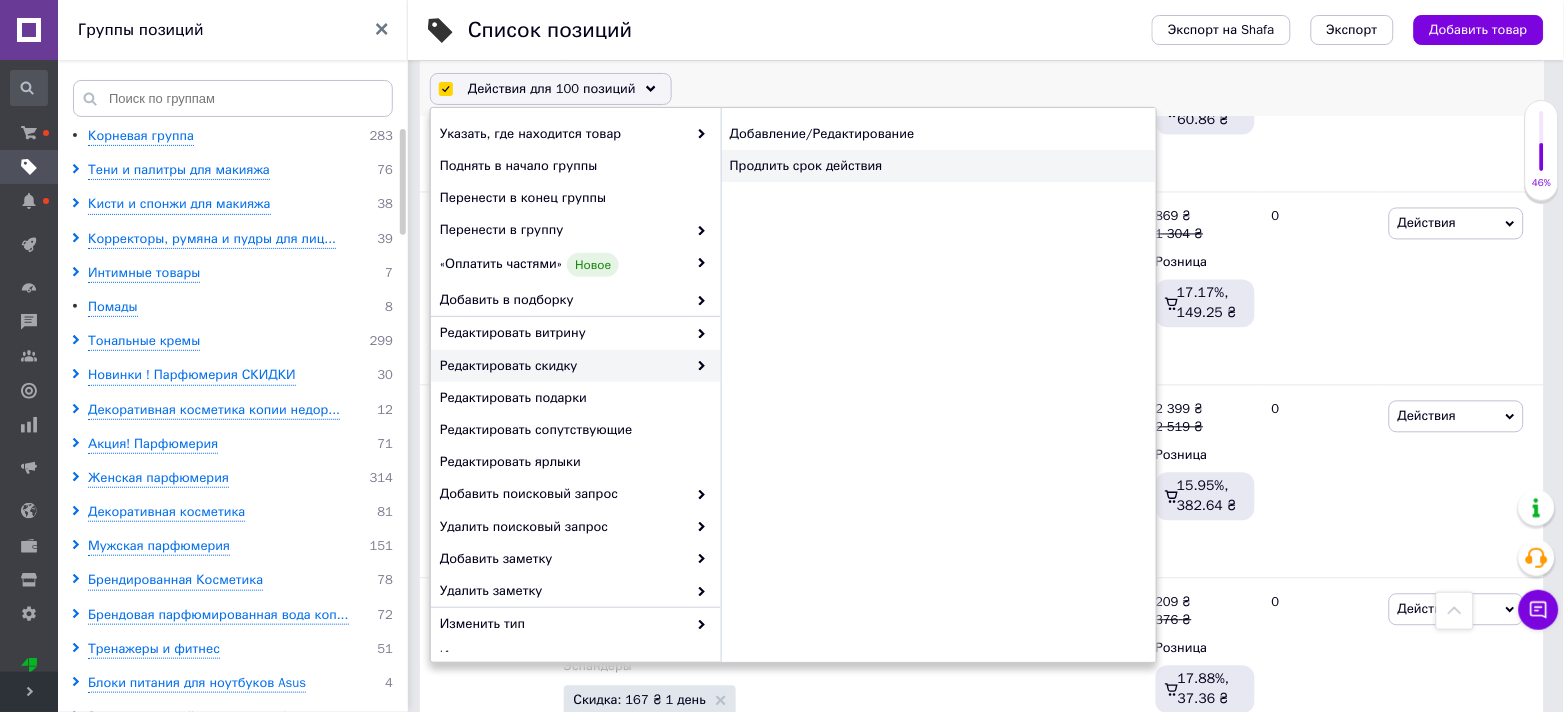 click on "Продлить срок действия" at bounding box center (938, 166) 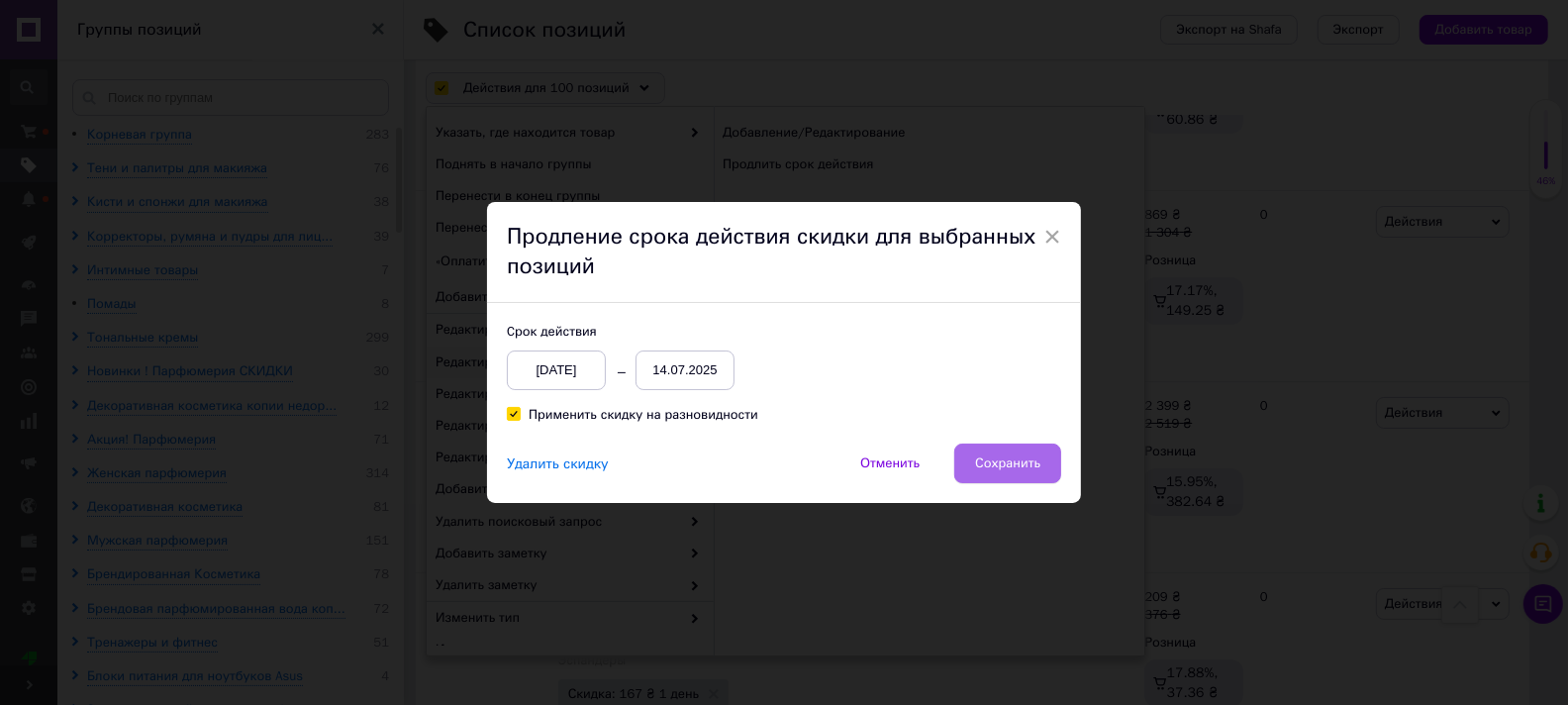 drag, startPoint x: 950, startPoint y: 452, endPoint x: 959, endPoint y: 459, distance: 11.4017543 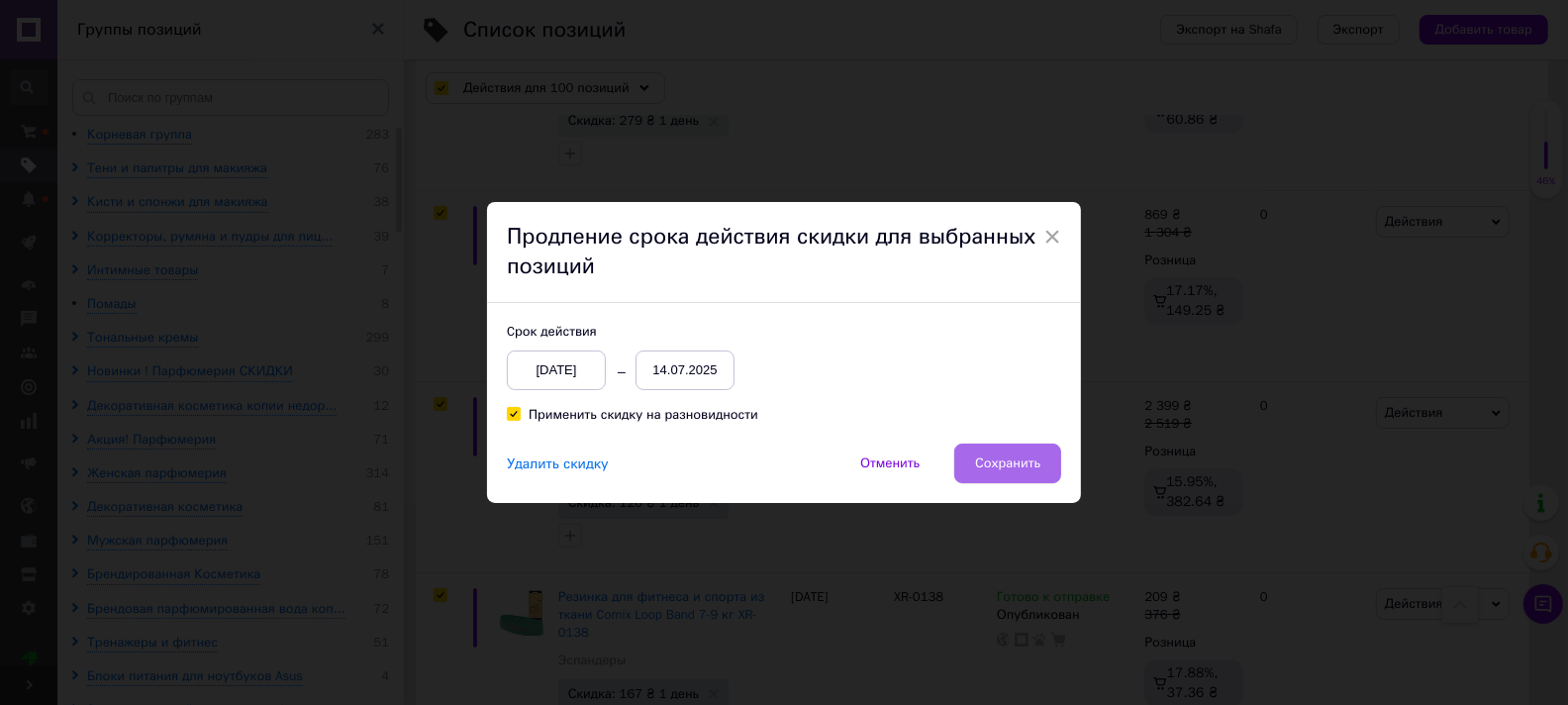 click on "Сохранить" at bounding box center [1008, 463] 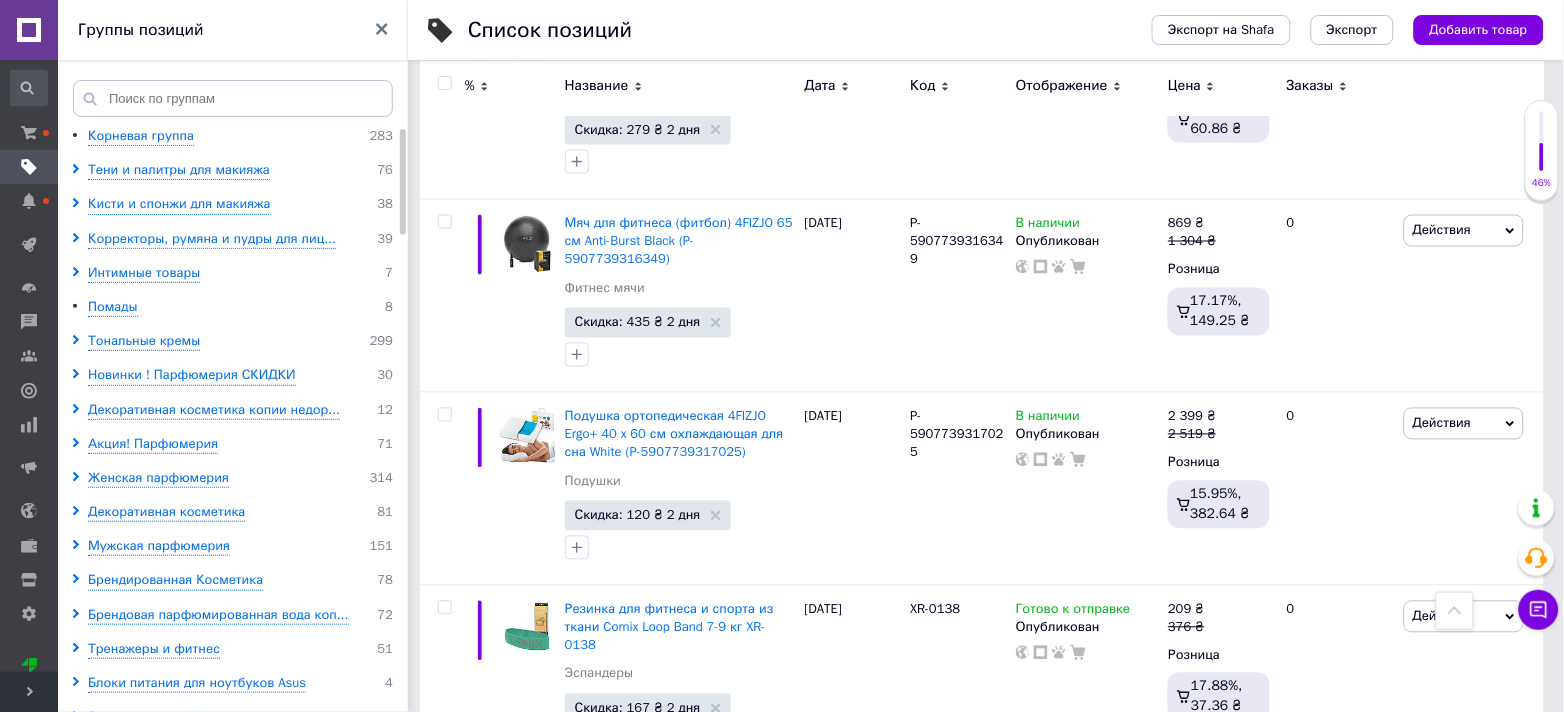scroll, scrollTop: 19185, scrollLeft: 0, axis: vertical 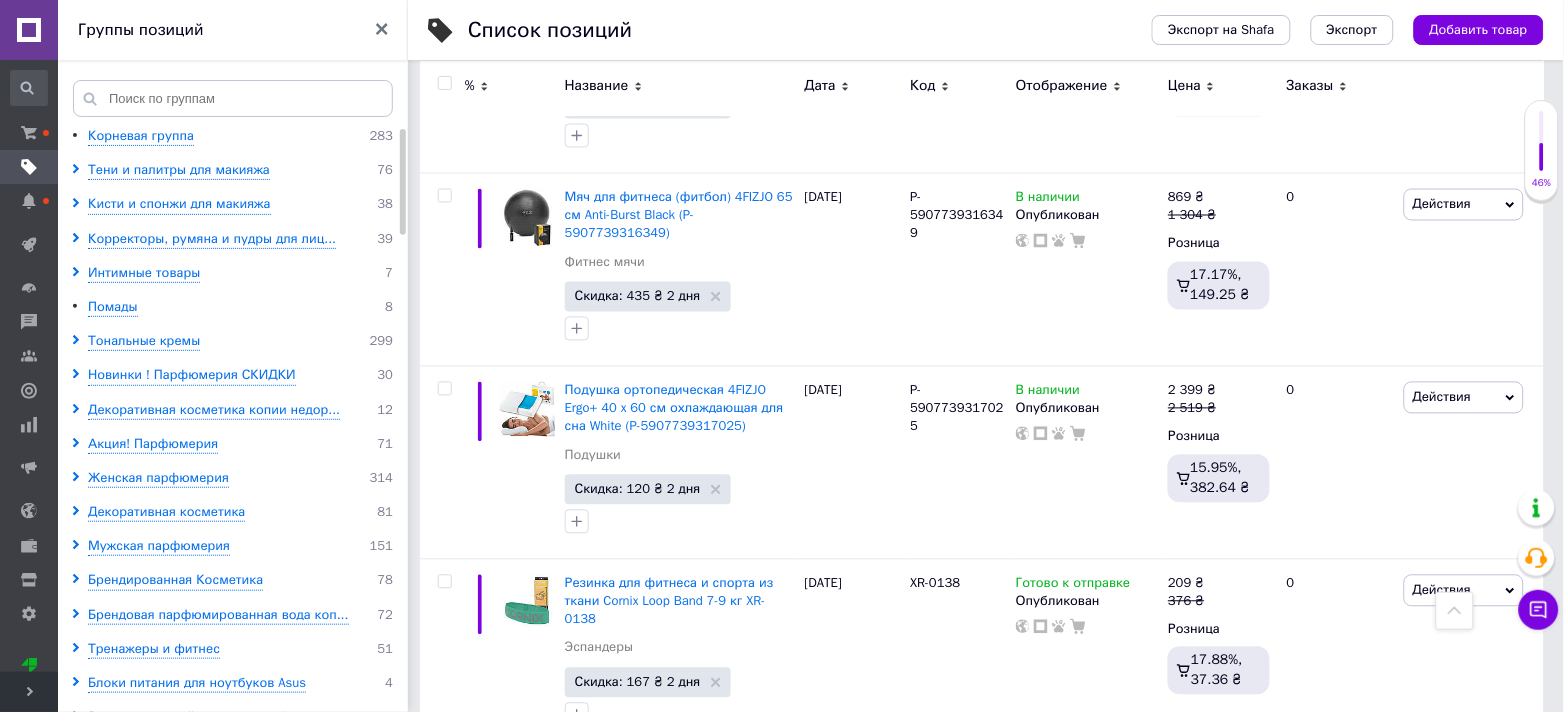 click on "3" at bounding box center [665, 968] 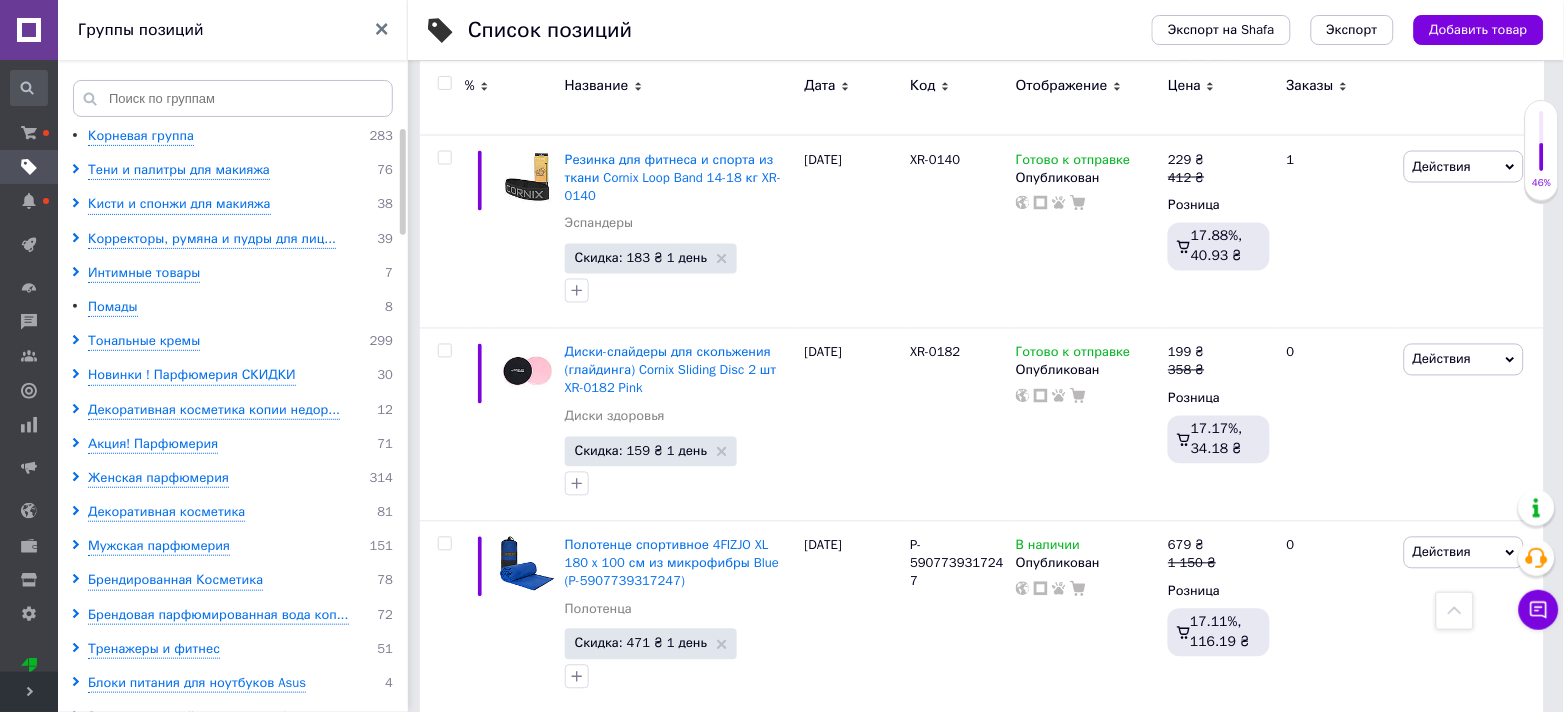 click at bounding box center [444, 83] 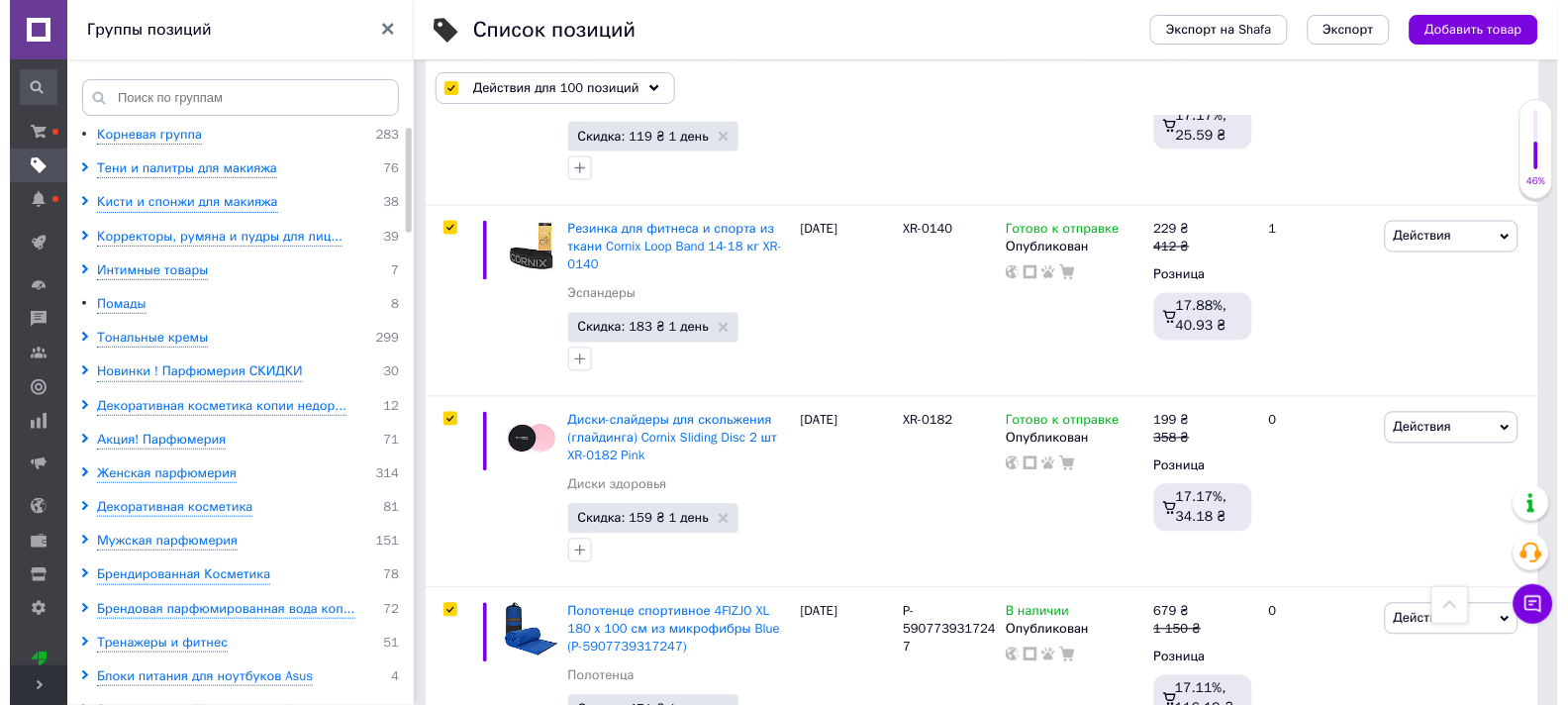 scroll, scrollTop: 19063, scrollLeft: 0, axis: vertical 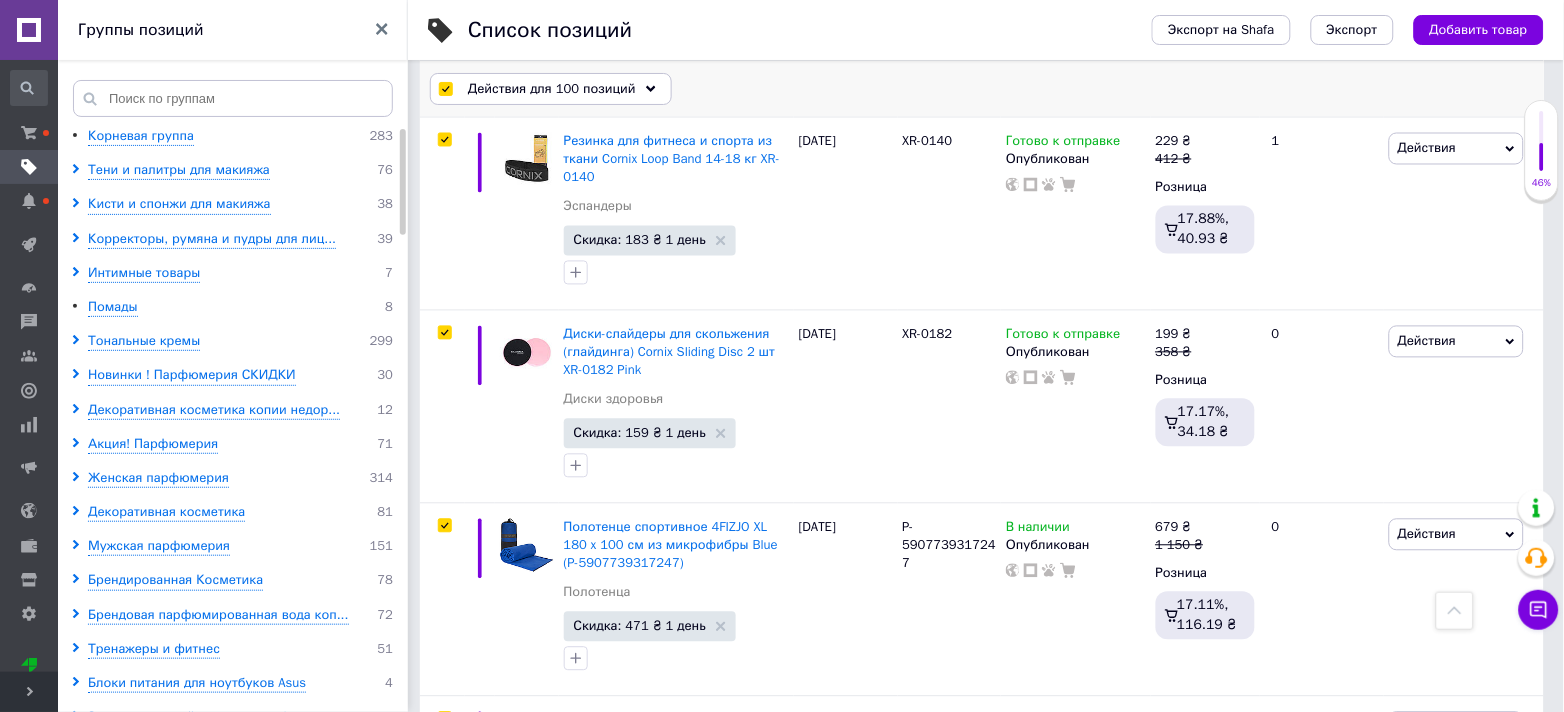 click on "Действия для 100 позиций" at bounding box center (552, 89) 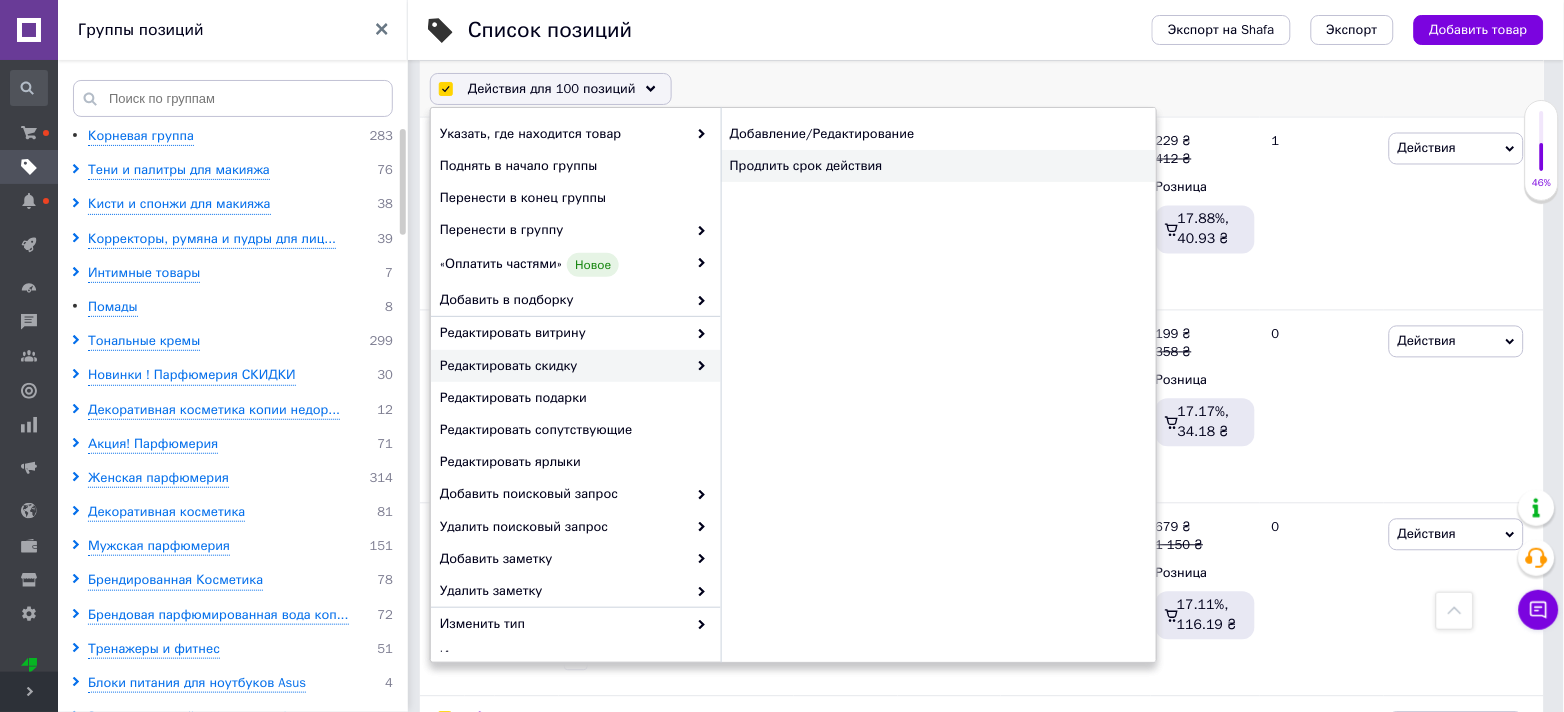 click on "Продлить срок действия" at bounding box center (938, 166) 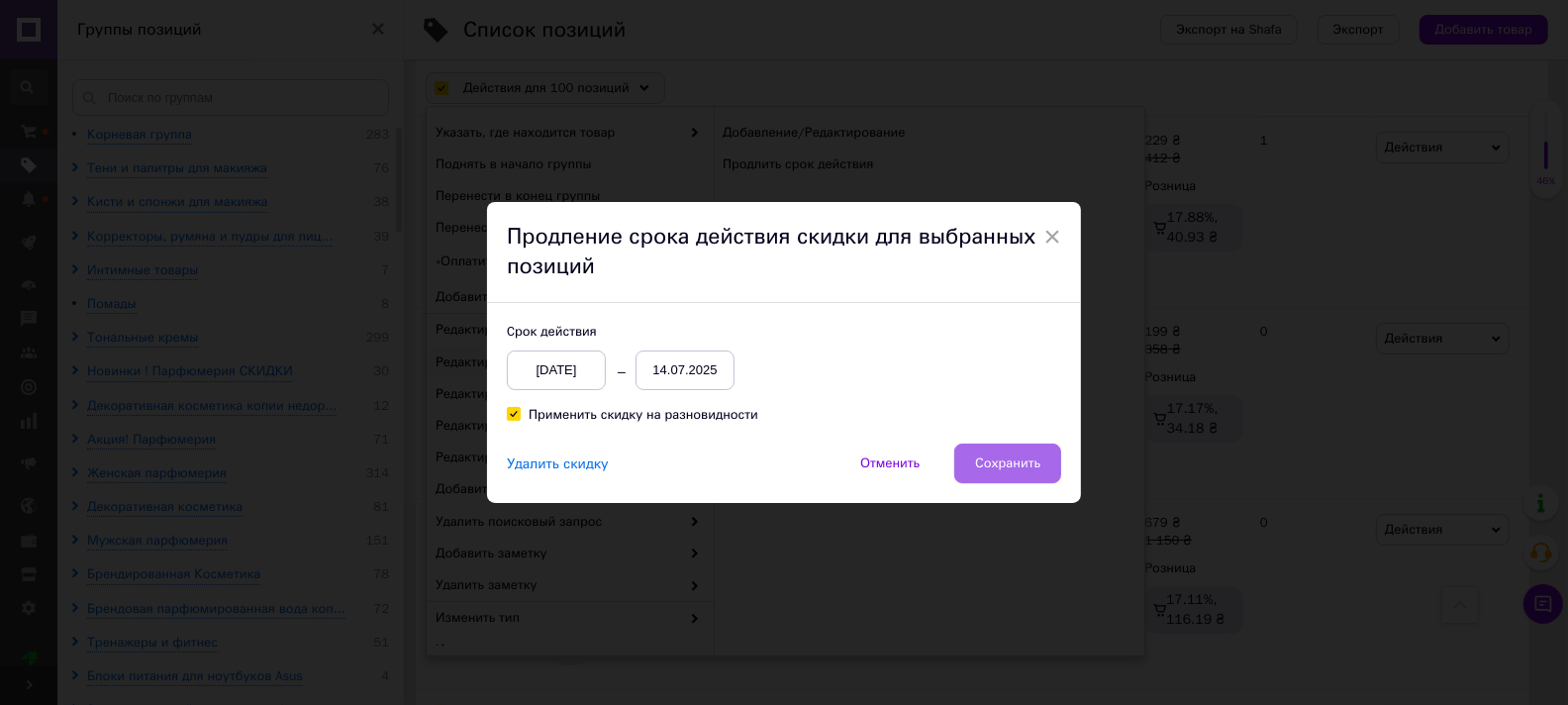click on "Сохранить" at bounding box center (1008, 463) 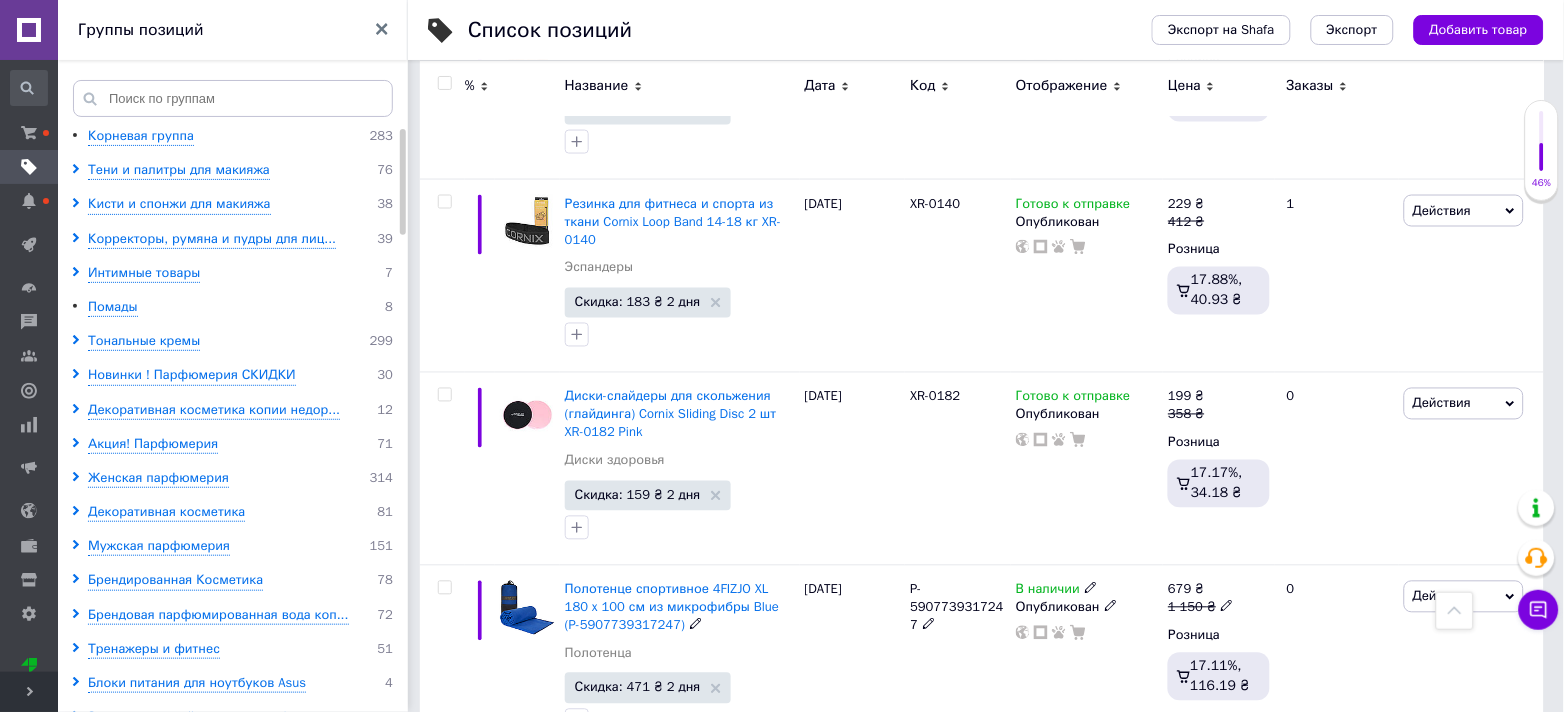 scroll, scrollTop: 19162, scrollLeft: 0, axis: vertical 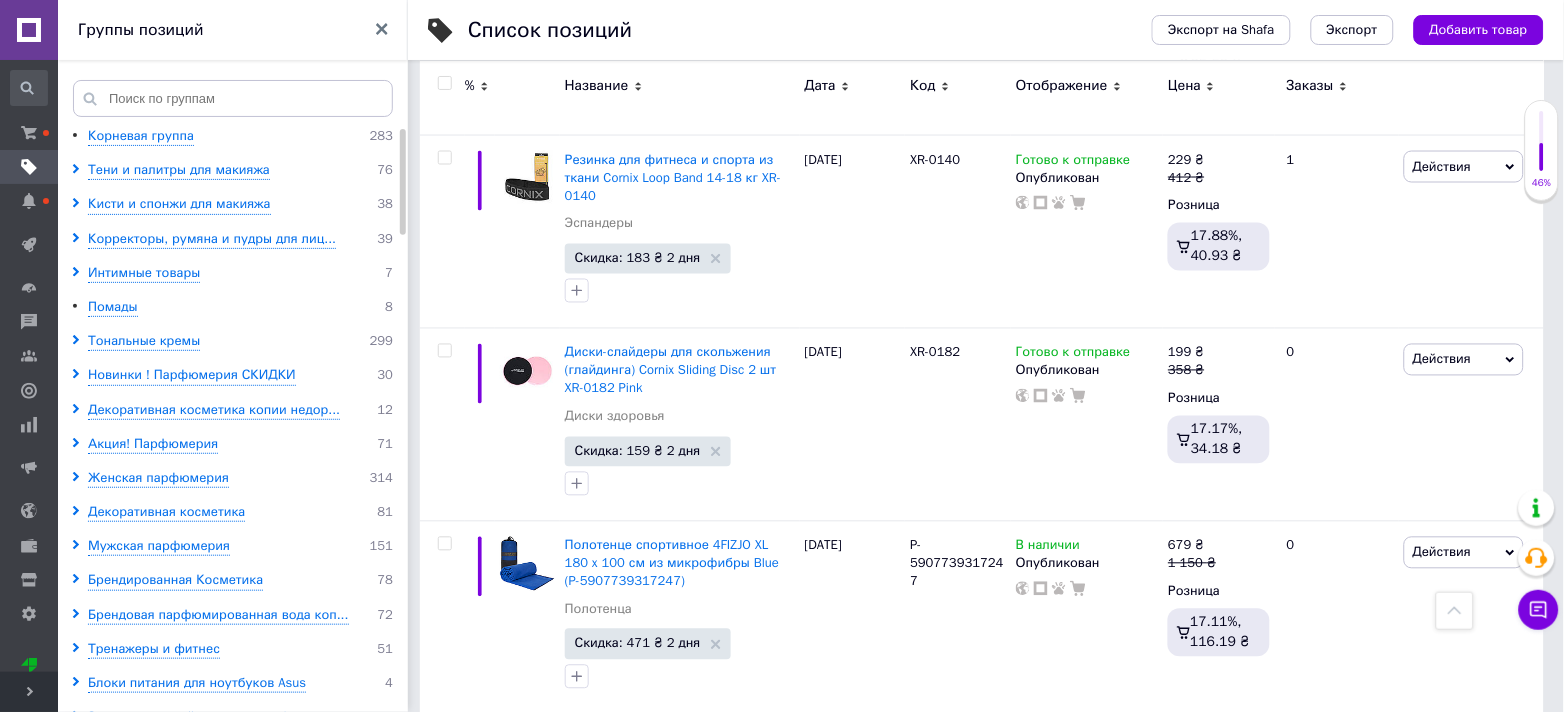 click on "4" at bounding box center (710, 929) 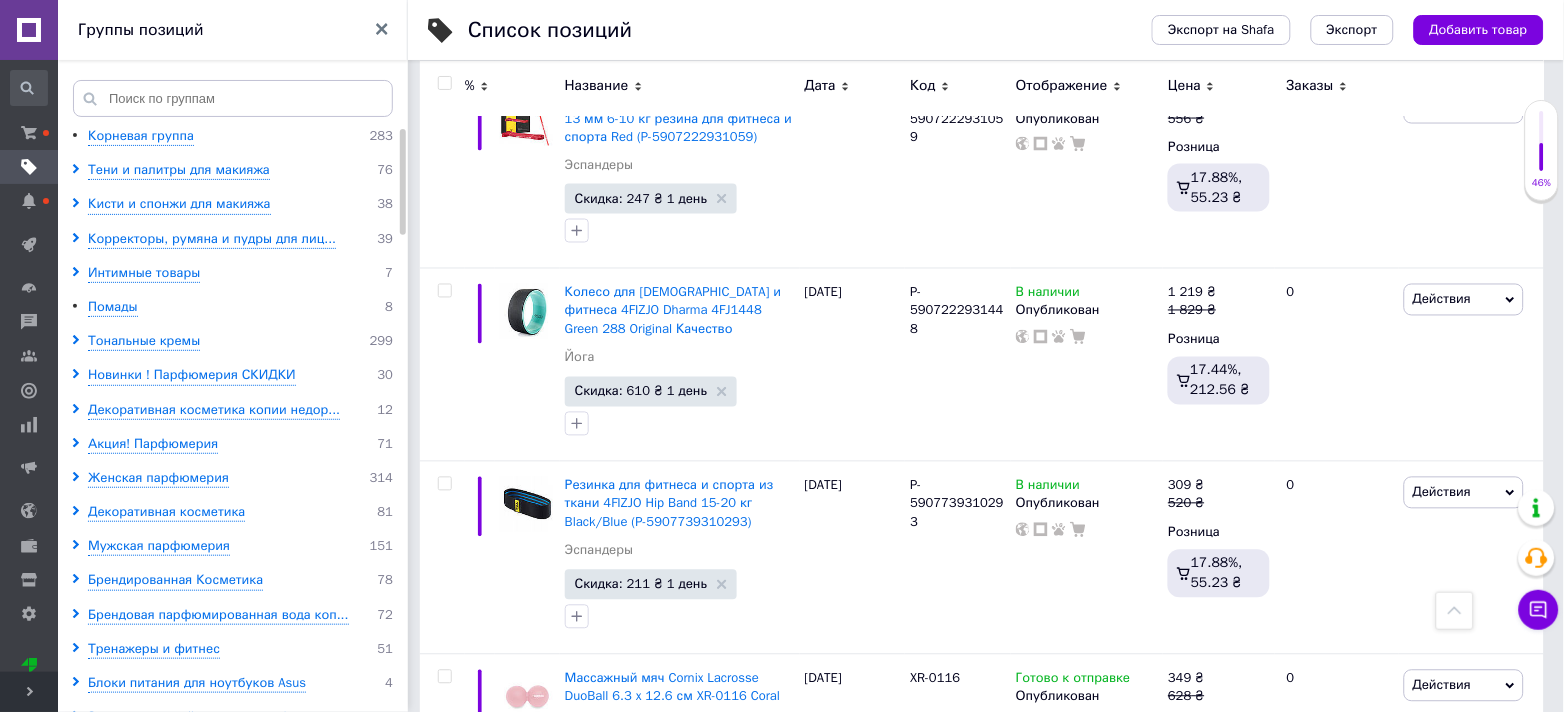 click at bounding box center (444, 83) 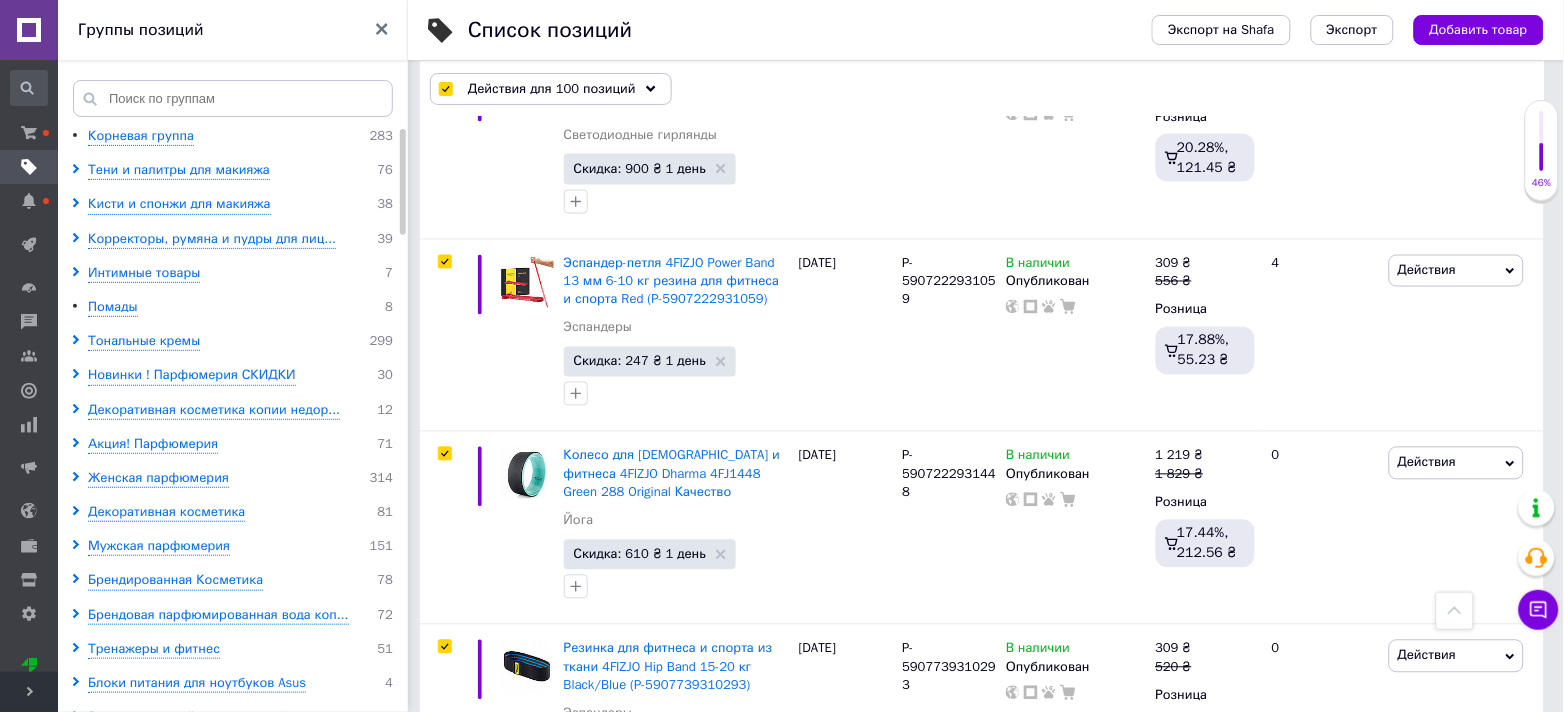 scroll, scrollTop: 19161, scrollLeft: 0, axis: vertical 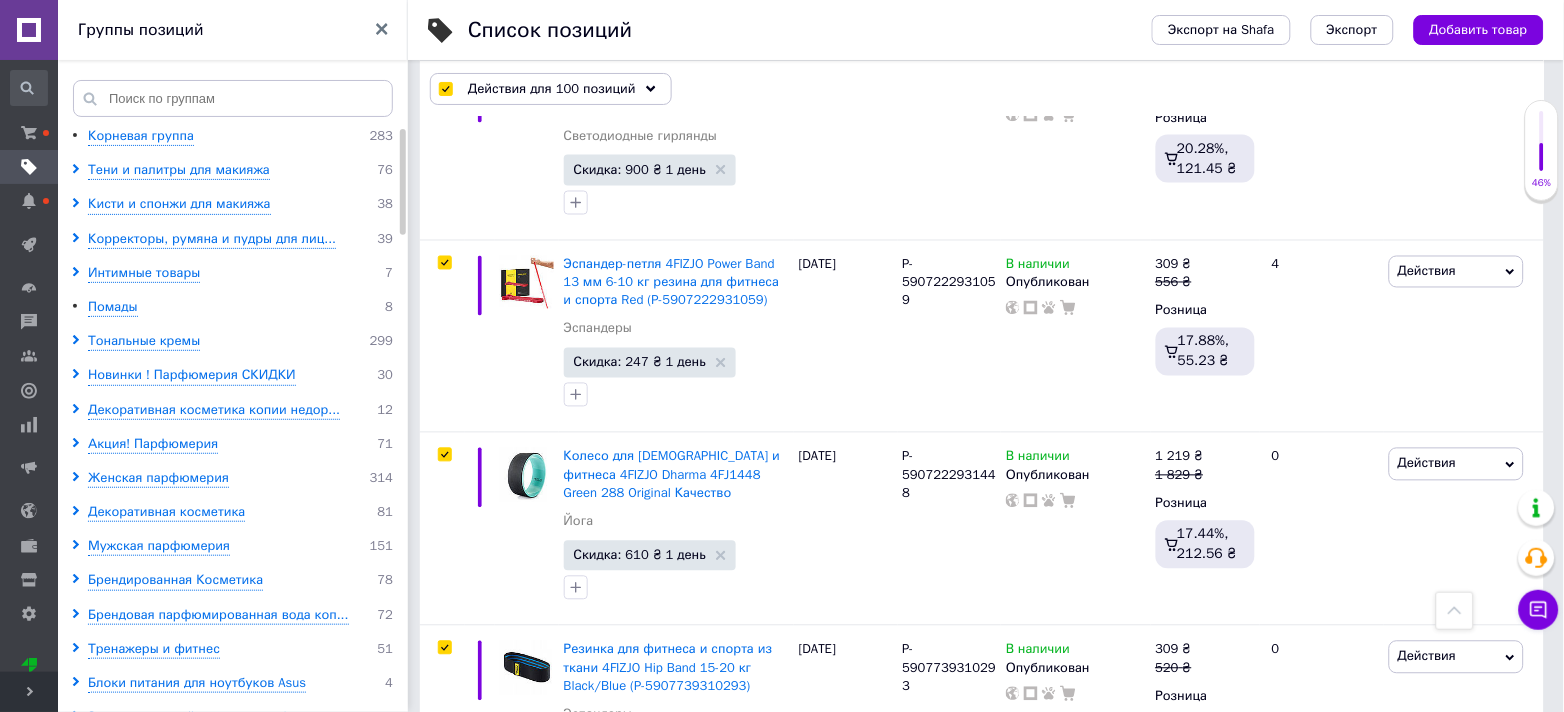 click on "Действия для 100 позиций" at bounding box center [552, 89] 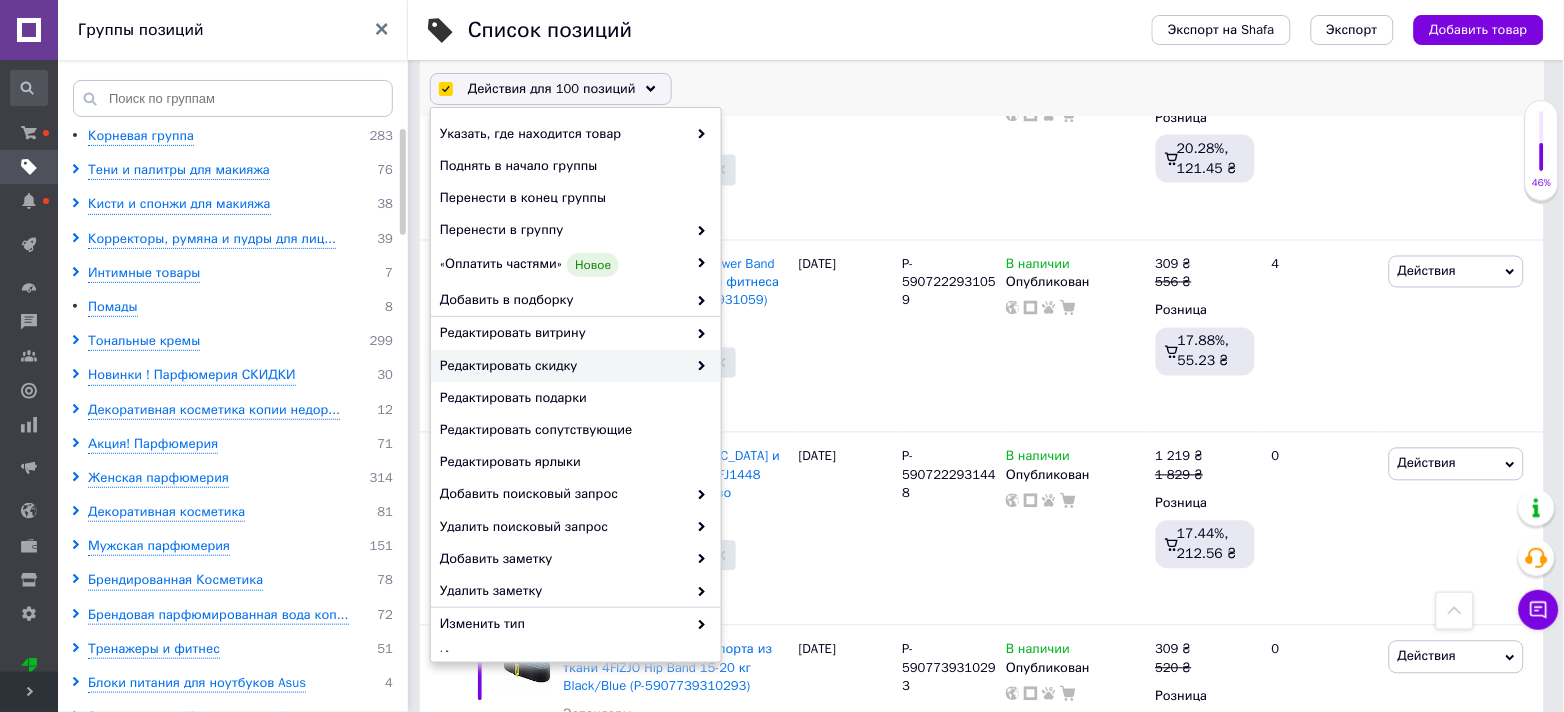 click on "Редактировать скидку" at bounding box center [576, 366] 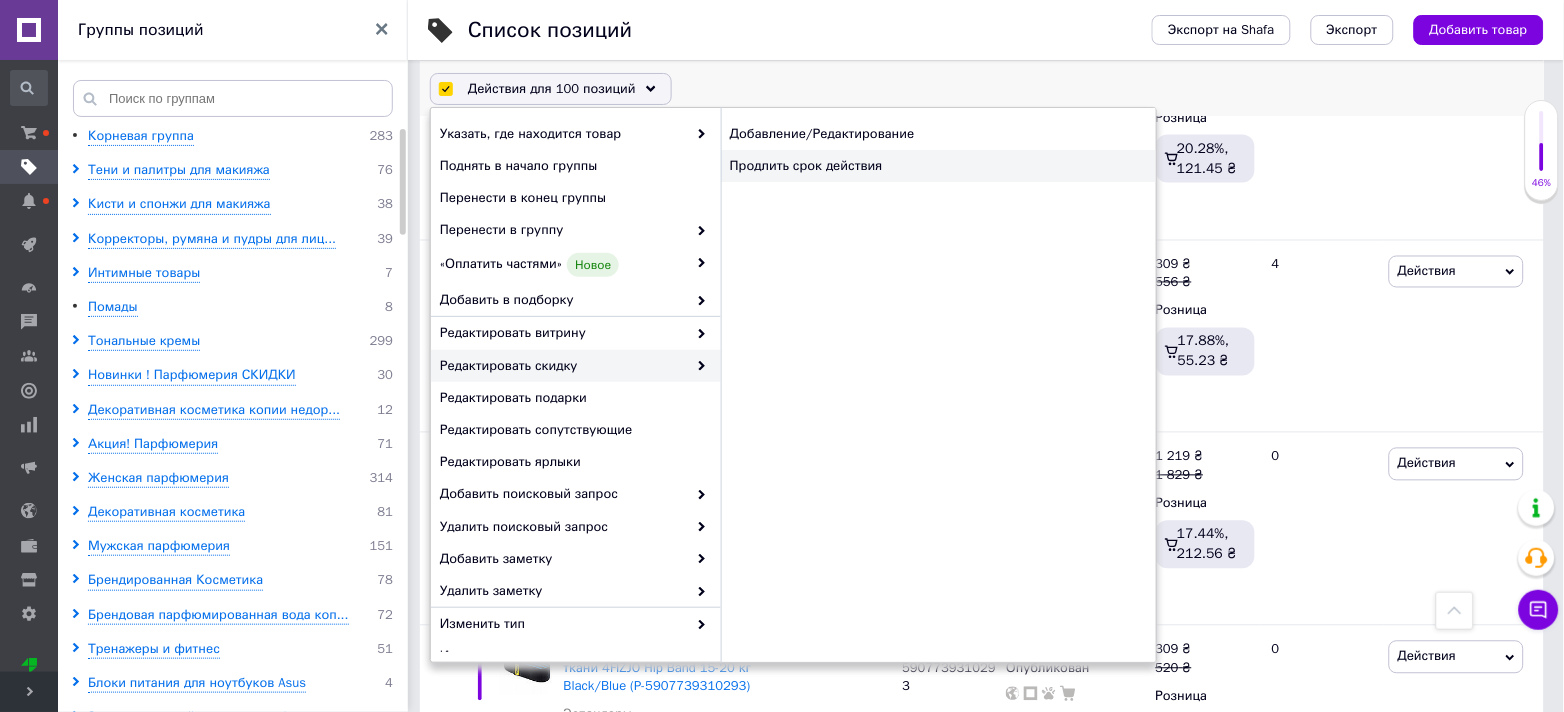 click on "Продлить срок действия" at bounding box center [938, 166] 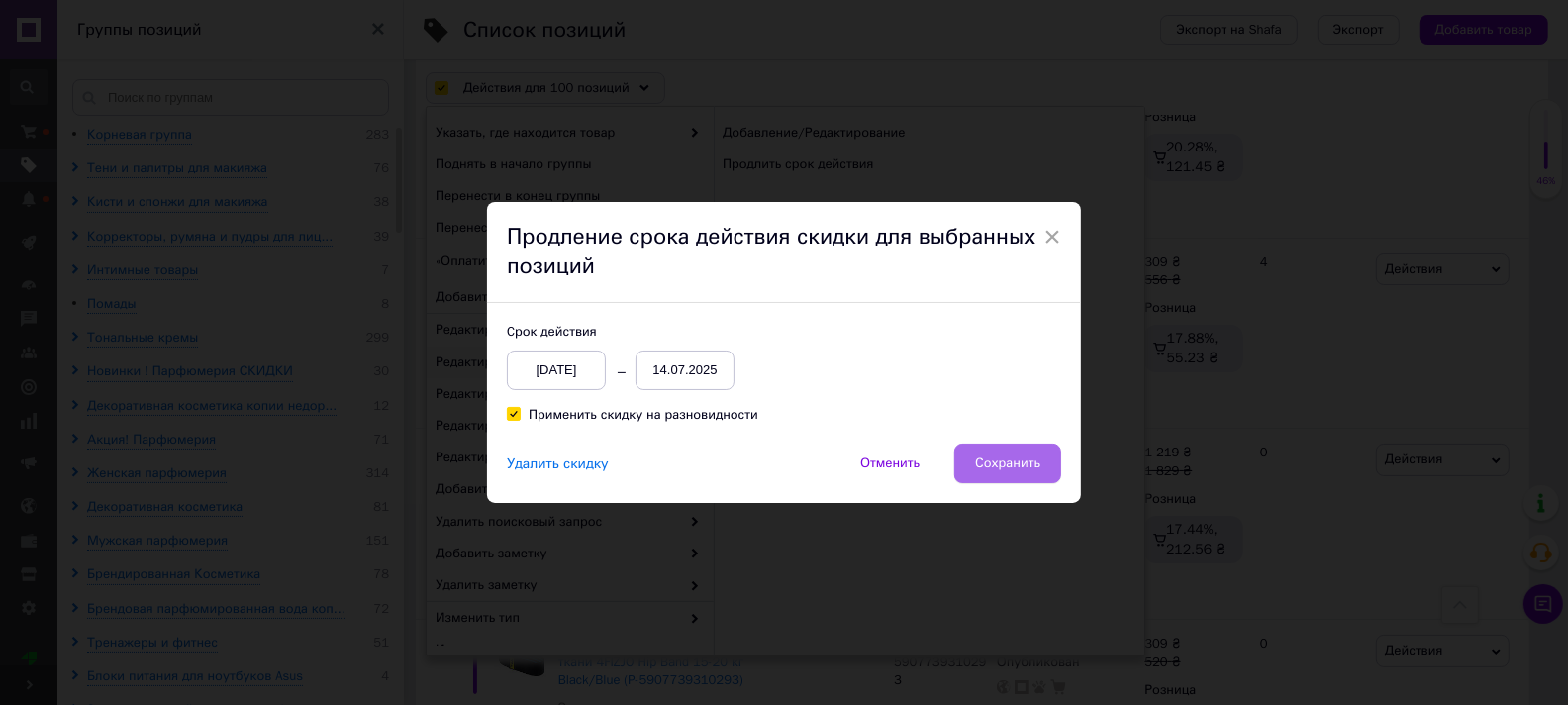 click on "Сохранить" at bounding box center (1008, 463) 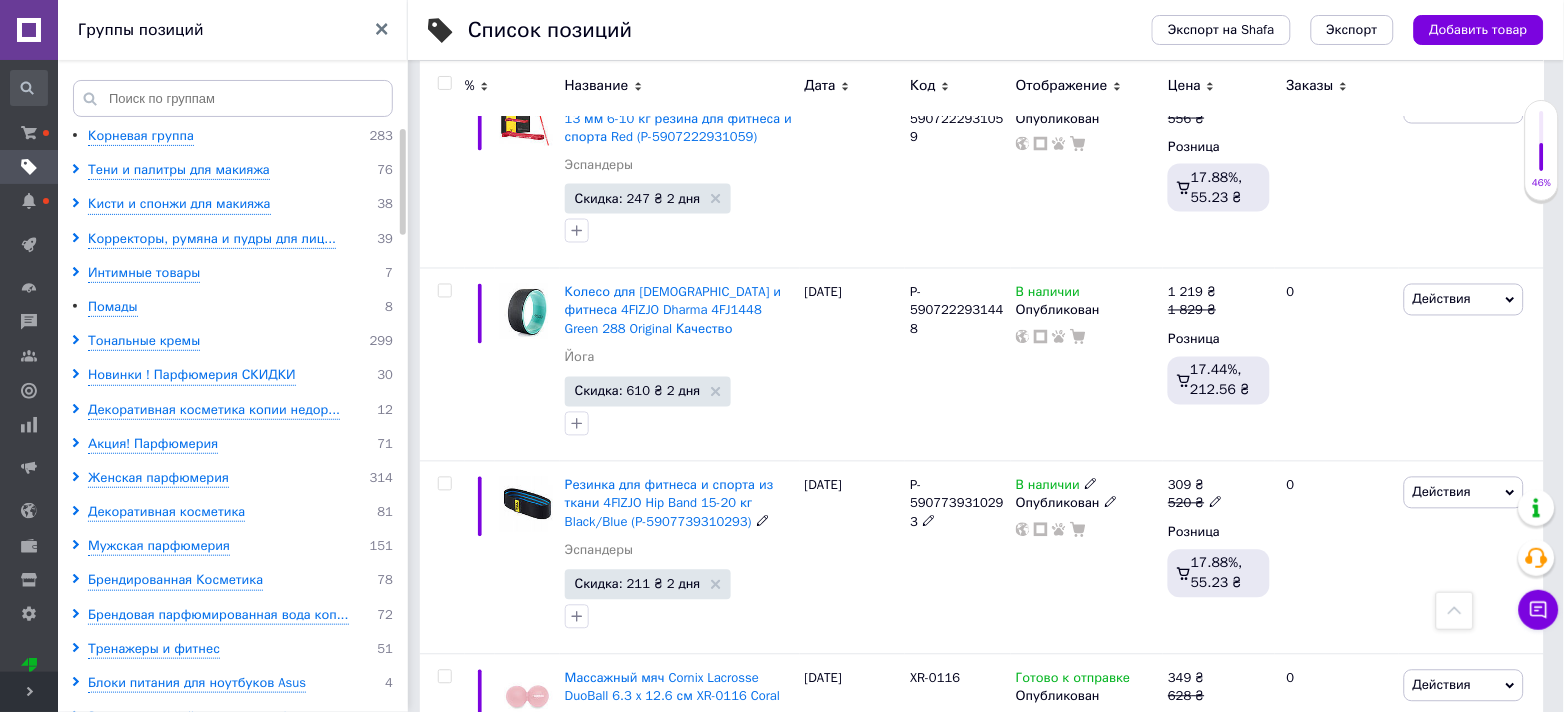 scroll, scrollTop: 19216, scrollLeft: 0, axis: vertical 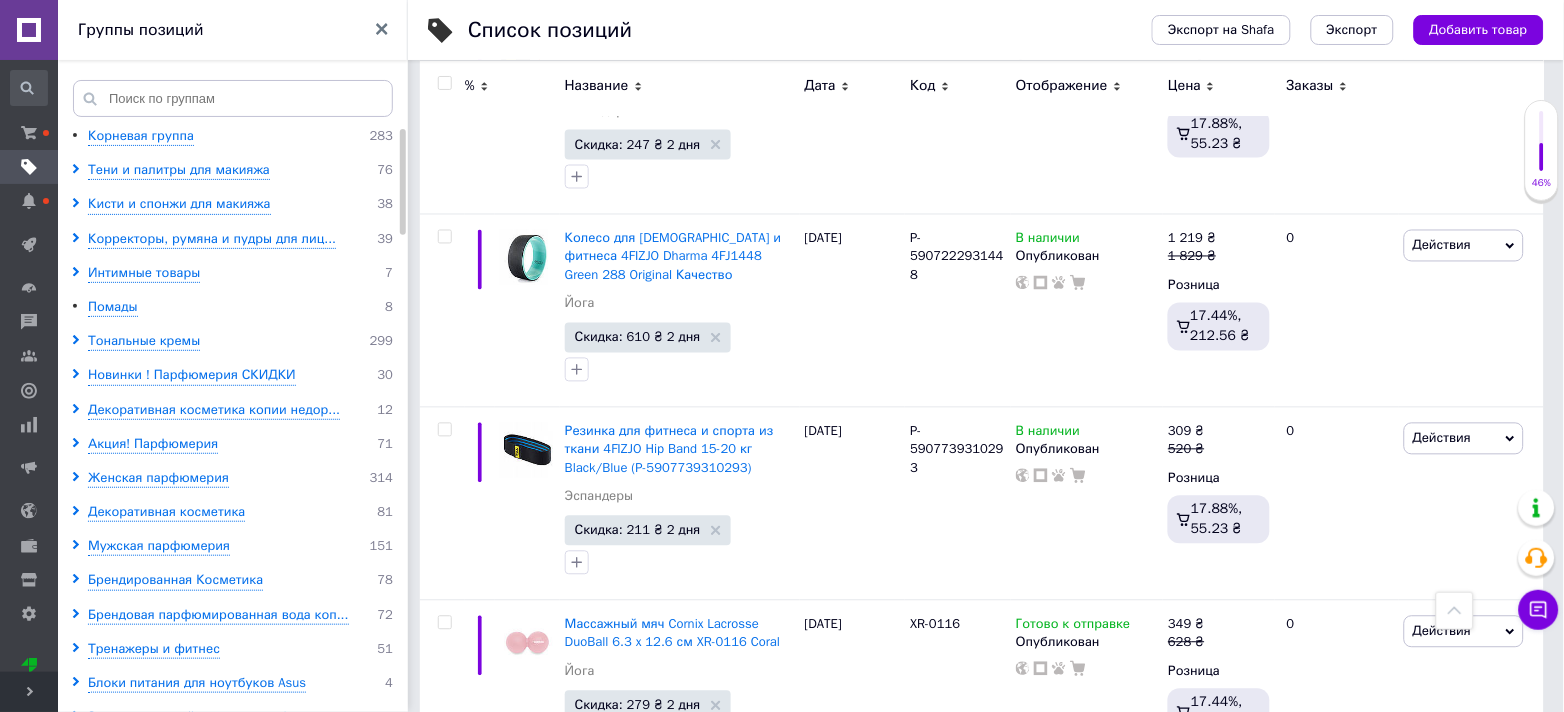 click on "5" at bounding box center (755, 816) 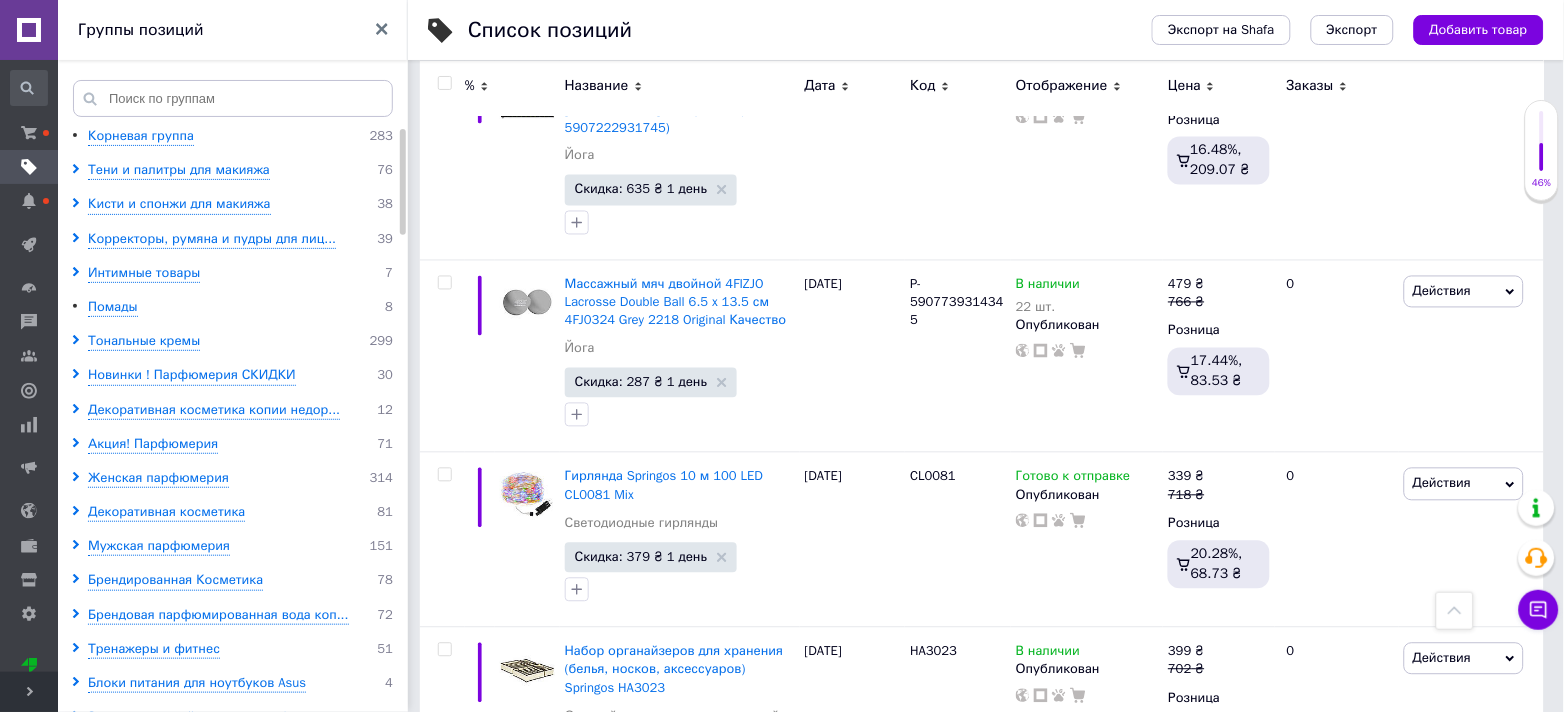 click at bounding box center (444, 83) 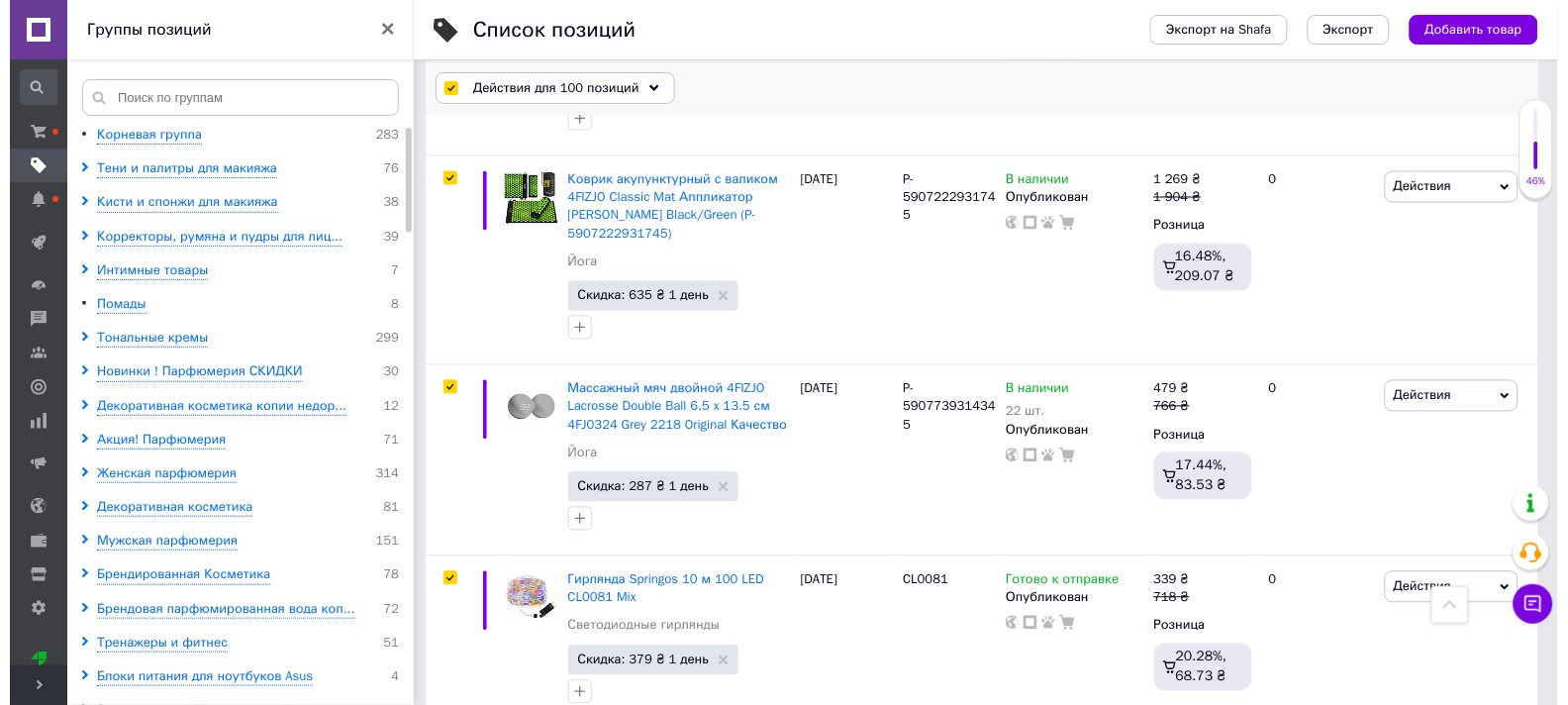 scroll, scrollTop: 19098, scrollLeft: 0, axis: vertical 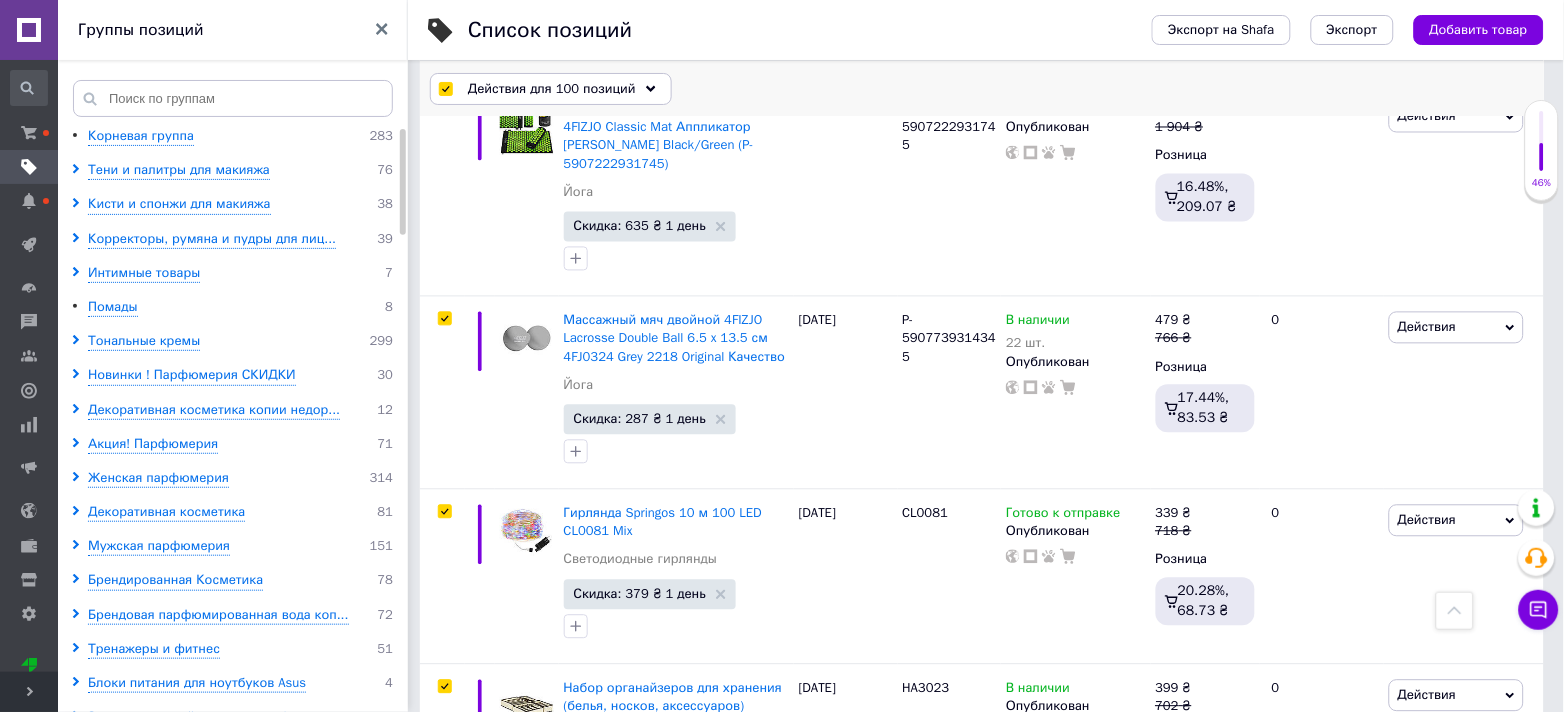 click on "Действия для 100 позиций" at bounding box center [552, 89] 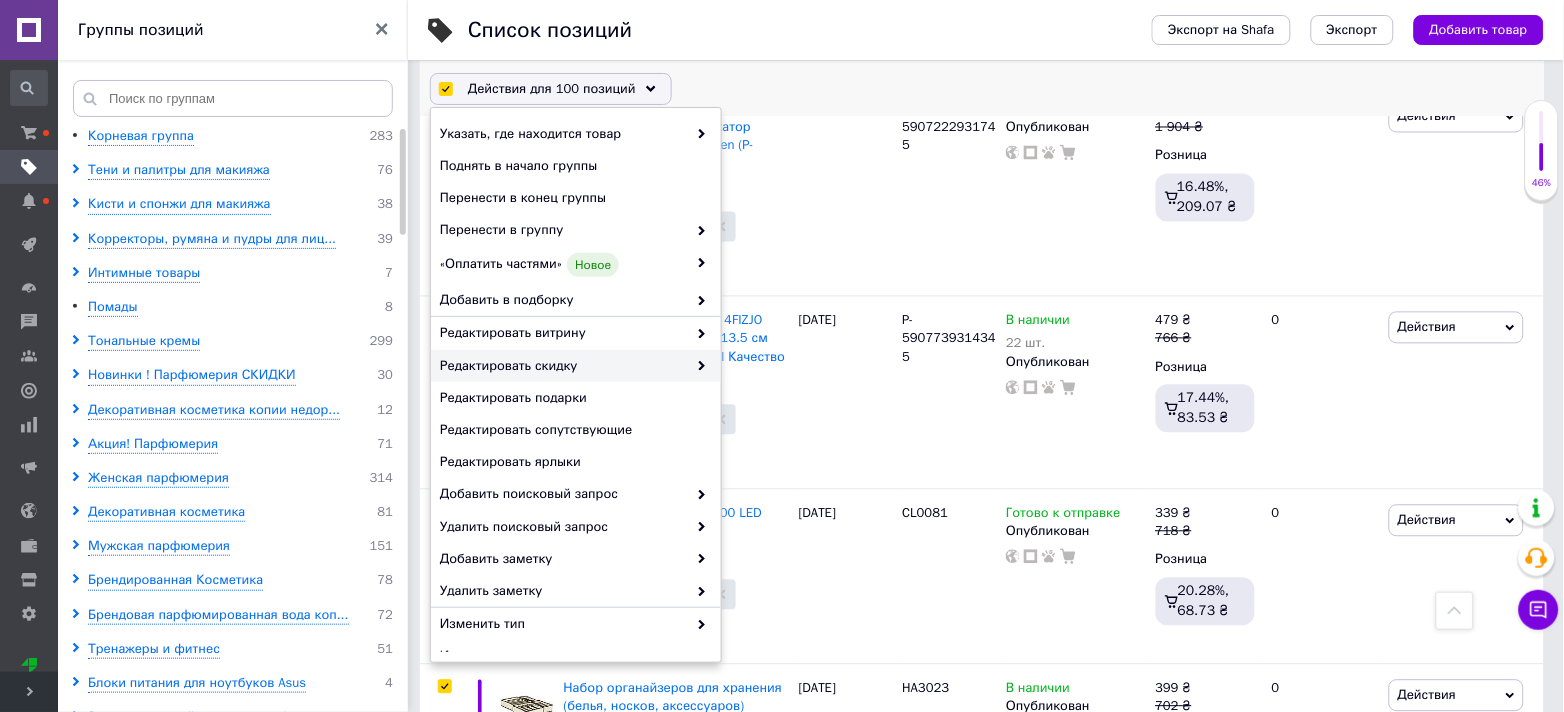 click on "Редактировать скидку" at bounding box center (563, 366) 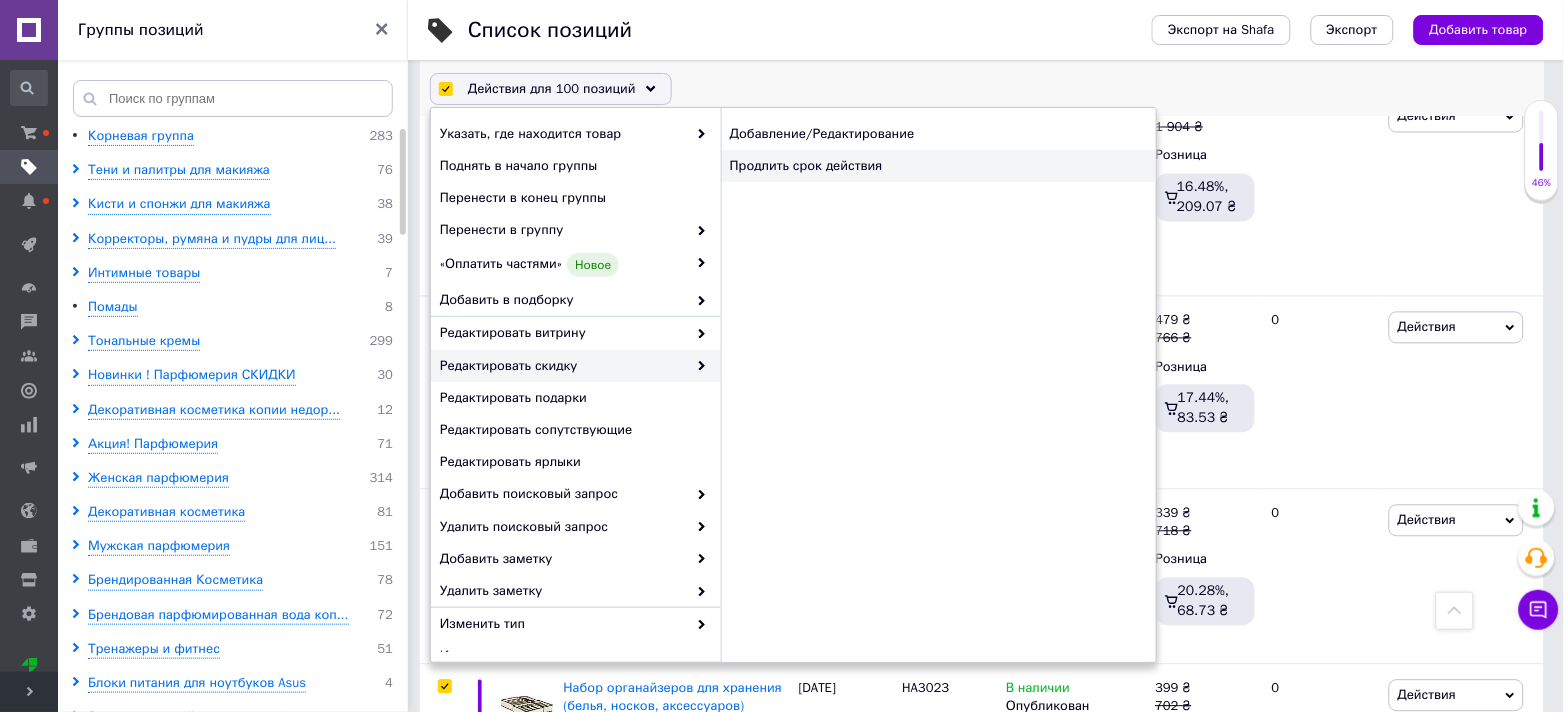 click on "Продлить срок действия" at bounding box center [938, 166] 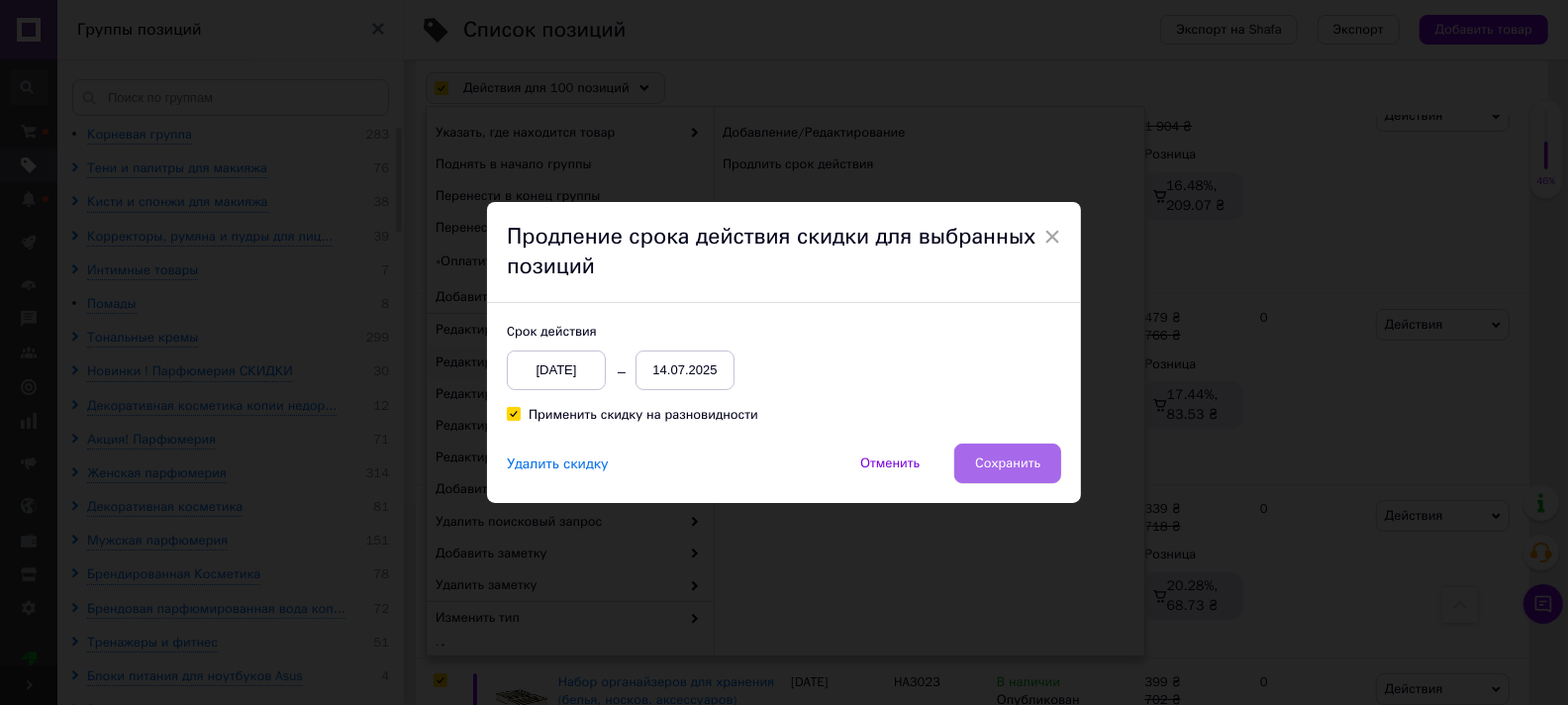 click on "Сохранить" at bounding box center [1008, 463] 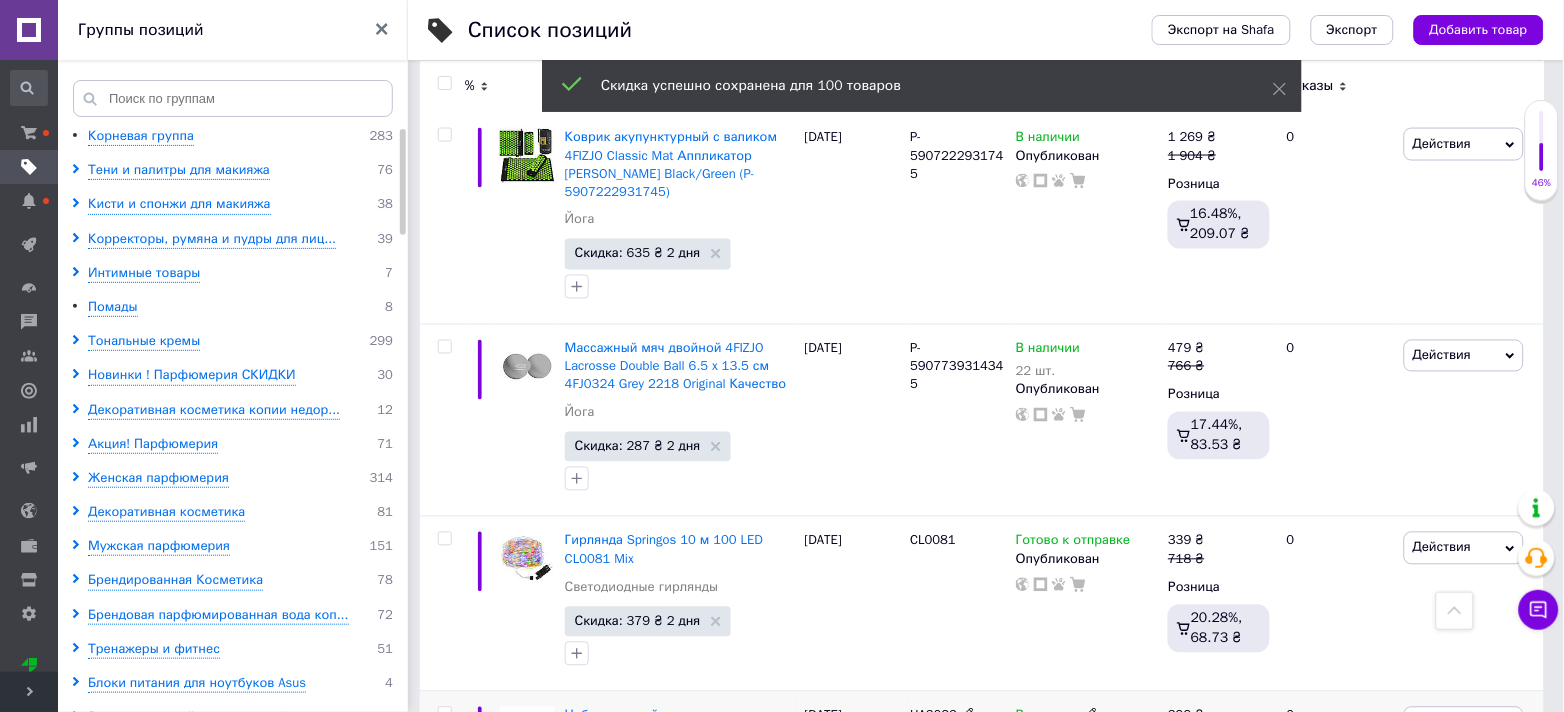 scroll, scrollTop: 19279, scrollLeft: 0, axis: vertical 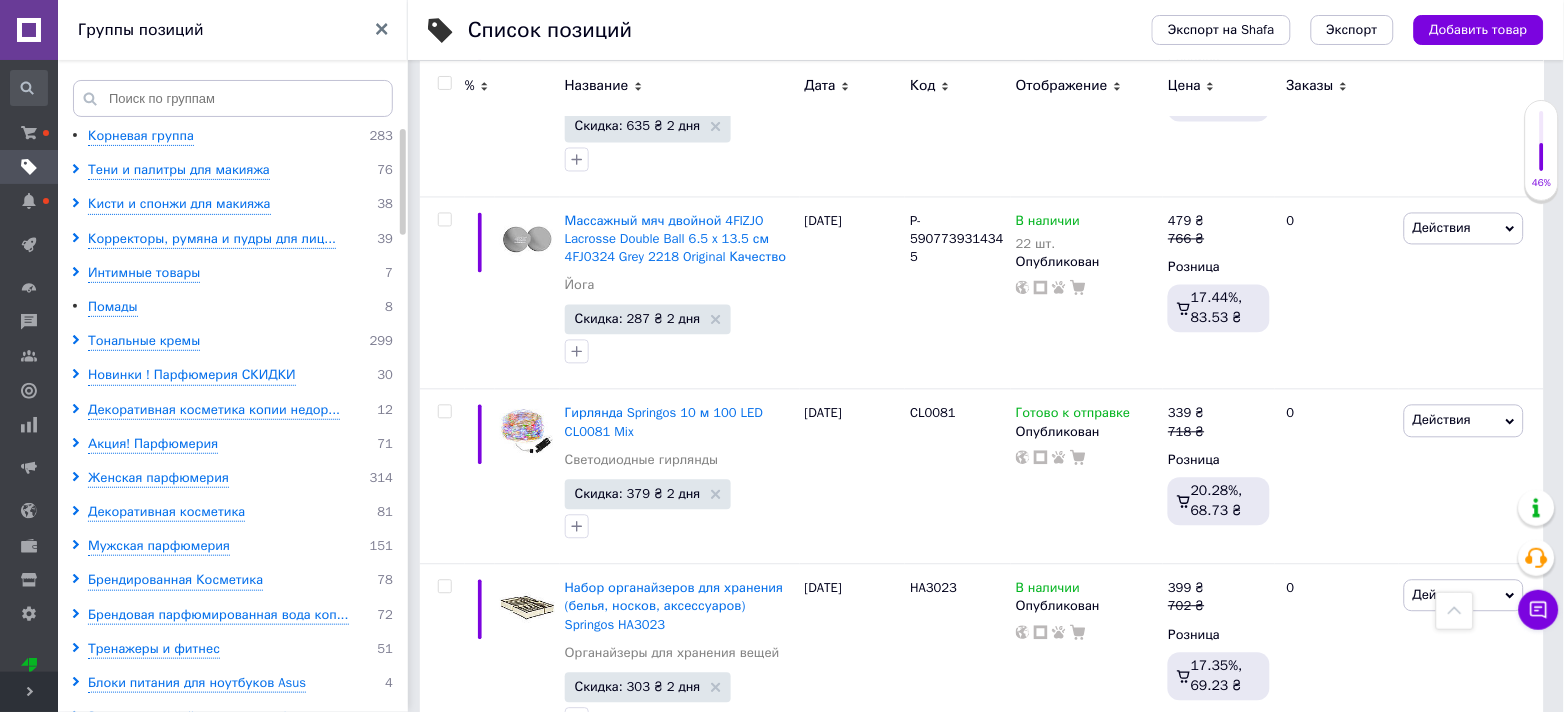 click at bounding box center (444, 83) 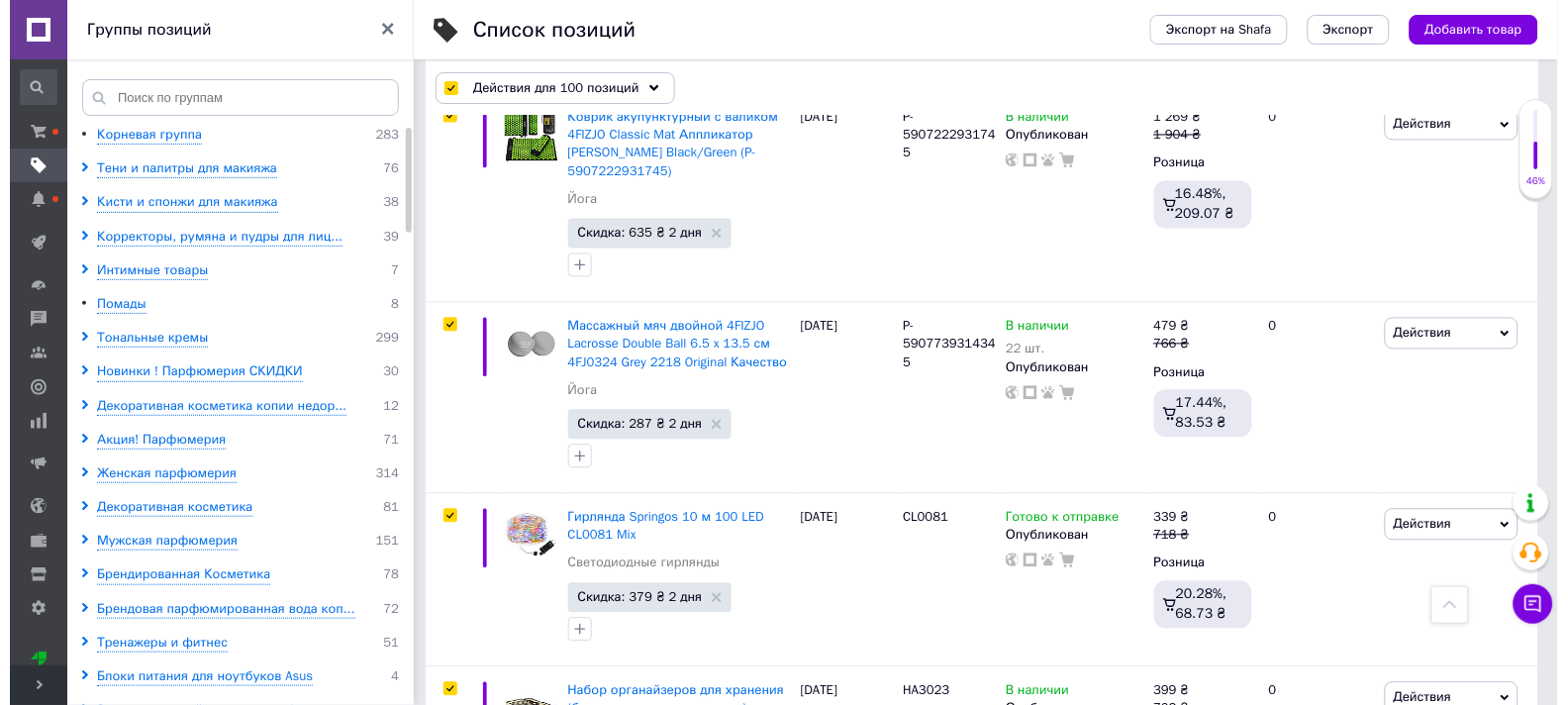 scroll, scrollTop: 19161, scrollLeft: 0, axis: vertical 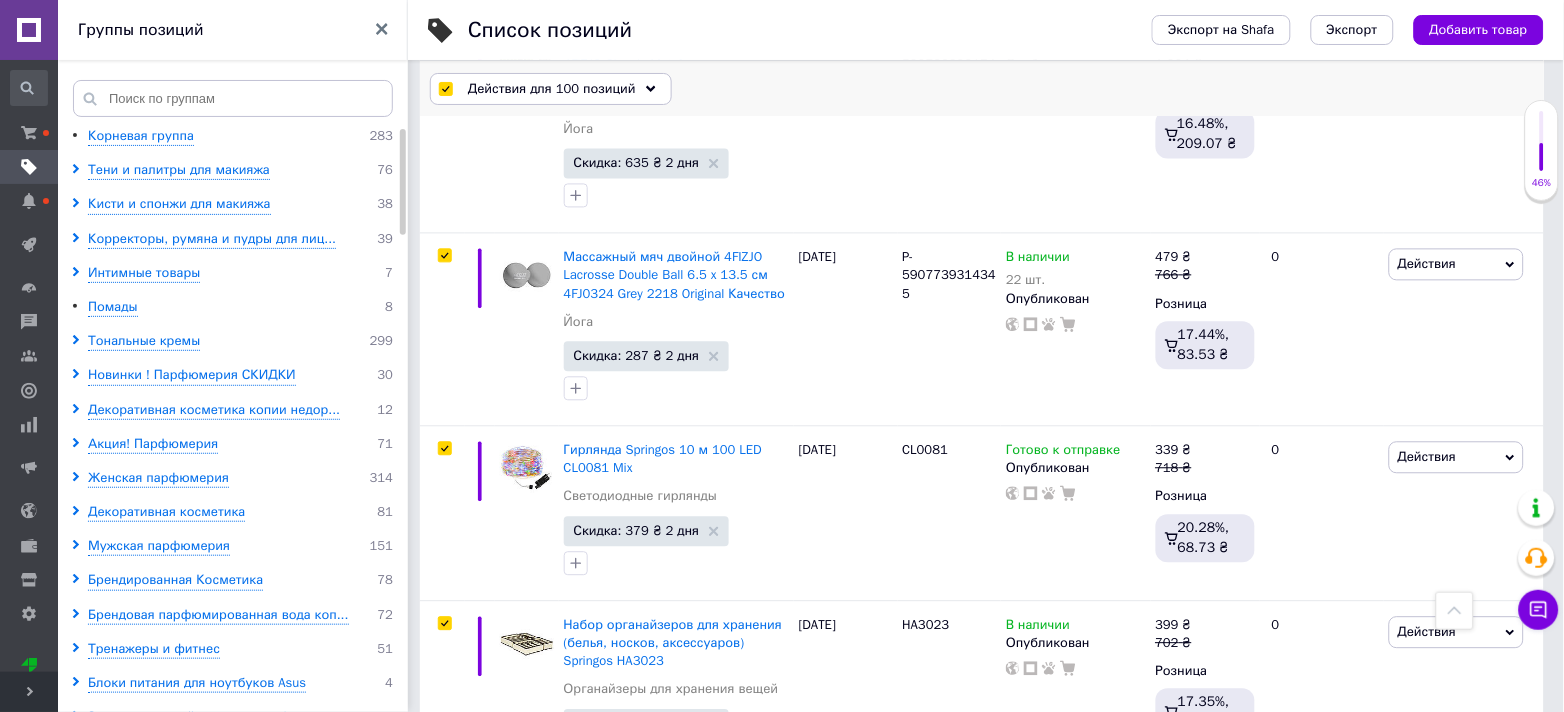 drag, startPoint x: 443, startPoint y: 81, endPoint x: 497, endPoint y: 140, distance: 79.98125 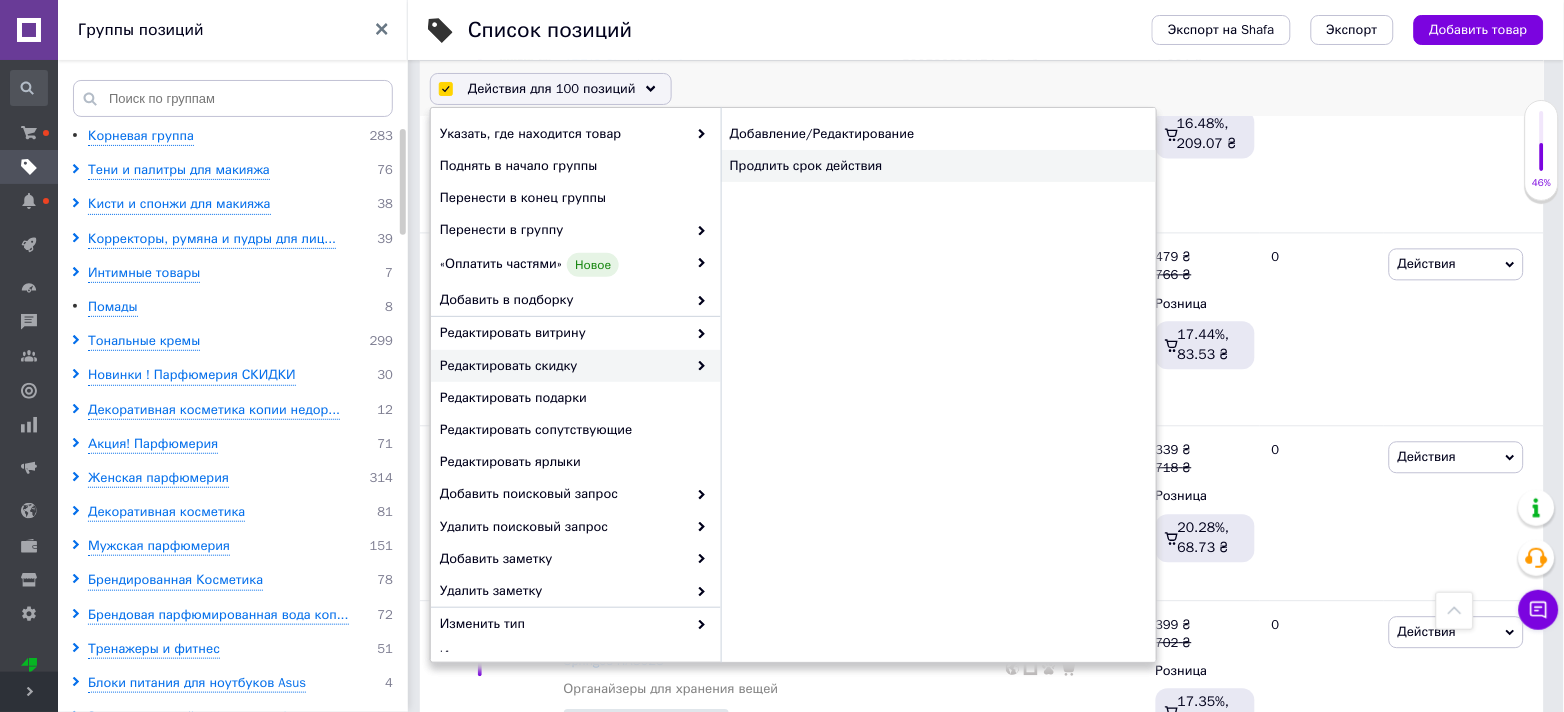 click on "Продлить срок действия" at bounding box center [938, 166] 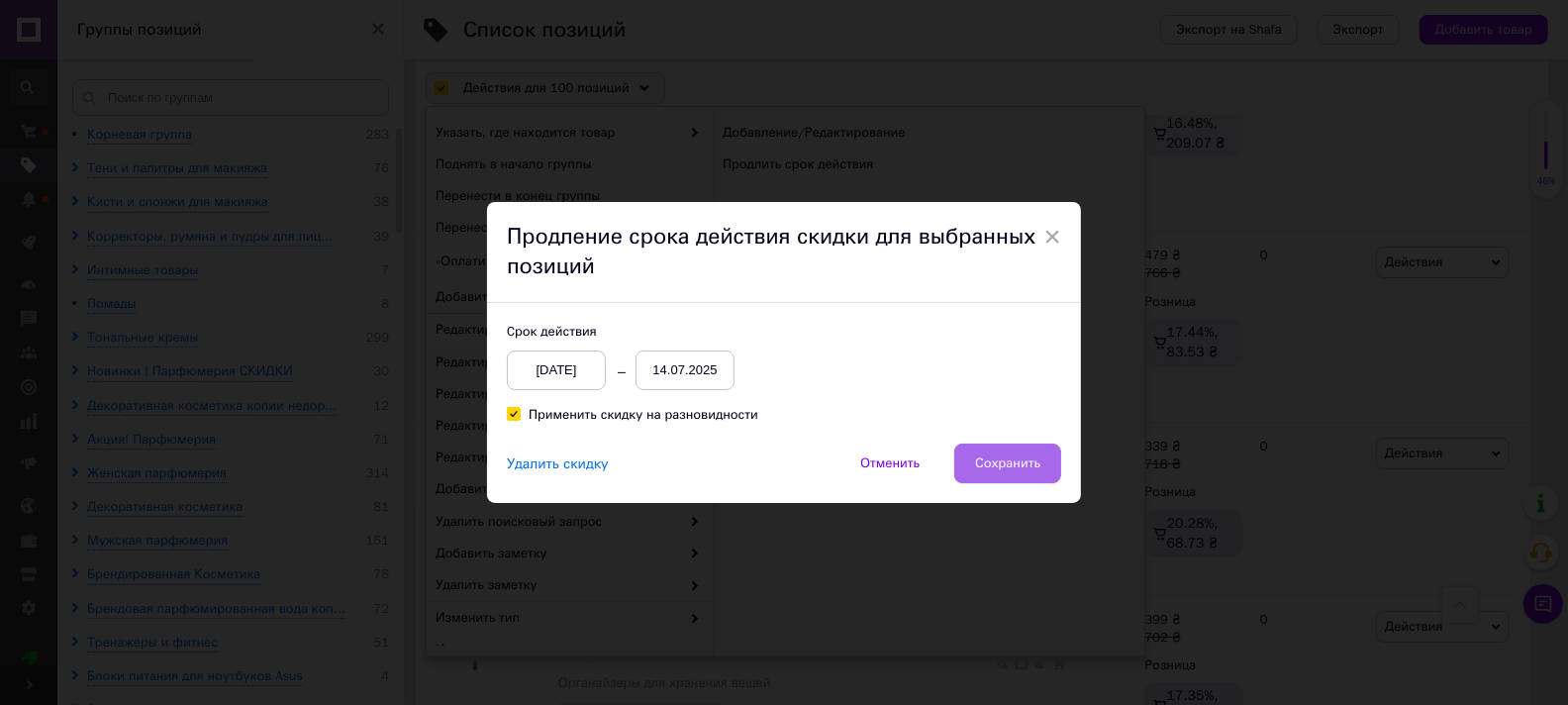 click on "Сохранить" at bounding box center (1008, 463) 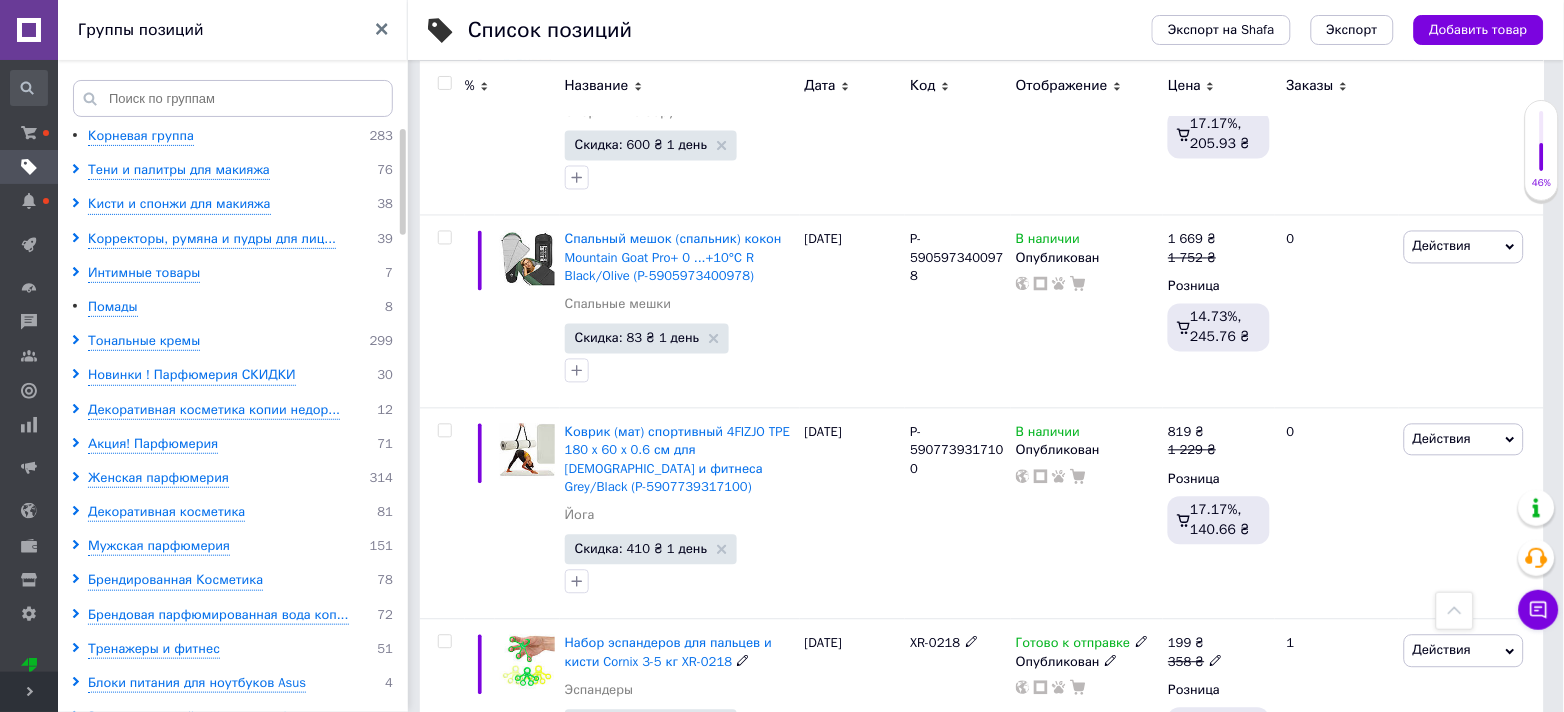 scroll, scrollTop: 19261, scrollLeft: 0, axis: vertical 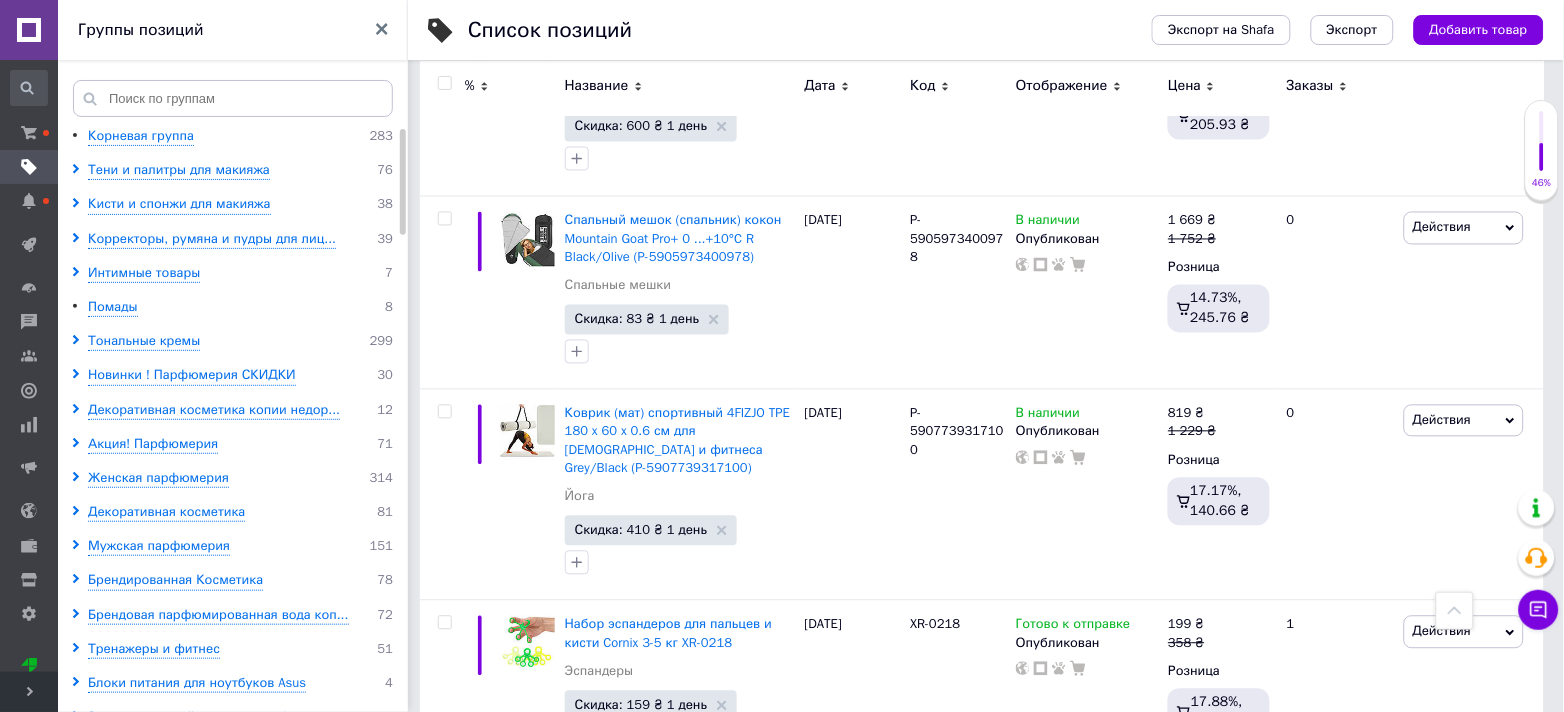 click at bounding box center [444, 83] 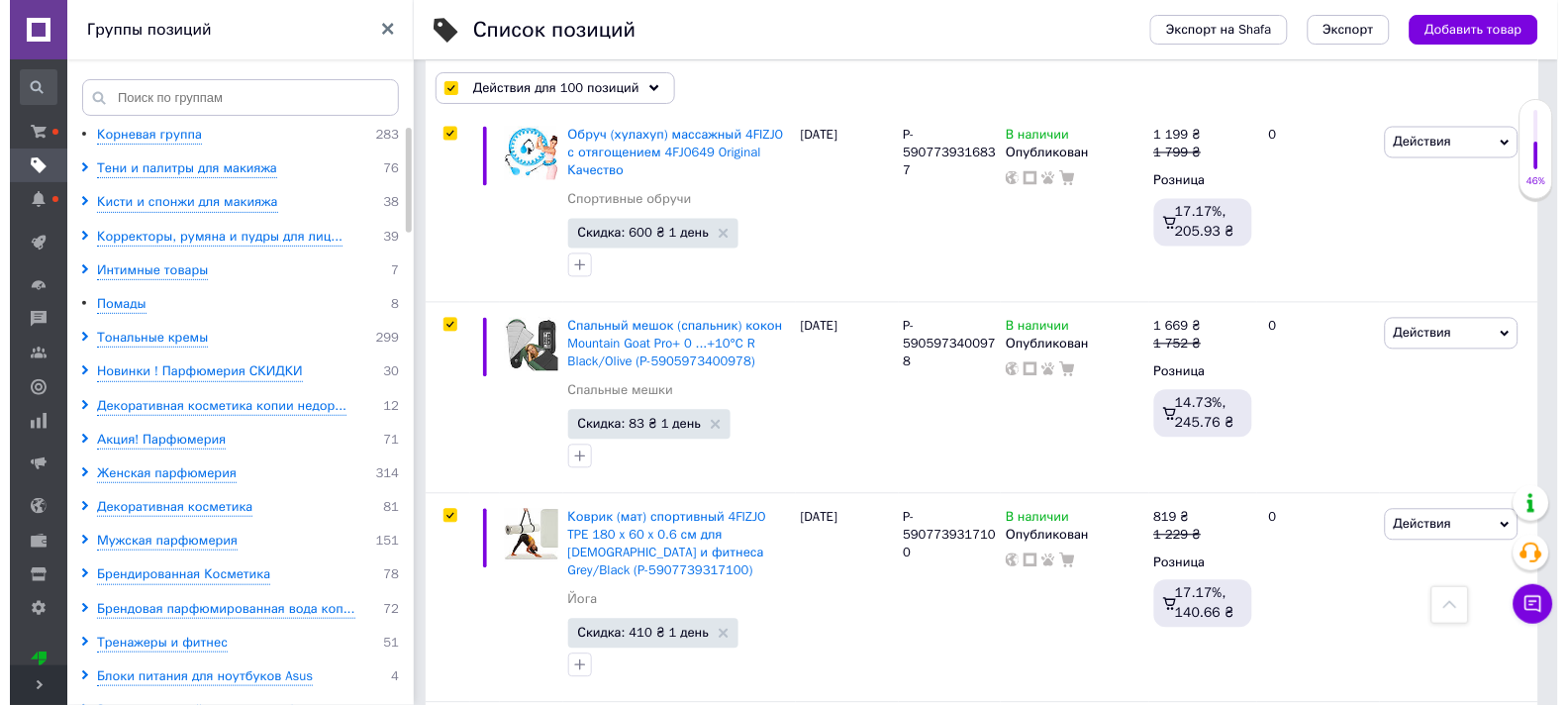 scroll, scrollTop: 19143, scrollLeft: 0, axis: vertical 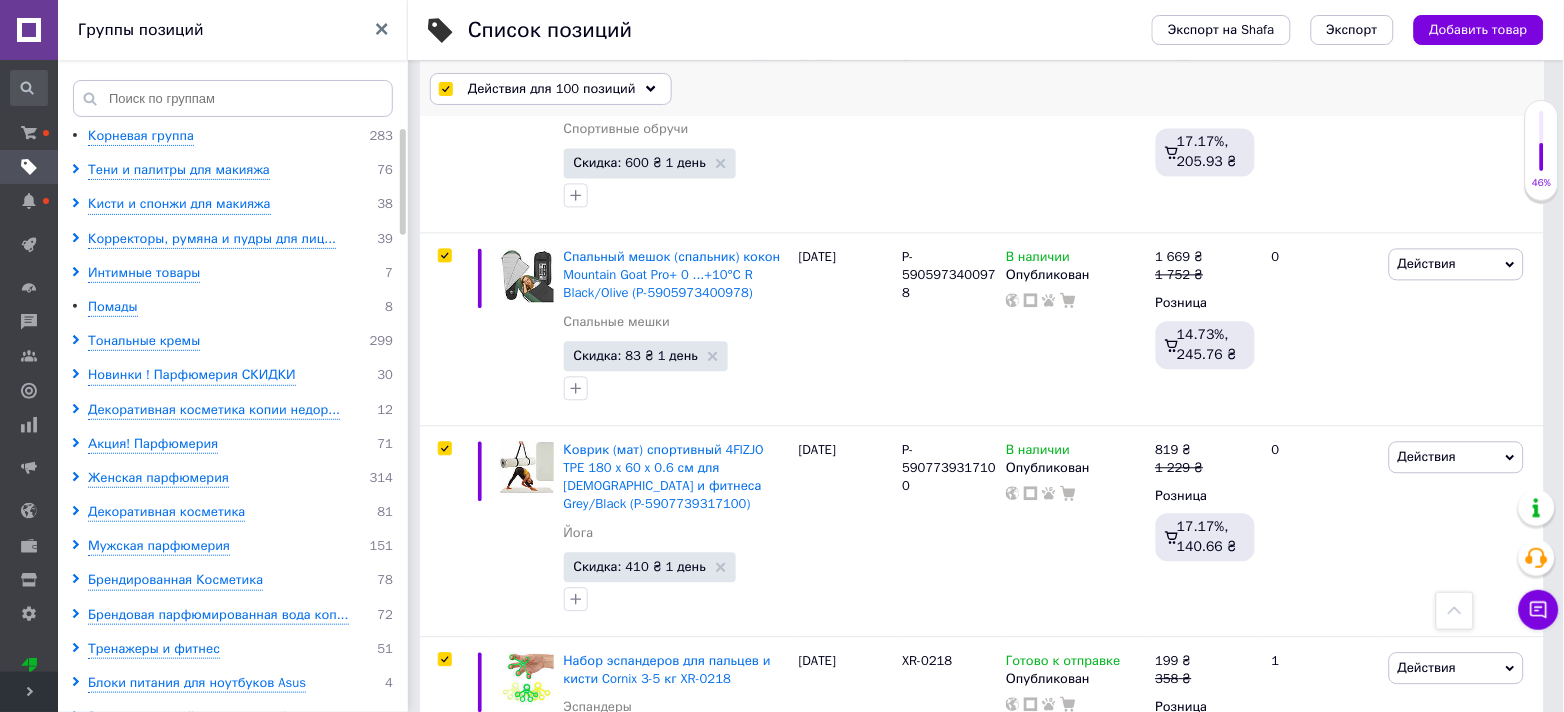 click on "Действия для 100 позиций" at bounding box center [552, 89] 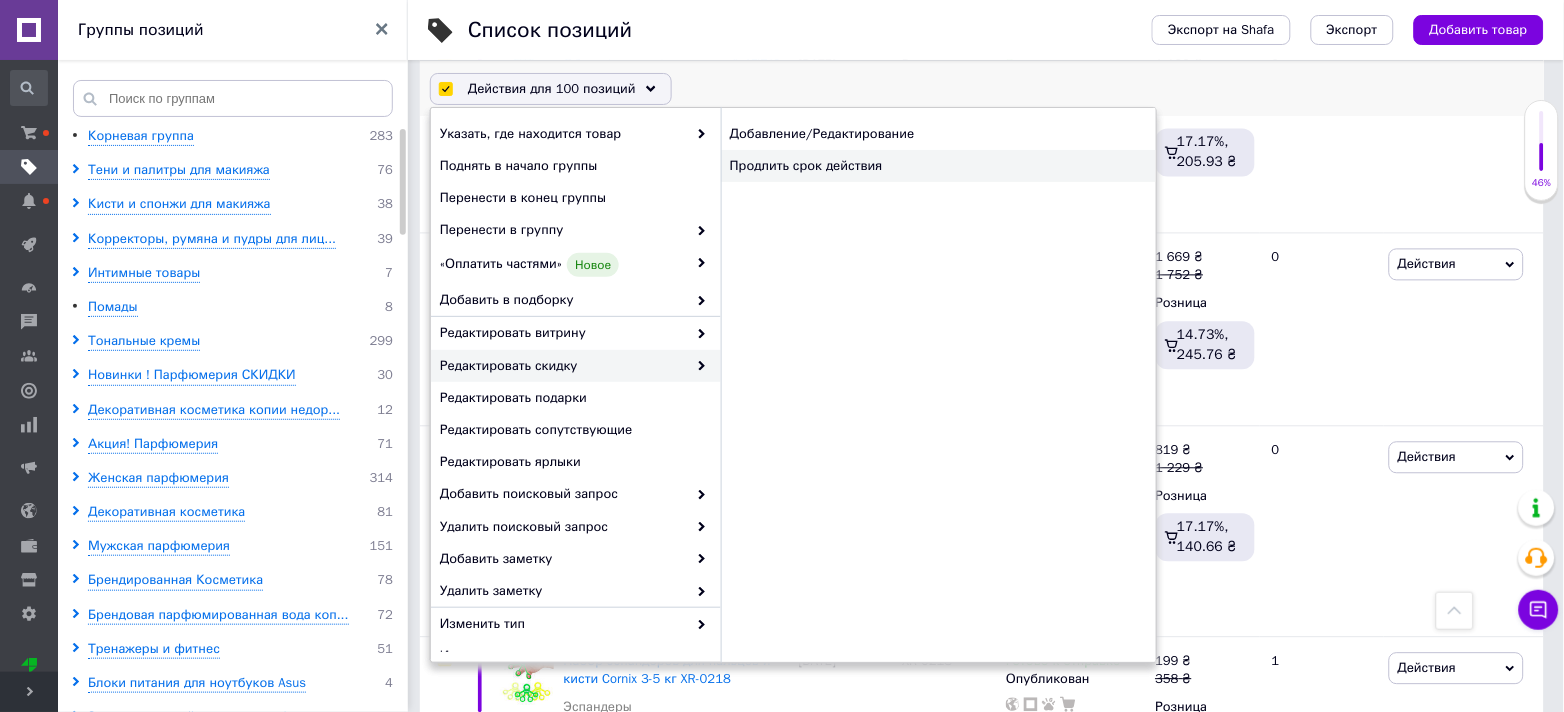 click on "Продлить срок действия" at bounding box center (938, 166) 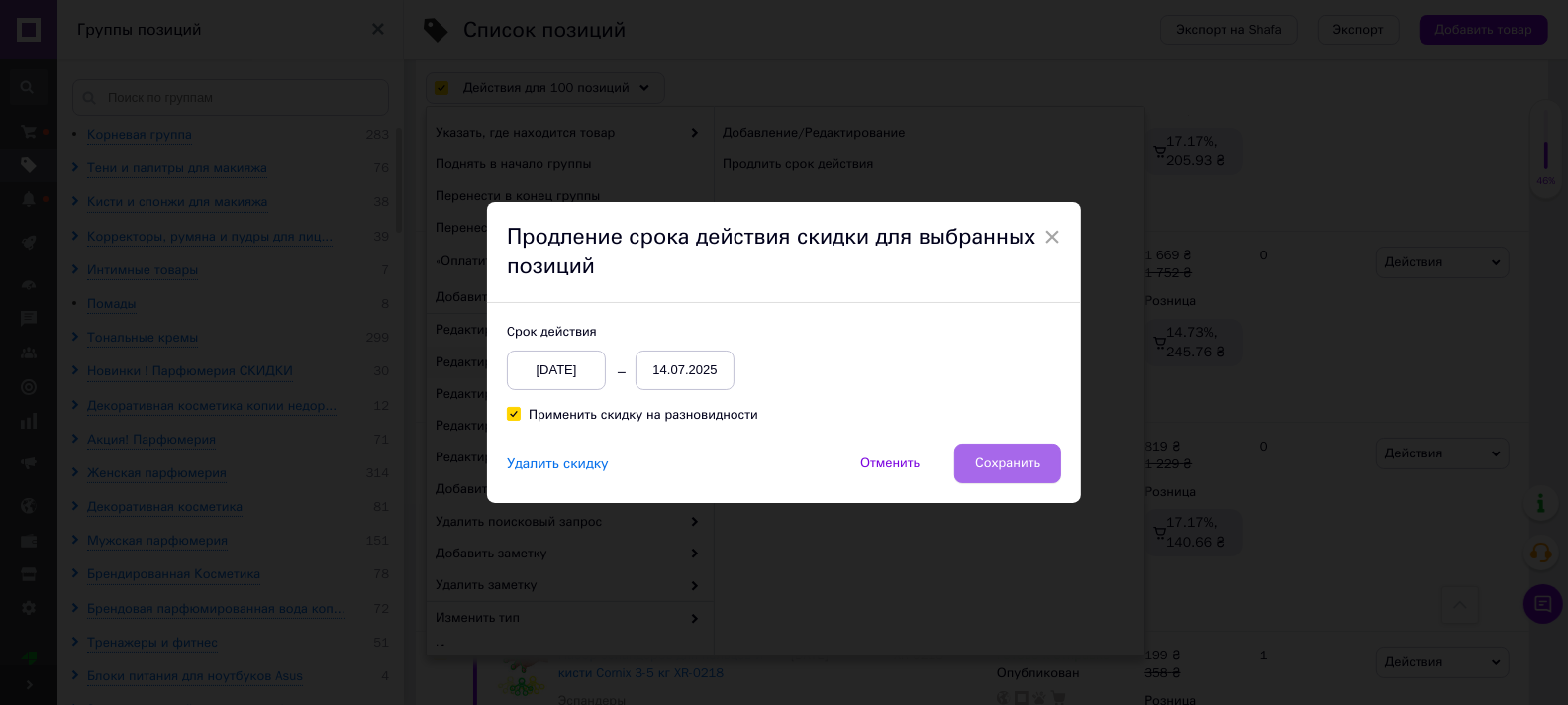 click on "Сохранить" at bounding box center [1008, 463] 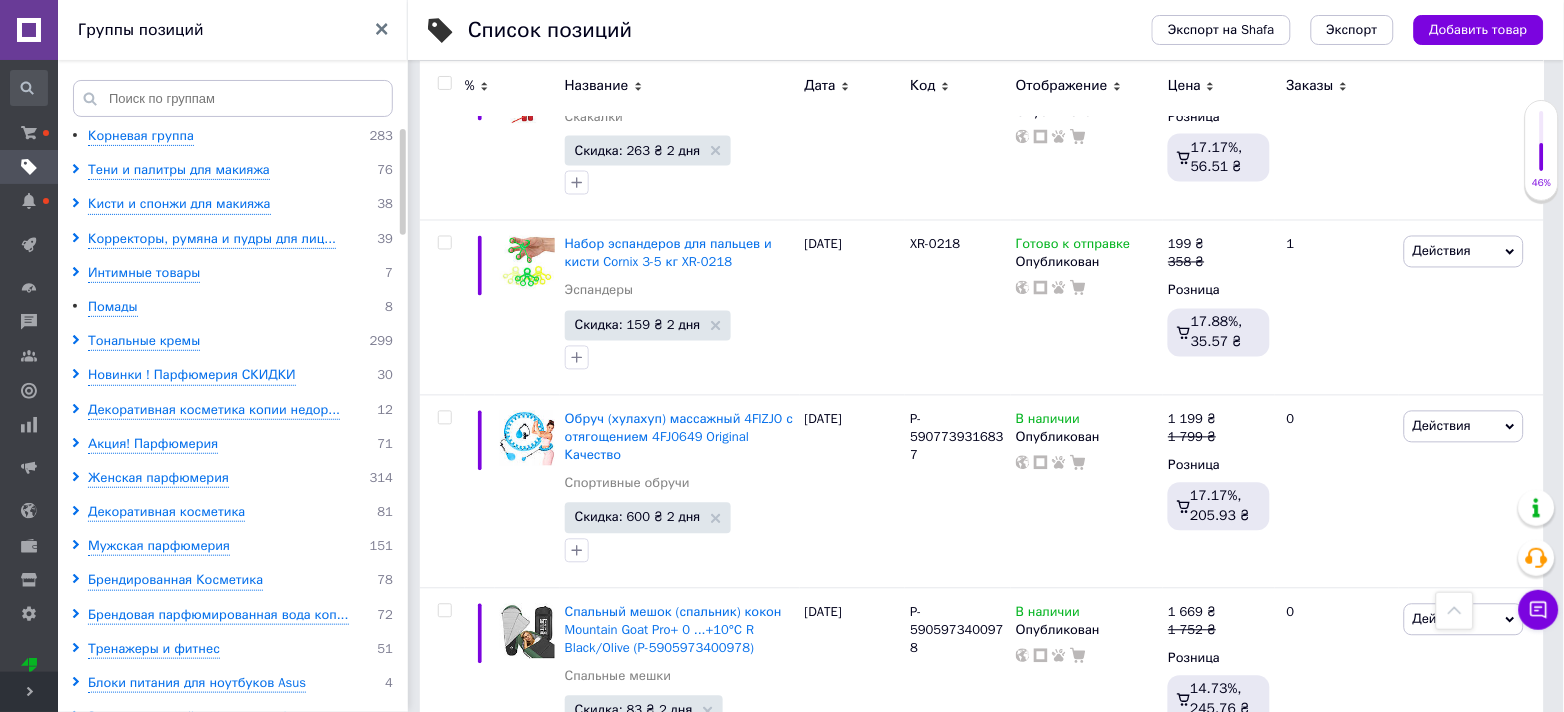 scroll, scrollTop: 19225, scrollLeft: 0, axis: vertical 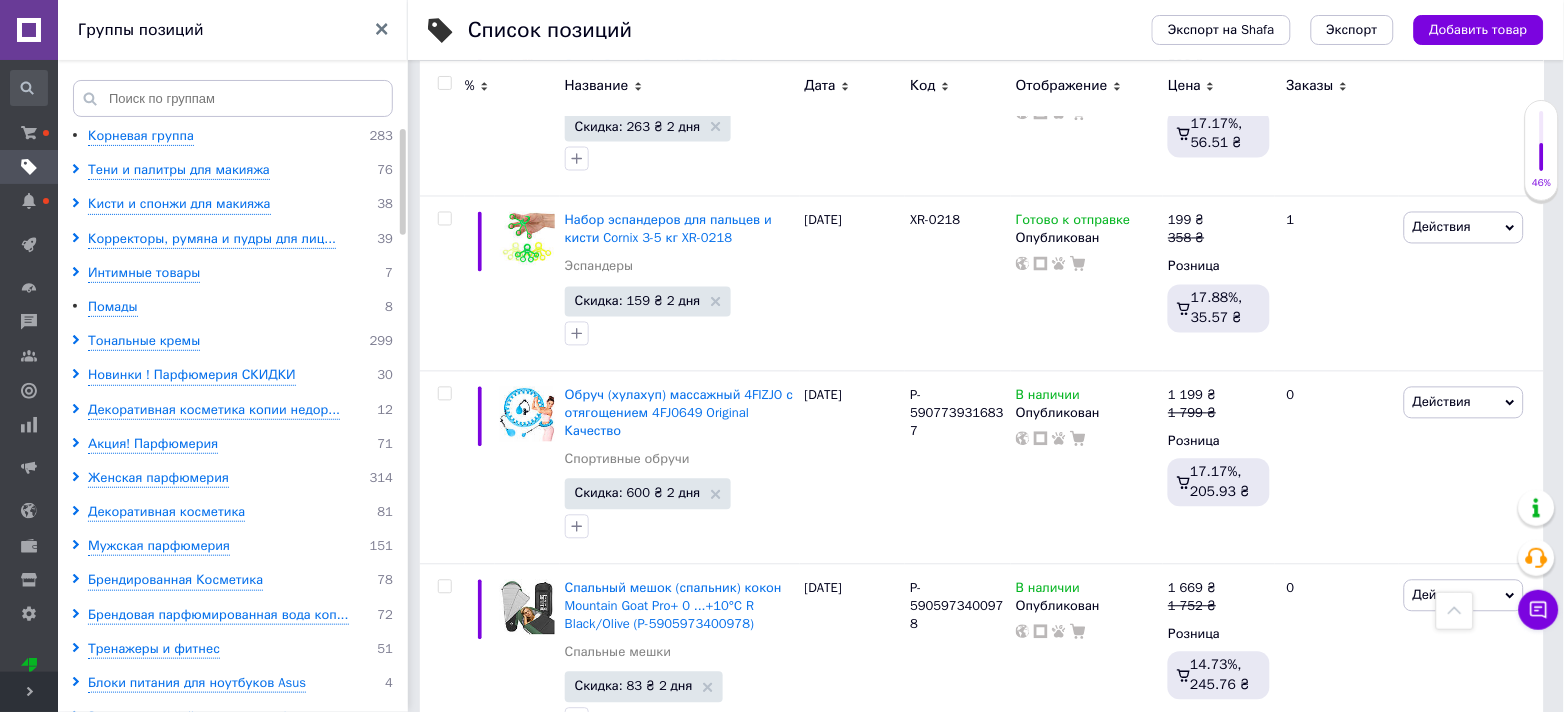 click at bounding box center [444, 83] 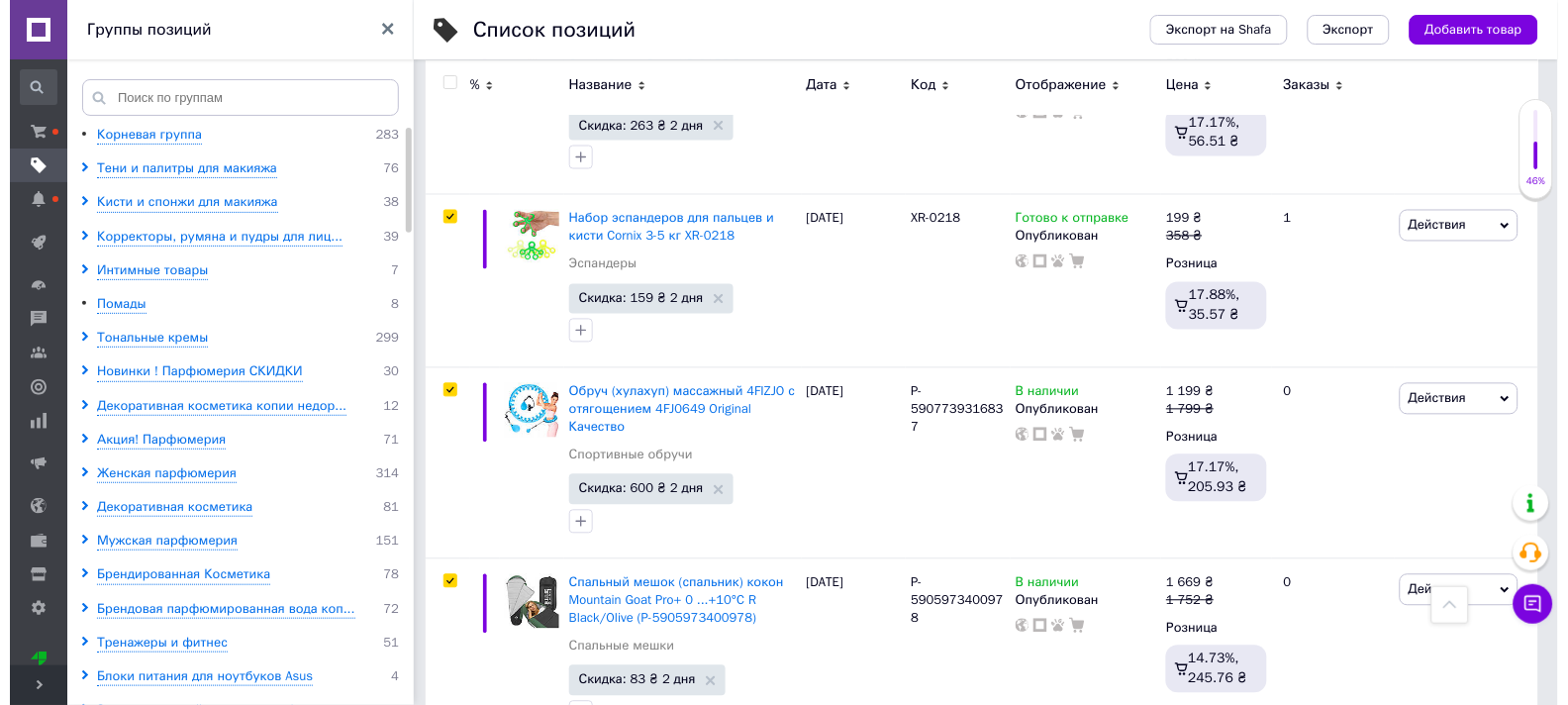 scroll, scrollTop: 19106, scrollLeft: 0, axis: vertical 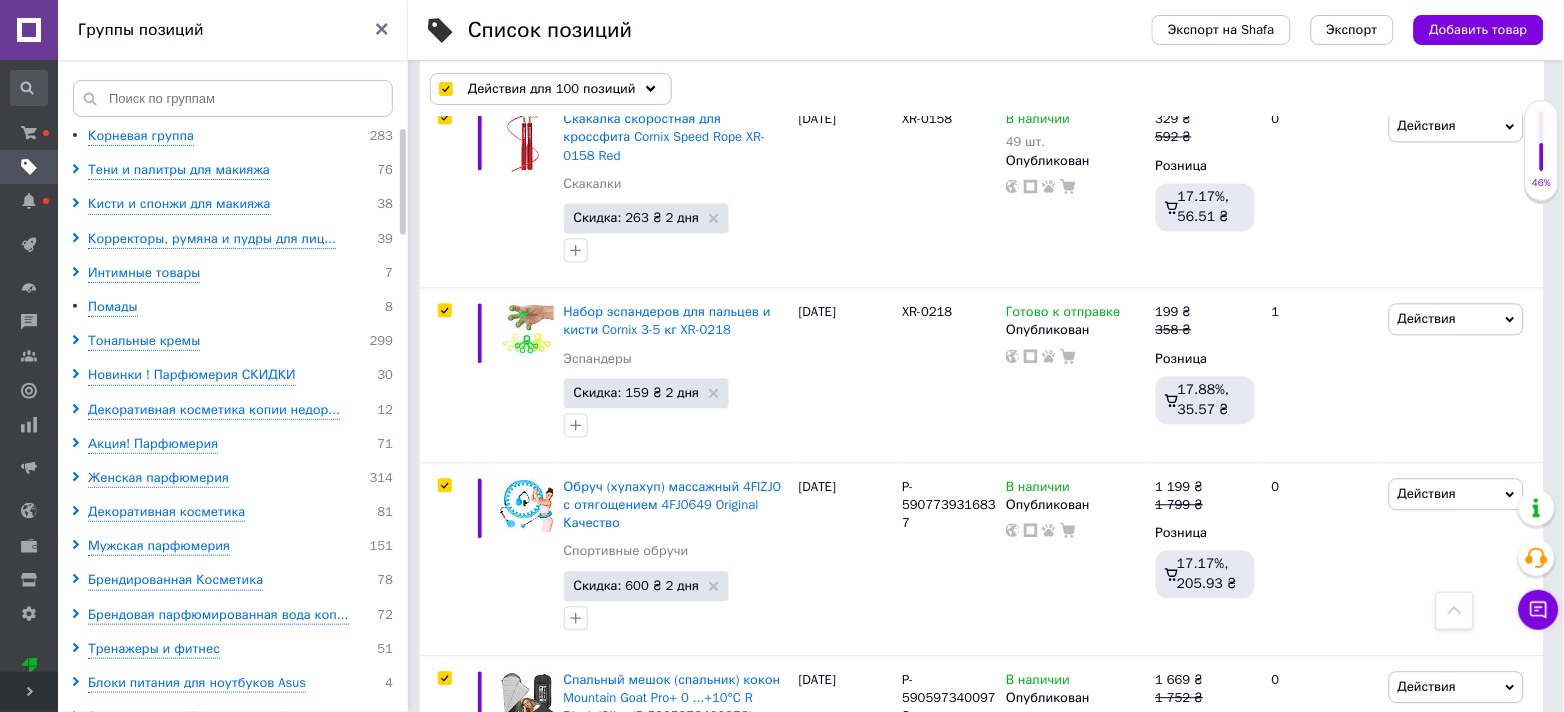 click on "Действия для 100 позиций" at bounding box center [552, 89] 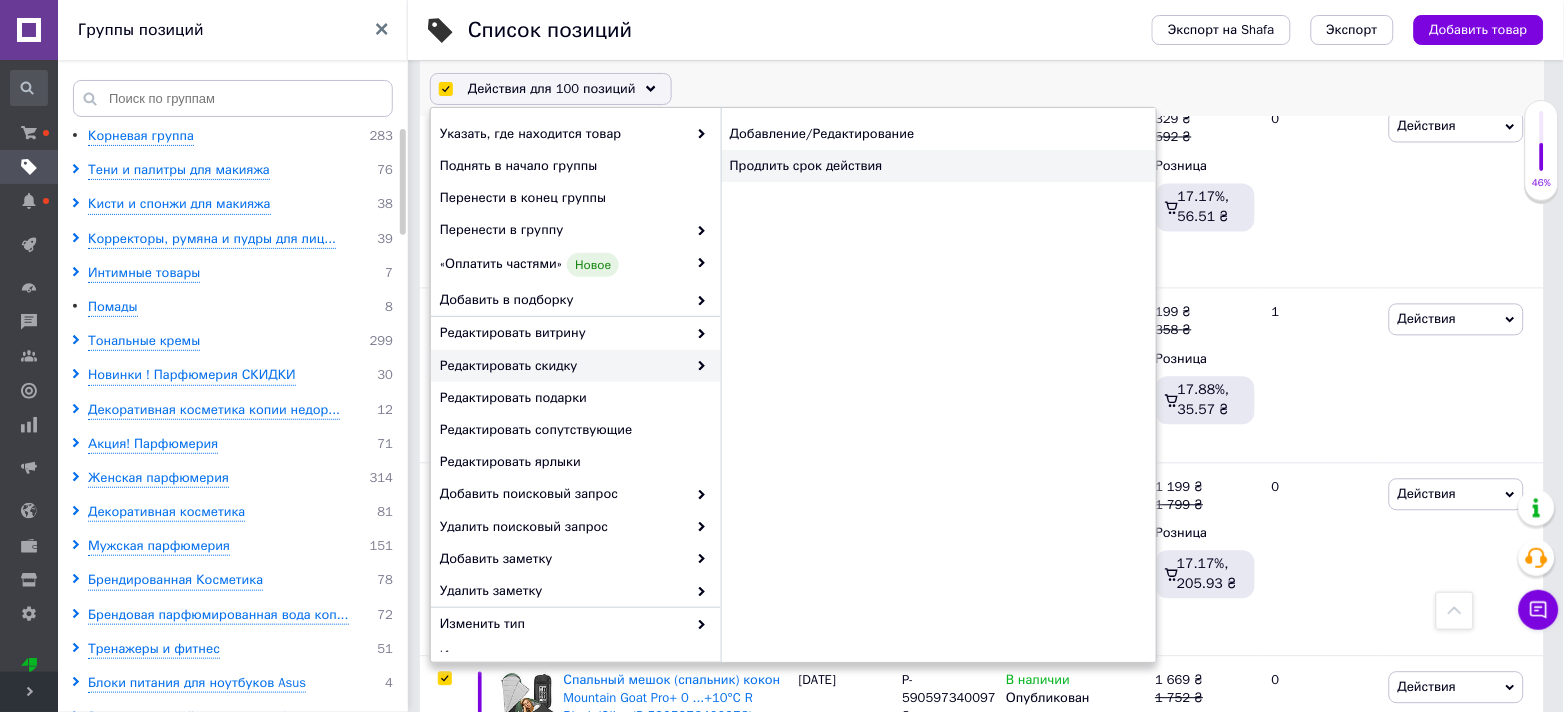 click on "Продлить срок действия" at bounding box center (938, 166) 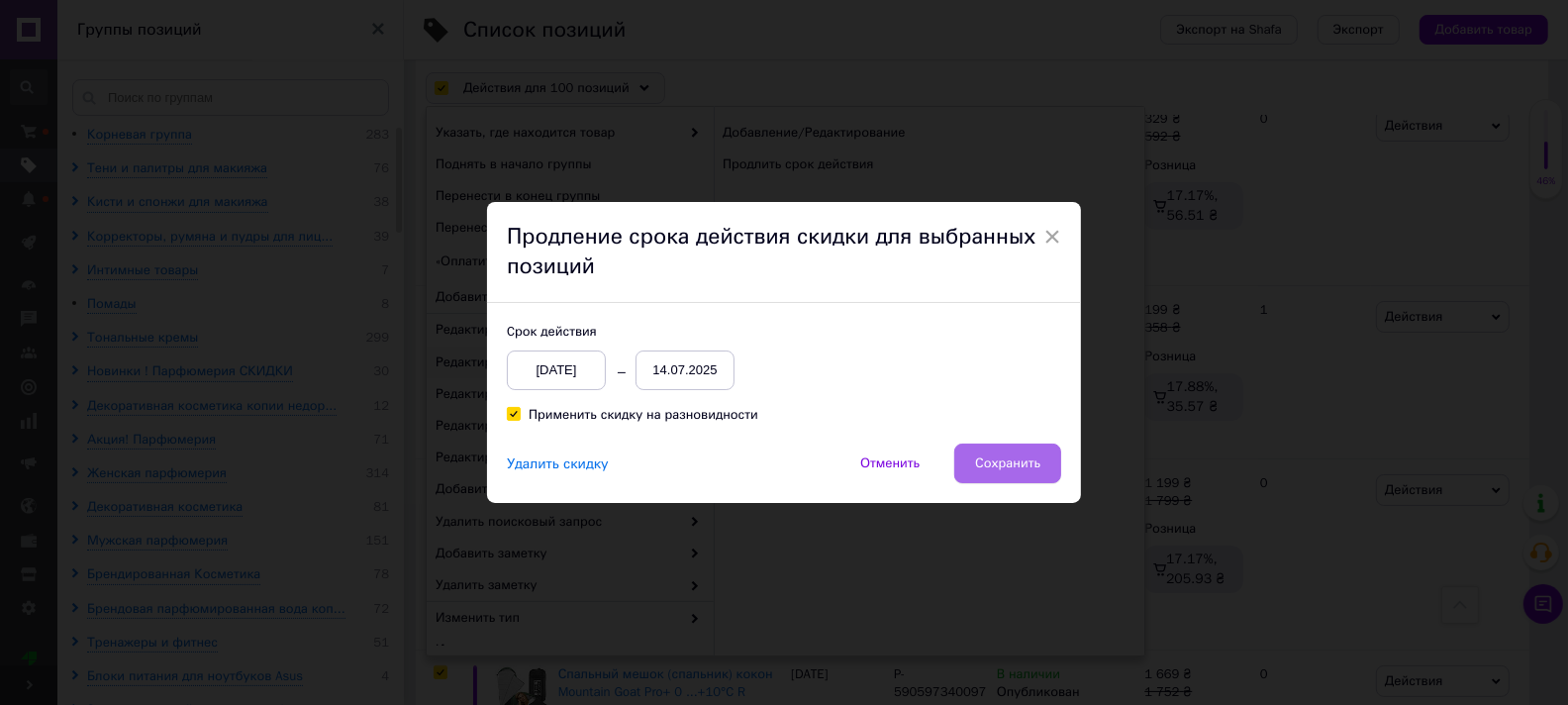 click on "Сохранить" at bounding box center (1008, 463) 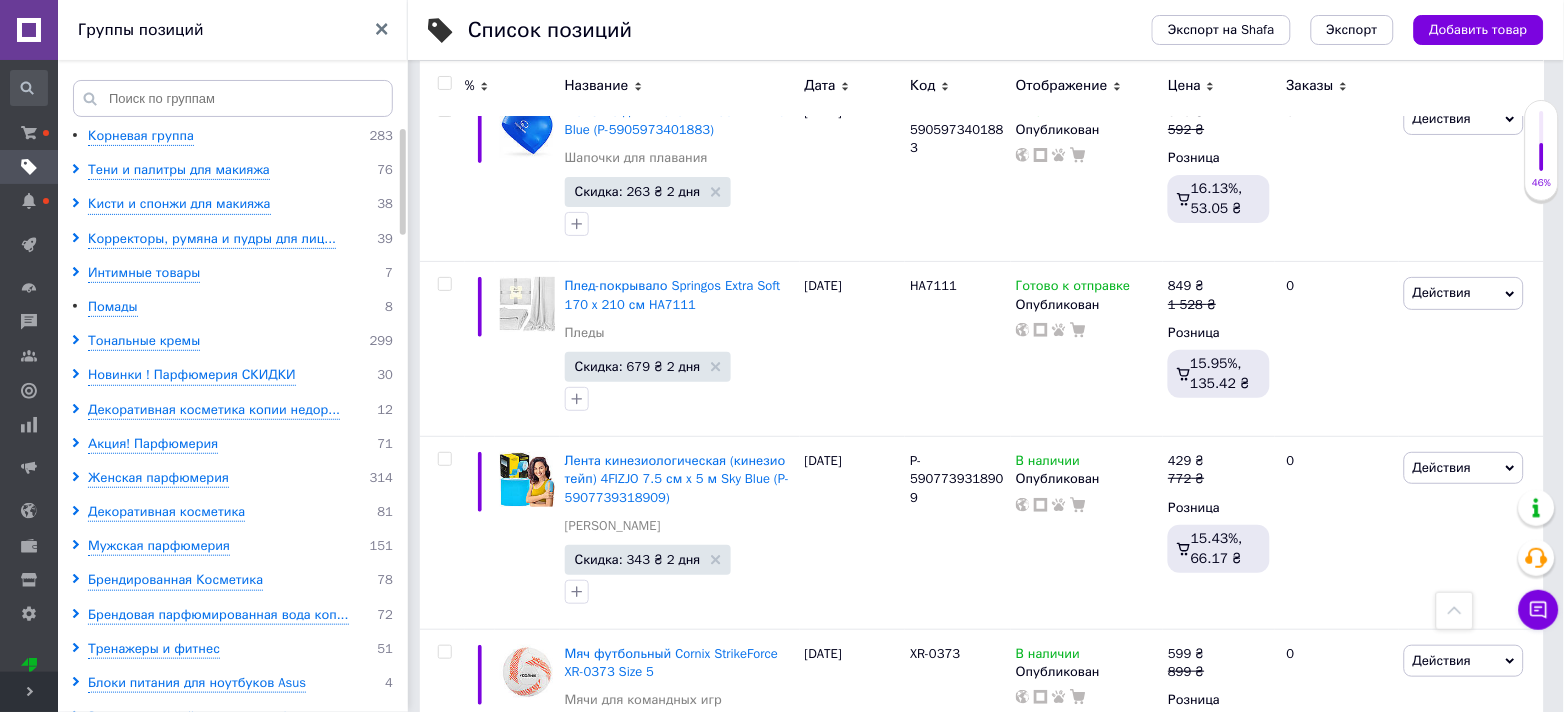scroll, scrollTop: 14315, scrollLeft: 0, axis: vertical 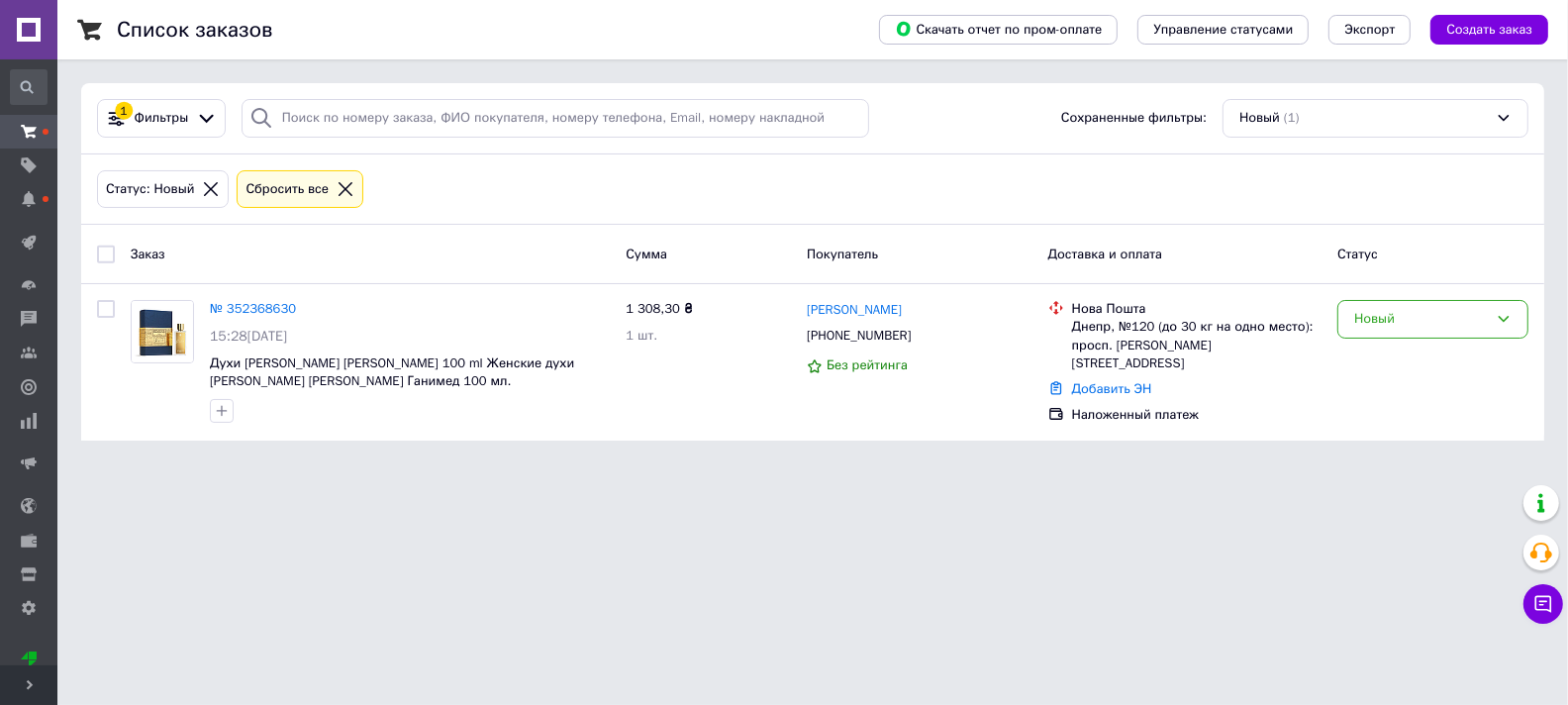 click 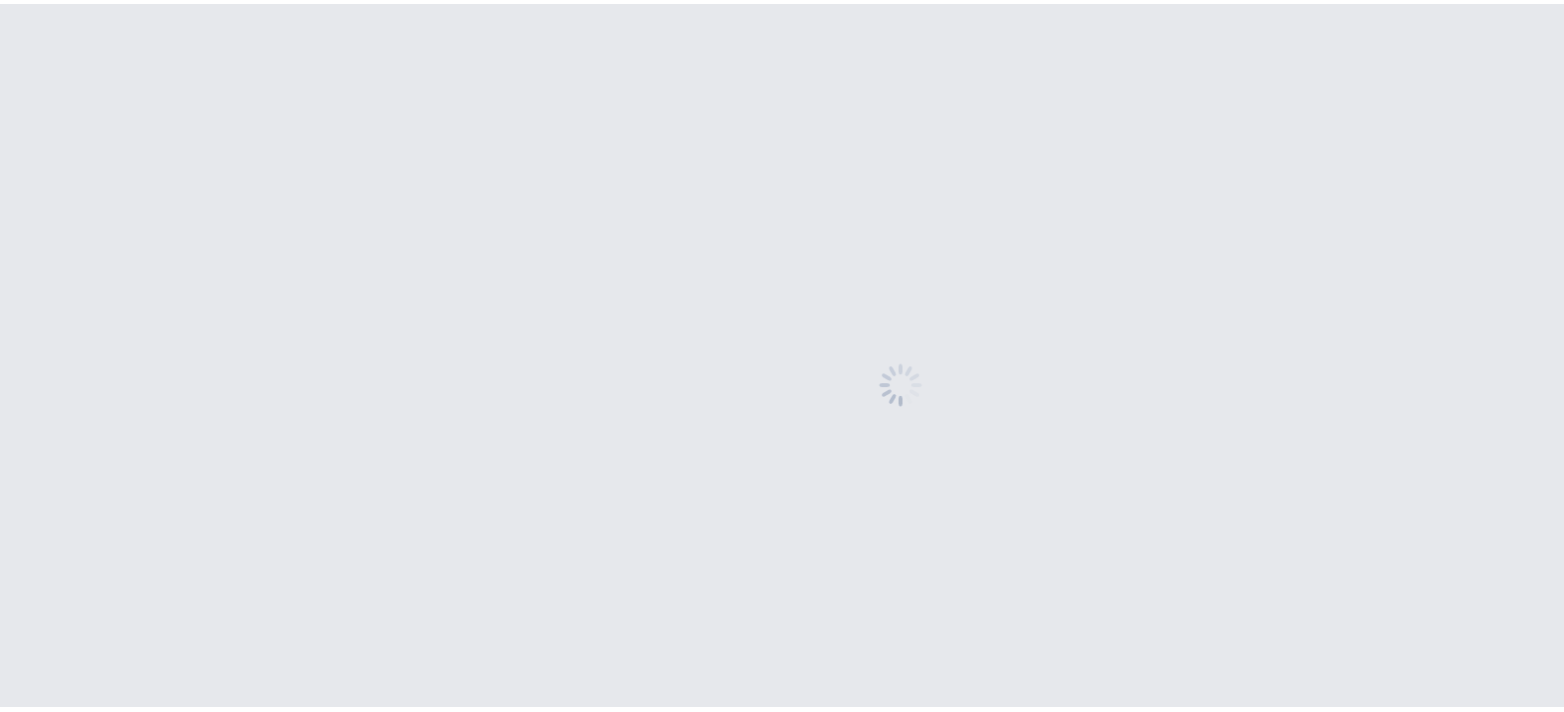 scroll, scrollTop: 0, scrollLeft: 0, axis: both 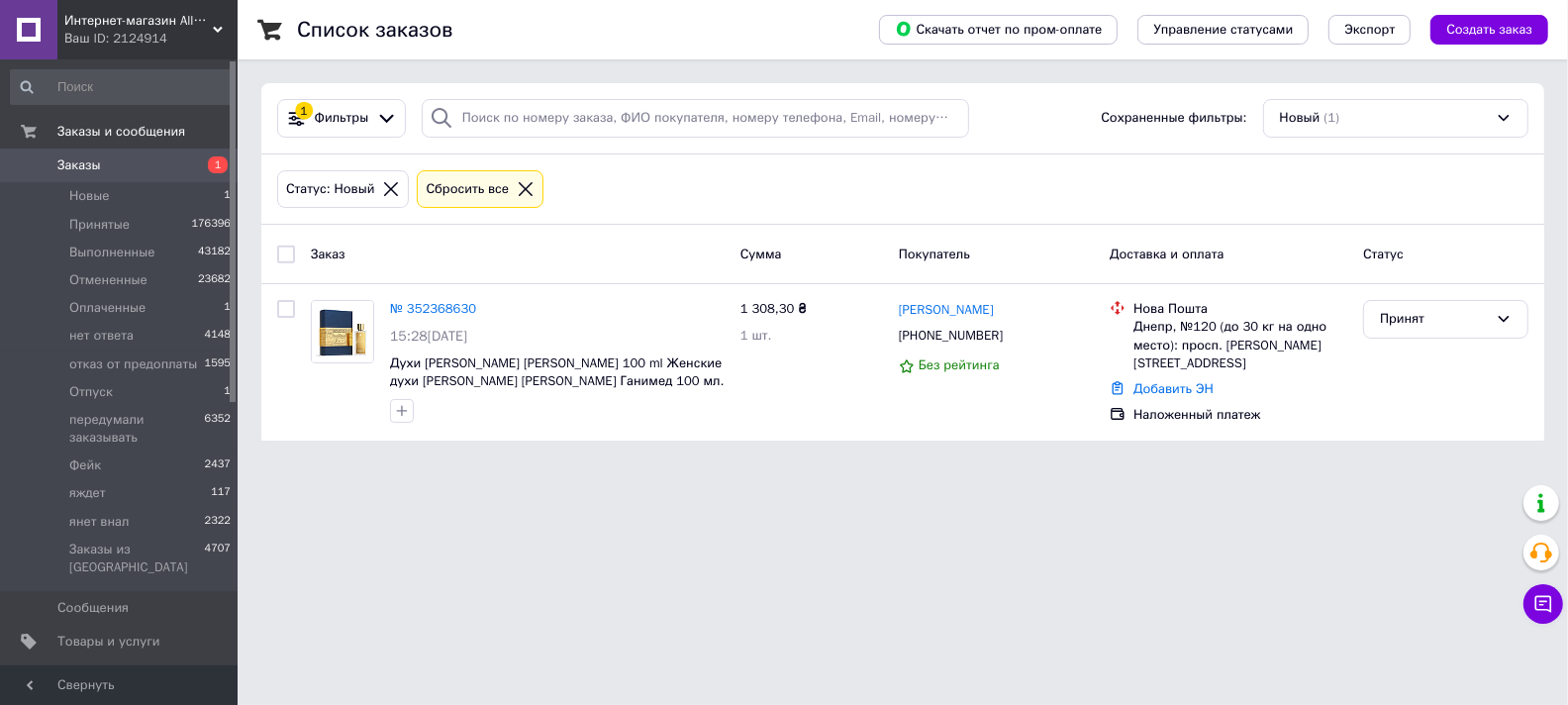 click on "Заказы" at bounding box center [79, 165] 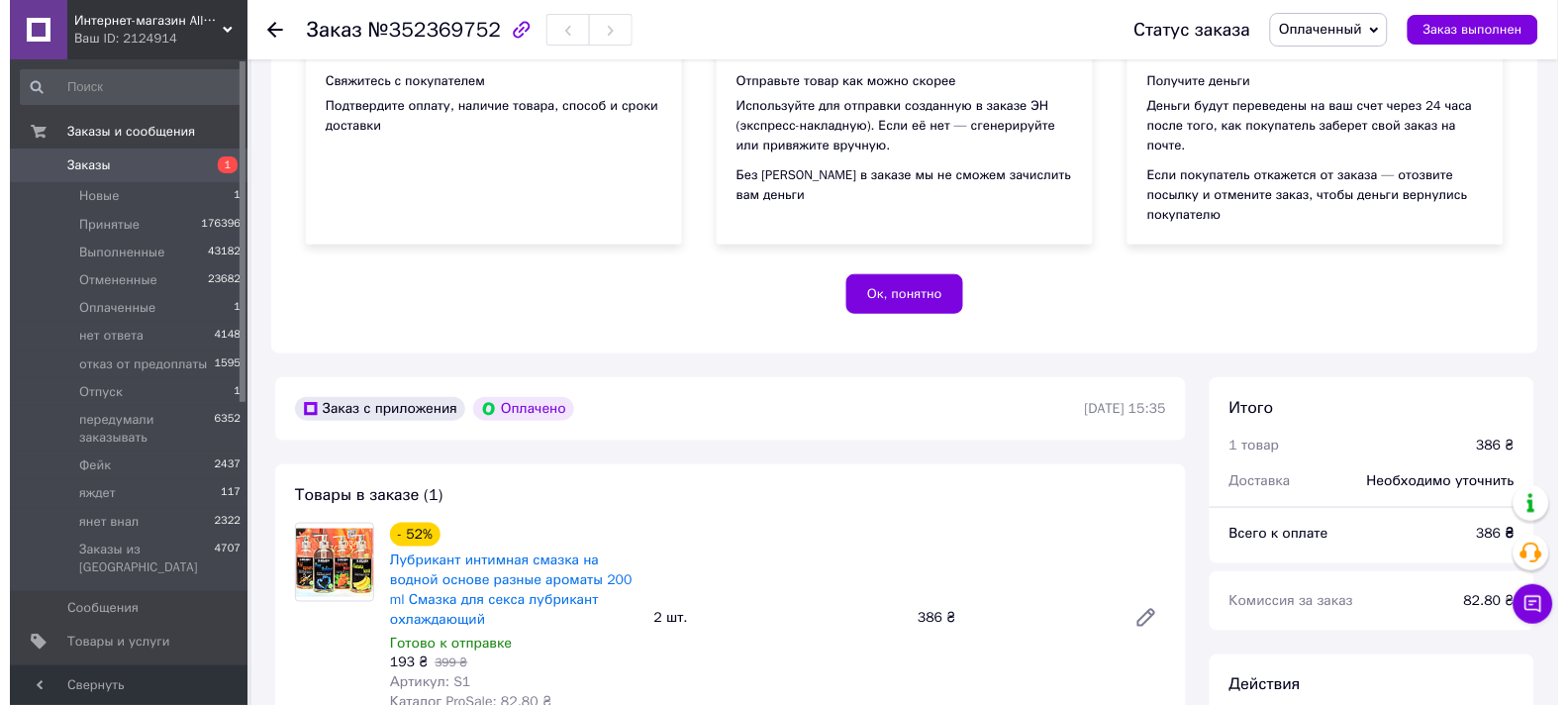 scroll, scrollTop: 528, scrollLeft: 0, axis: vertical 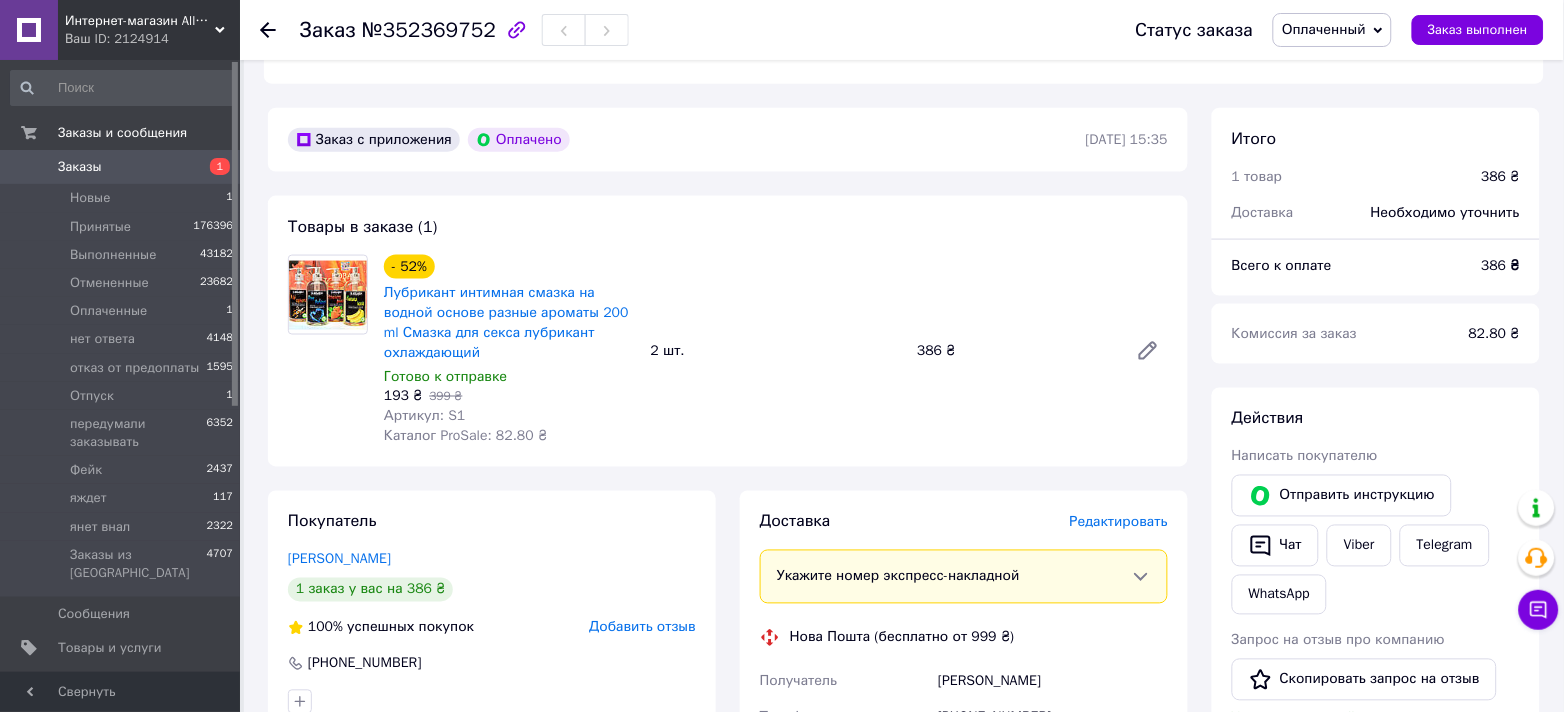 click on "Оплаченный" at bounding box center [1324, 29] 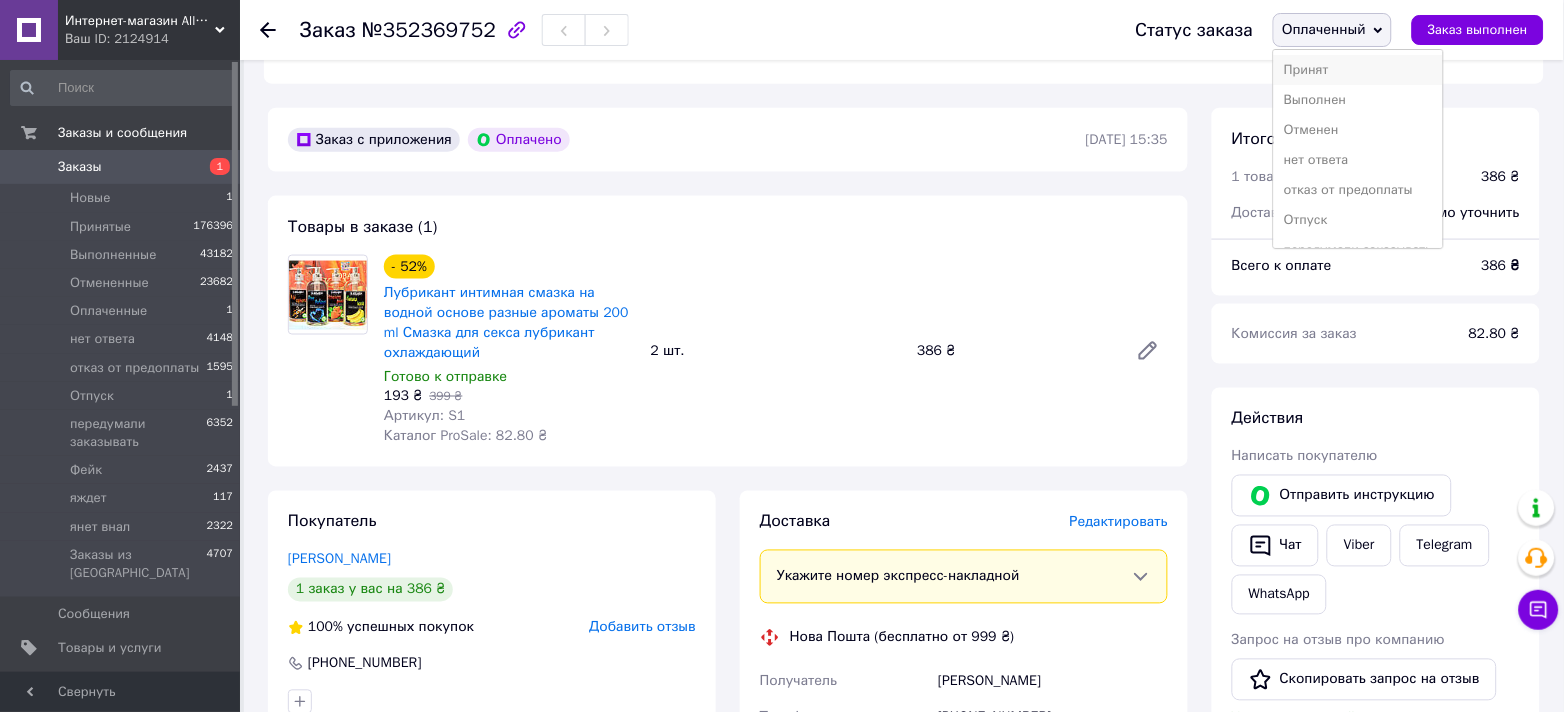 click on "Принят" at bounding box center (1358, 70) 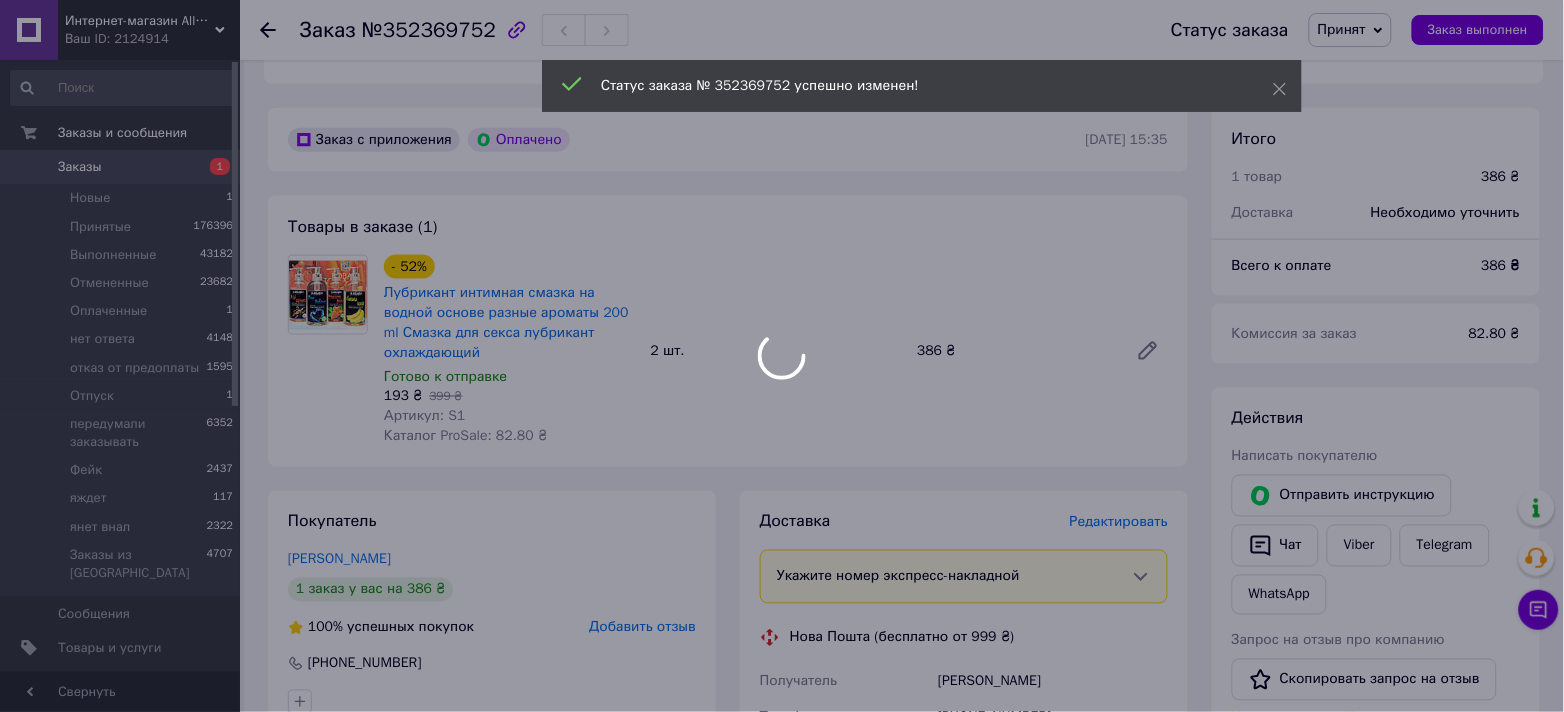 click on "Интернет-магазин Allegoriya Ваш ID: 2124914 Сайт Интернет-магазин Allegoriya Кабинет покупателя Проверить состояние системы Страница на портале Справка Выйти Заказы и сообщения Заказы 1 Новые 1 Принятые 176396 Выполненные 43182 Отмененные 23682 Оплаченные 1 нет ответа  4148 отказ от  предоплаты 1595 Отпуск 1 передумали заказывать  6352 Фейк 2437 яждет 117 янет внал 2322 Заказы из Розетки 4707 Сообщения 0 Товары и услуги Уведомления 99+ 99+ Показатели работы компании Панель управления Отзывы Покупатели Каталог ProSale Аналитика Управление сайтом   1" at bounding box center (782, 484) 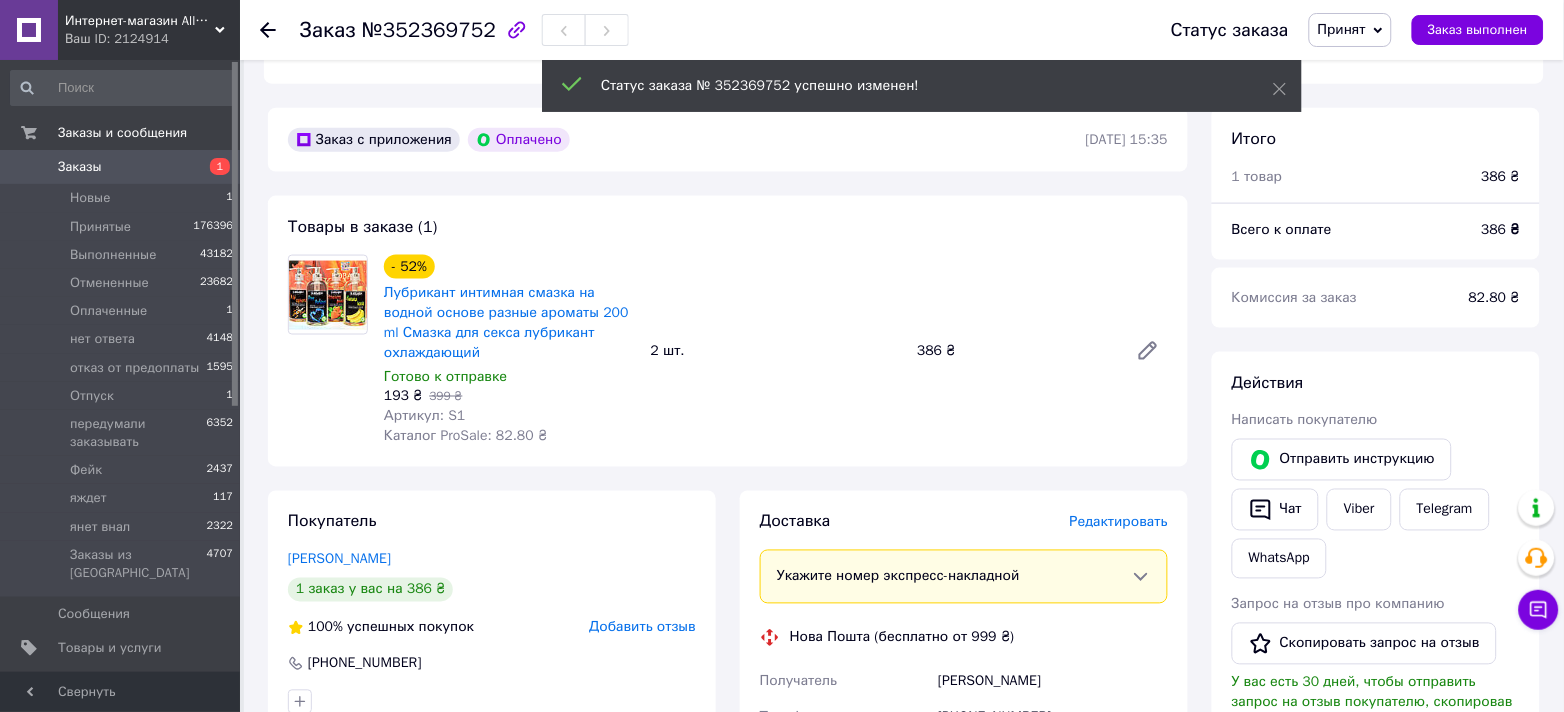 click on "Редактировать" at bounding box center [1119, 522] 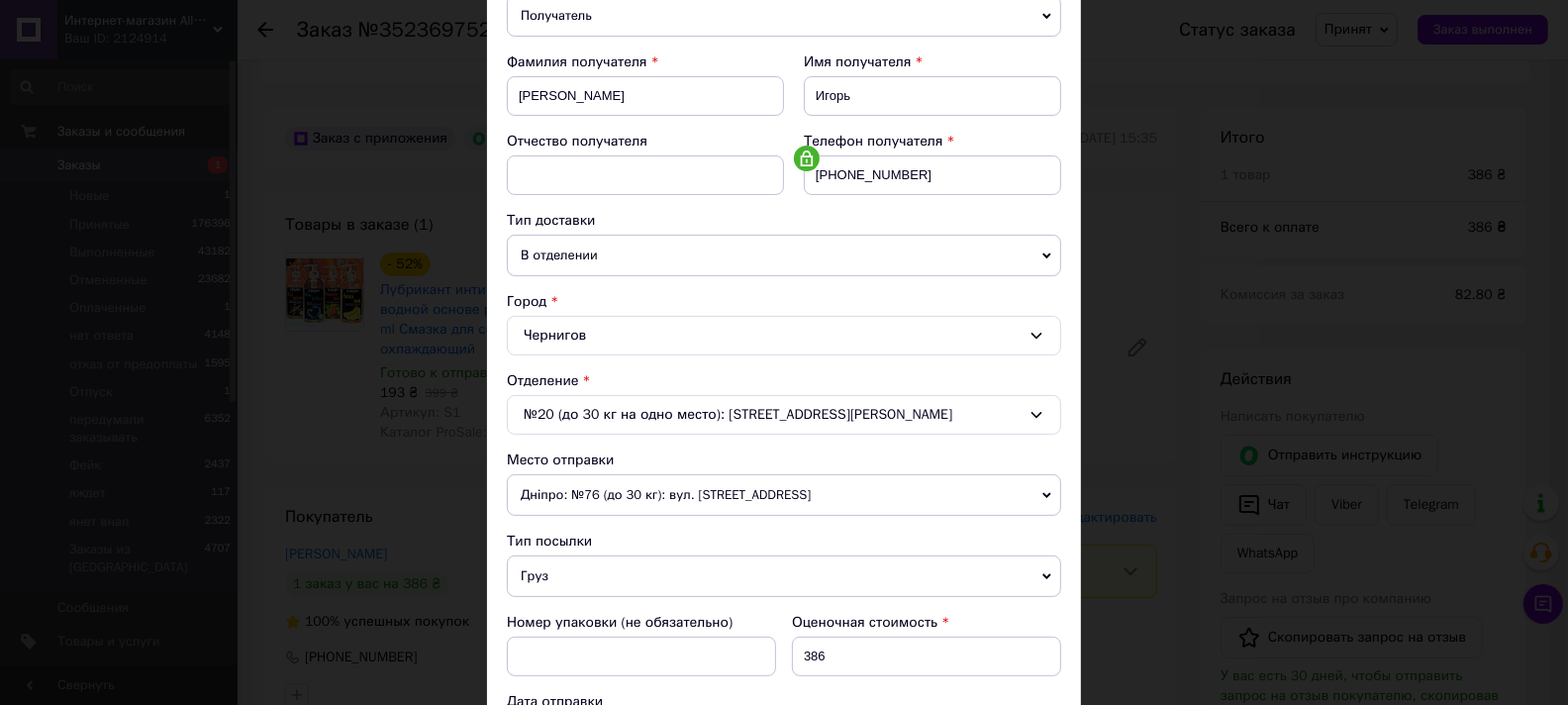 scroll, scrollTop: 528, scrollLeft: 0, axis: vertical 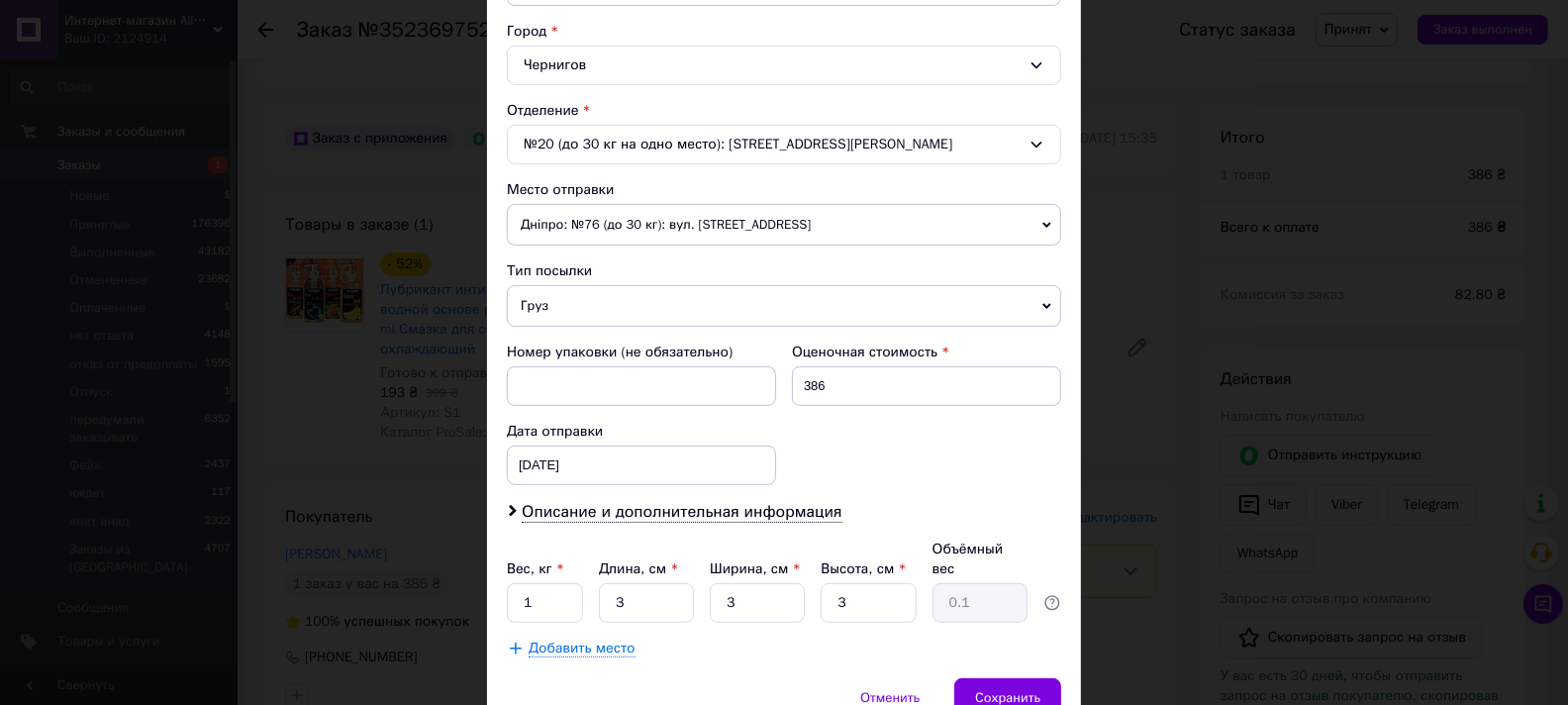 click on "Описание и дополнительная информация" at bounding box center [784, 512] 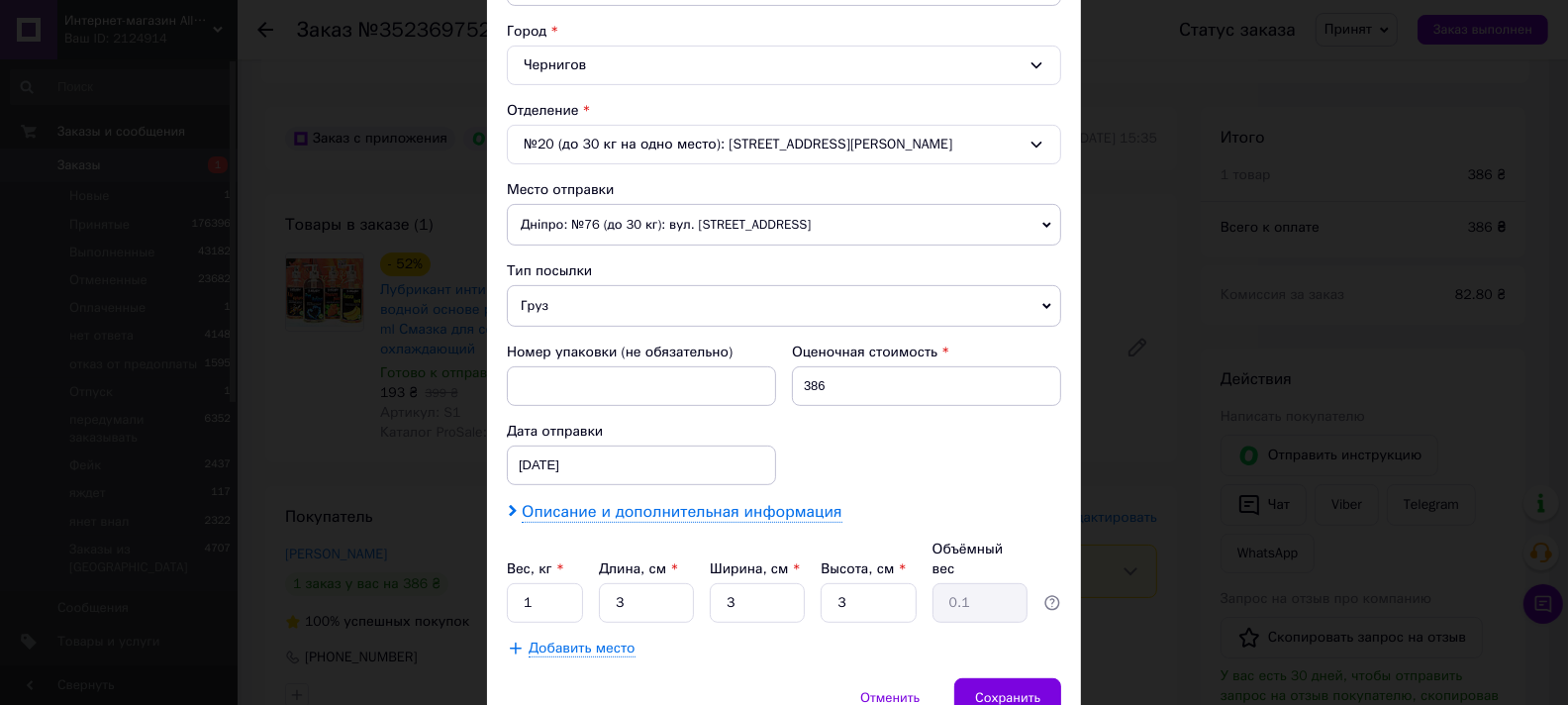 click on "Описание и дополнительная информация" at bounding box center (681, 512) 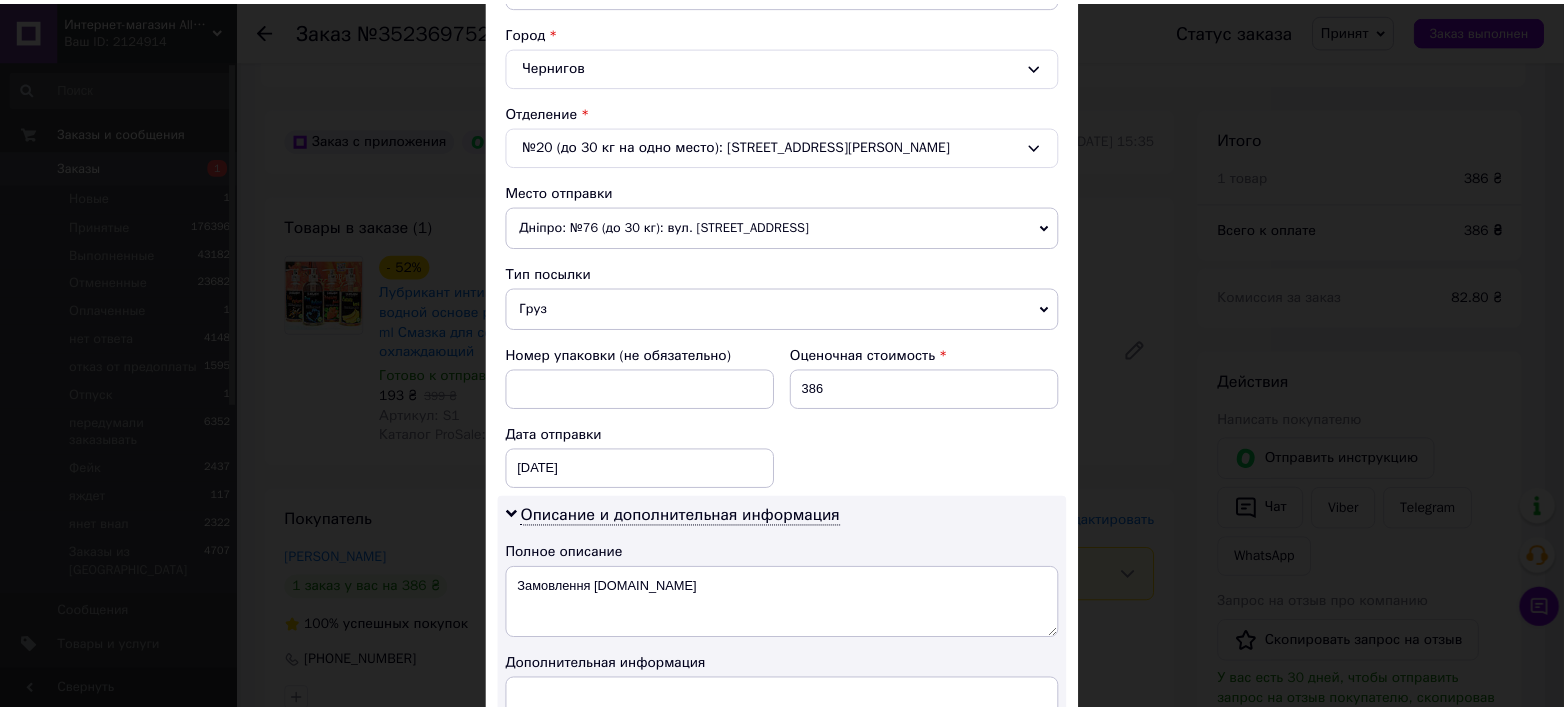 scroll, scrollTop: 844, scrollLeft: 0, axis: vertical 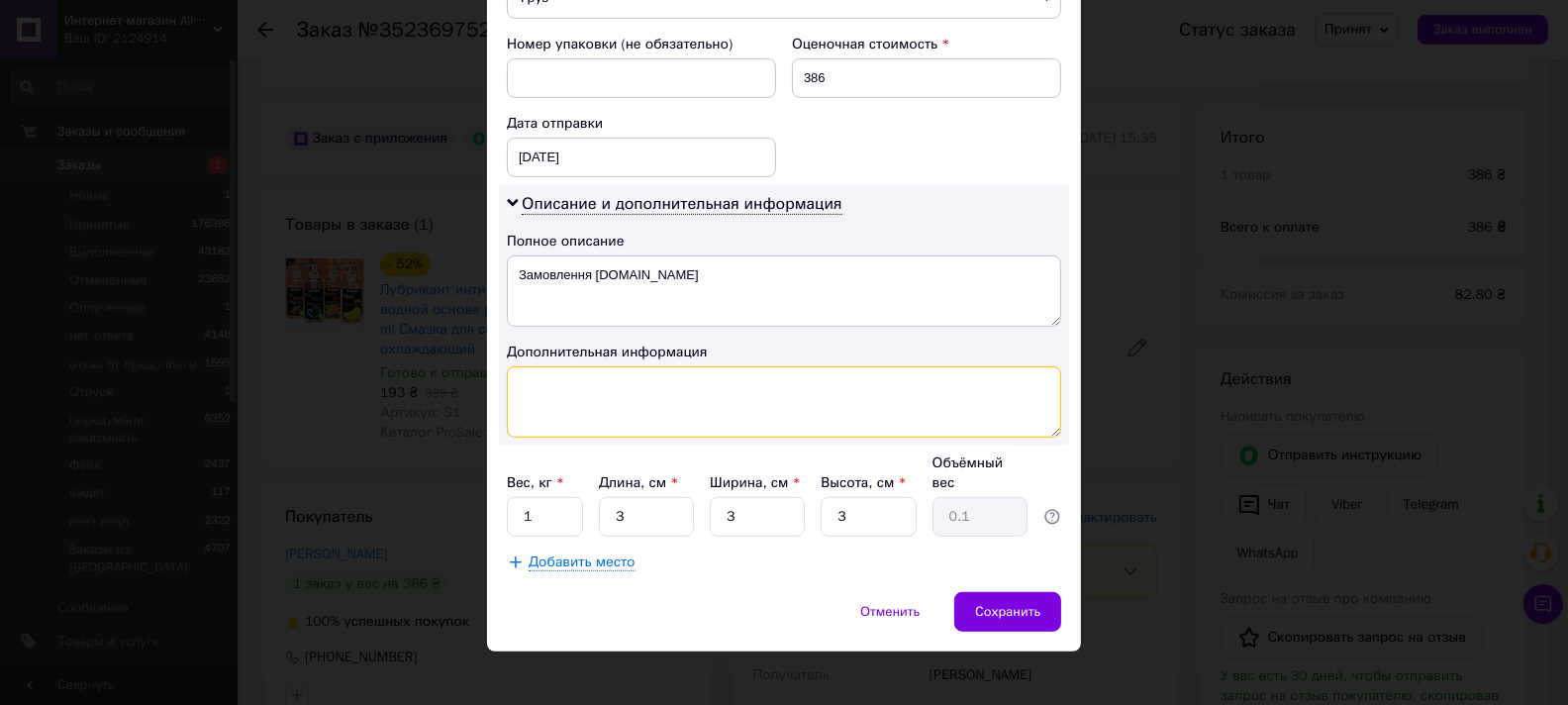 click at bounding box center [784, 402] 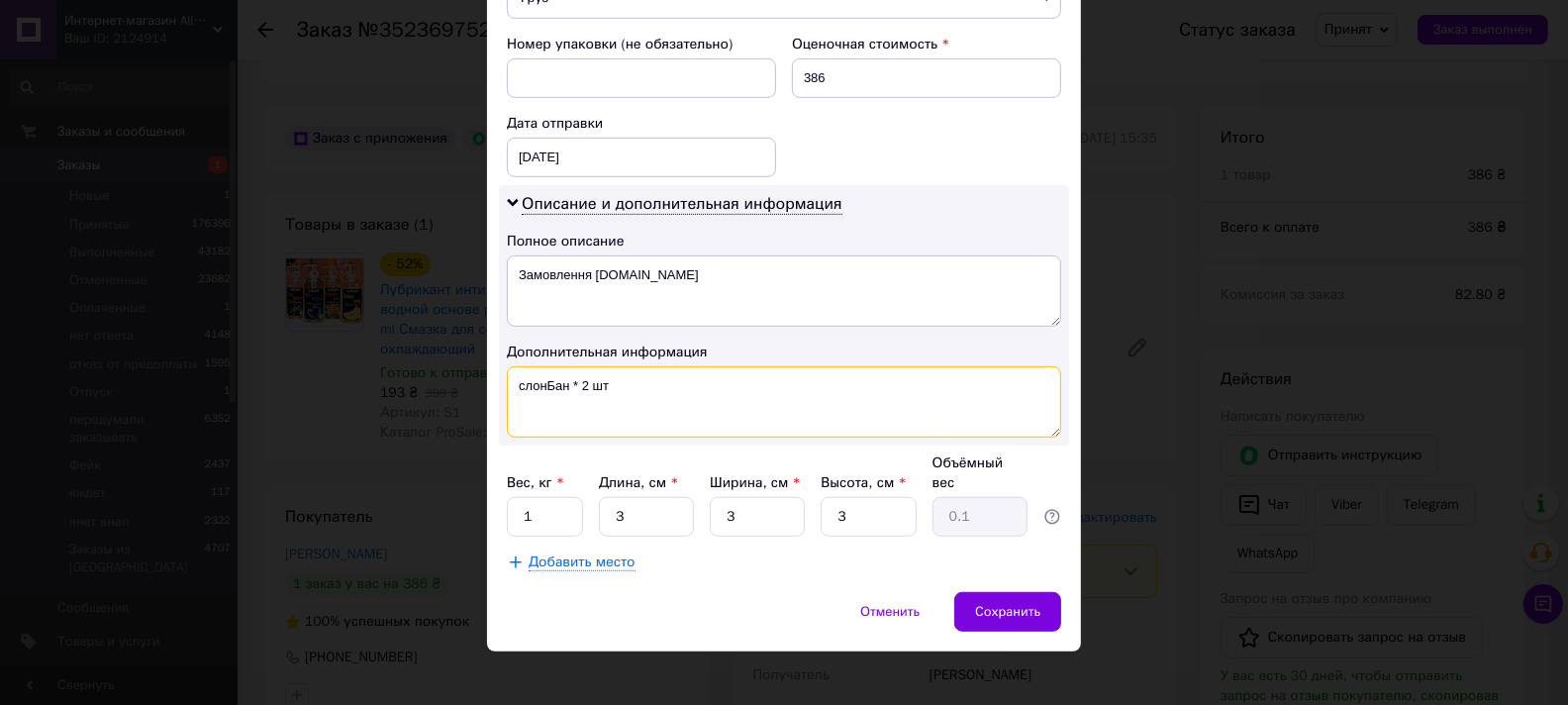 click on "слонБан * 2 шт" at bounding box center (784, 402) 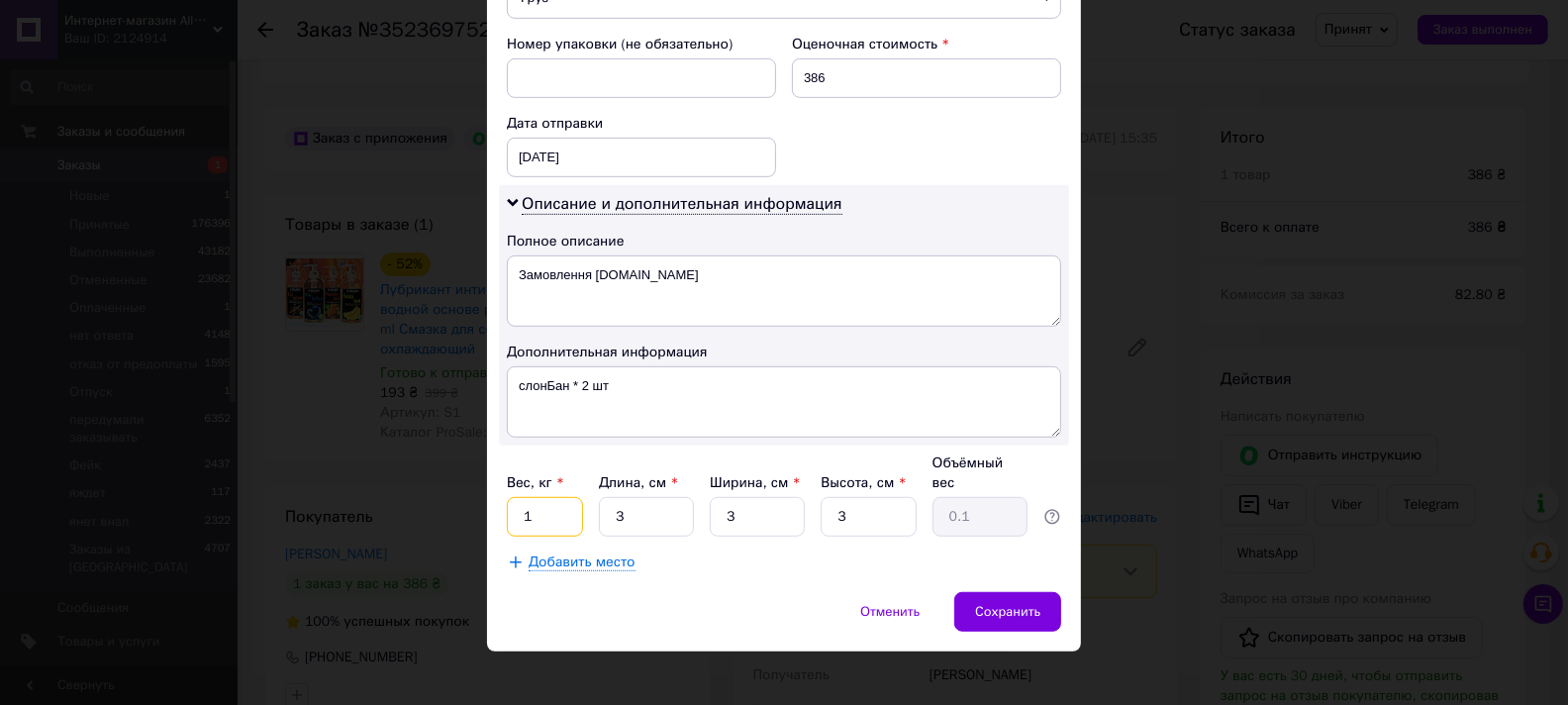 click on "1" at bounding box center (544, 517) 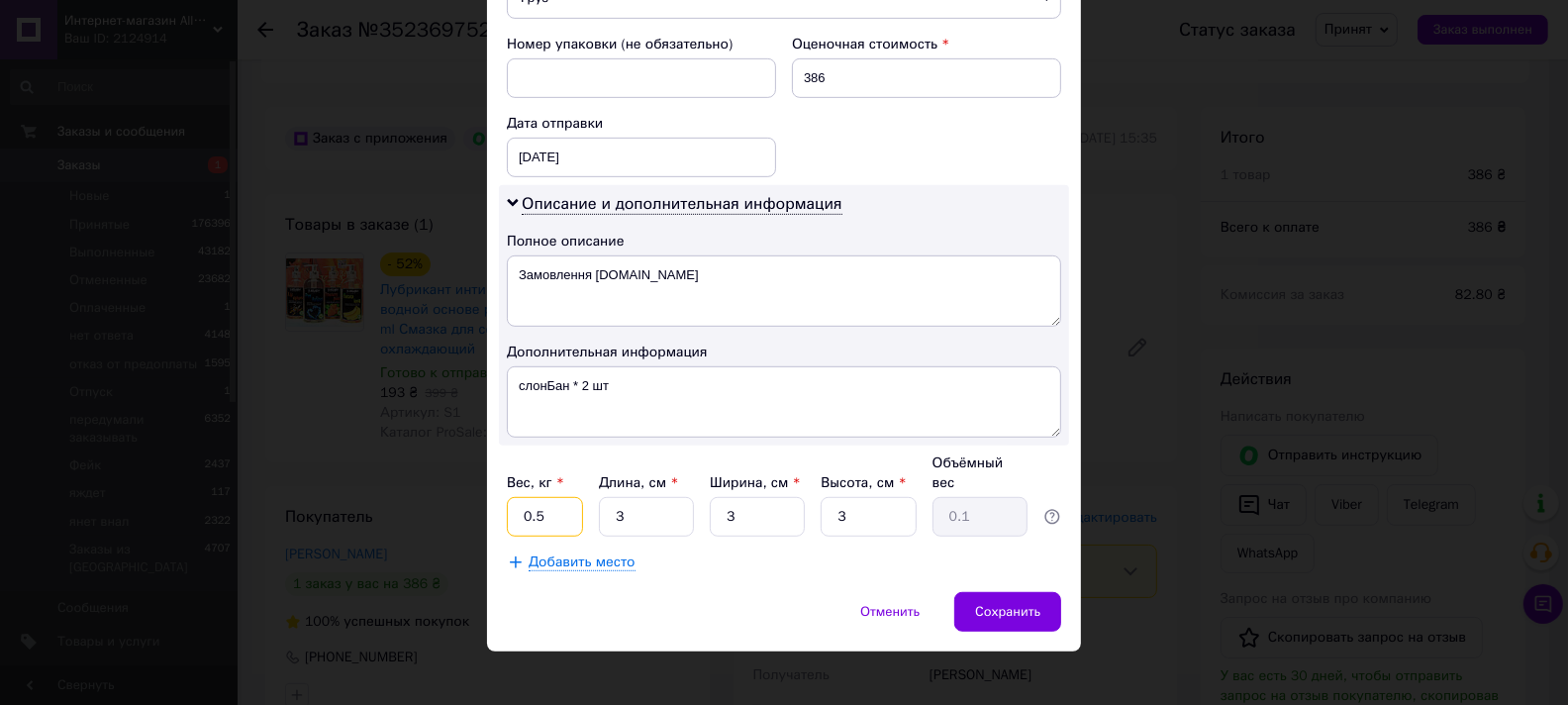 type on "0.5" 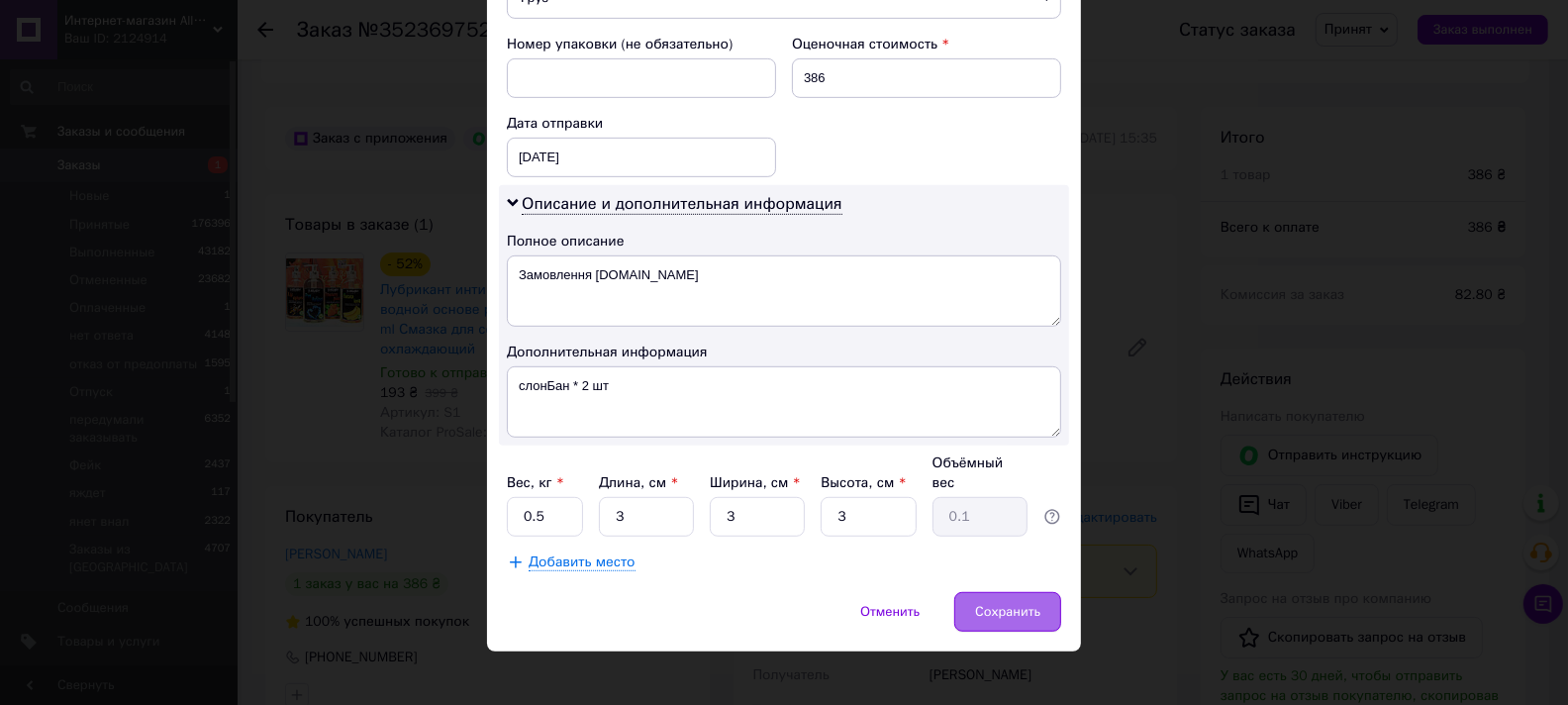 click on "Сохранить" at bounding box center [1008, 612] 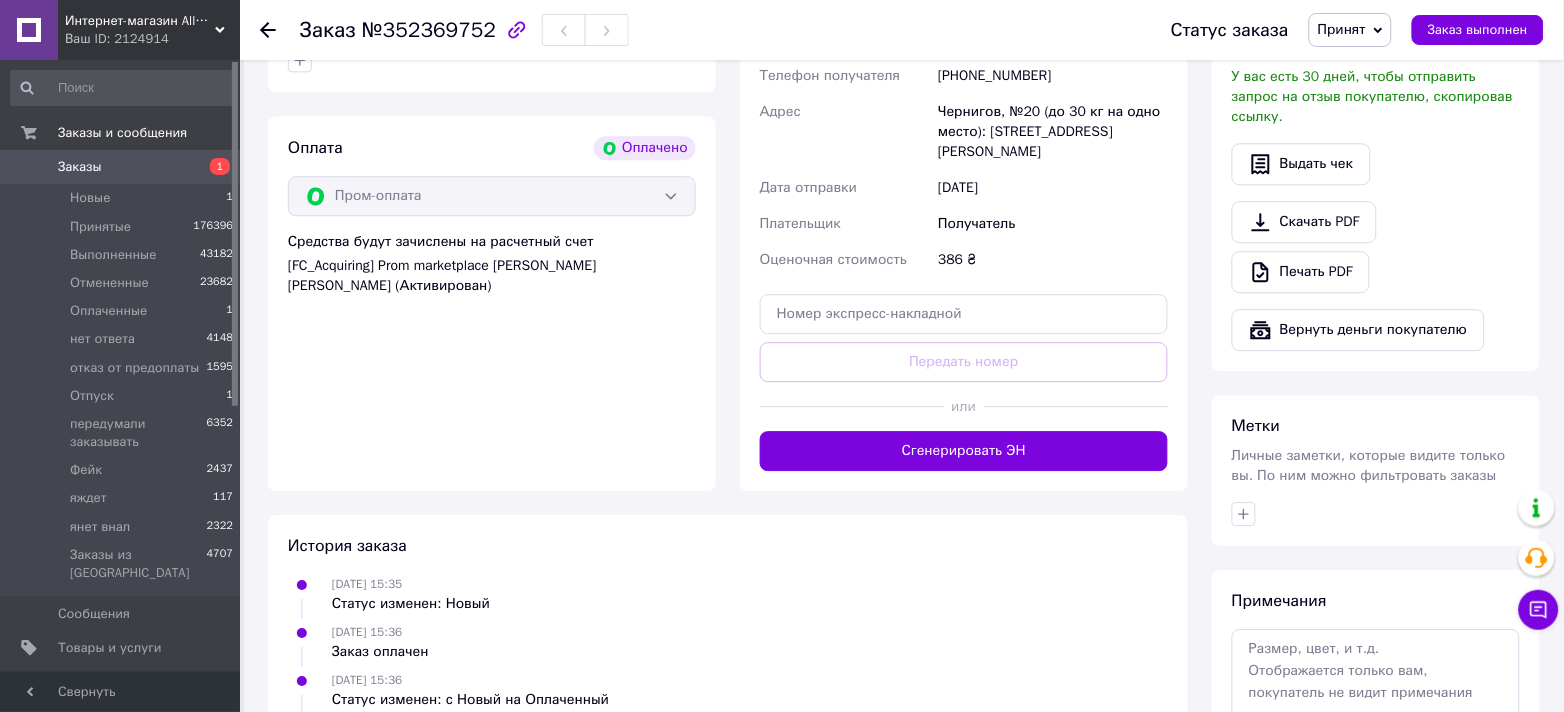 scroll, scrollTop: 1199, scrollLeft: 0, axis: vertical 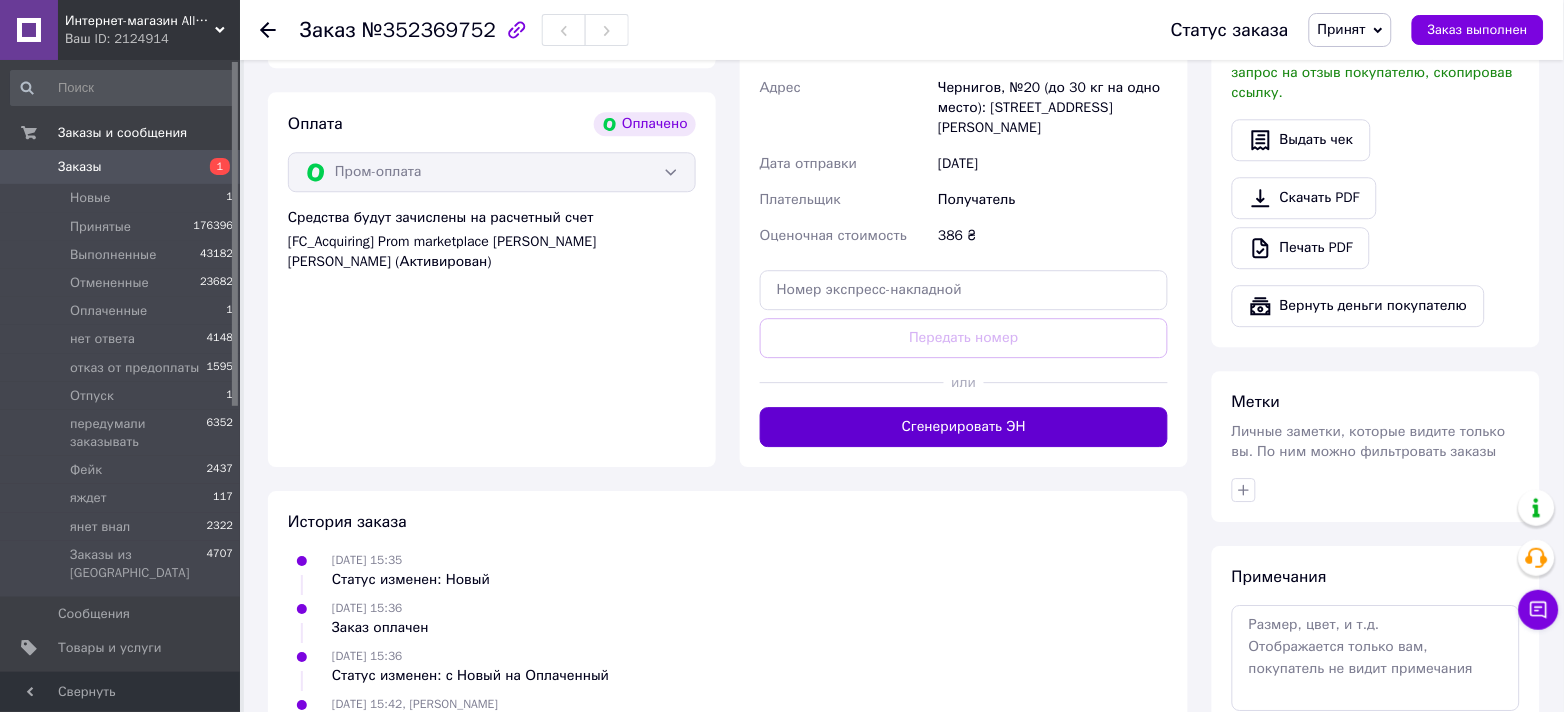 click on "Сгенерировать ЭН" at bounding box center [964, 427] 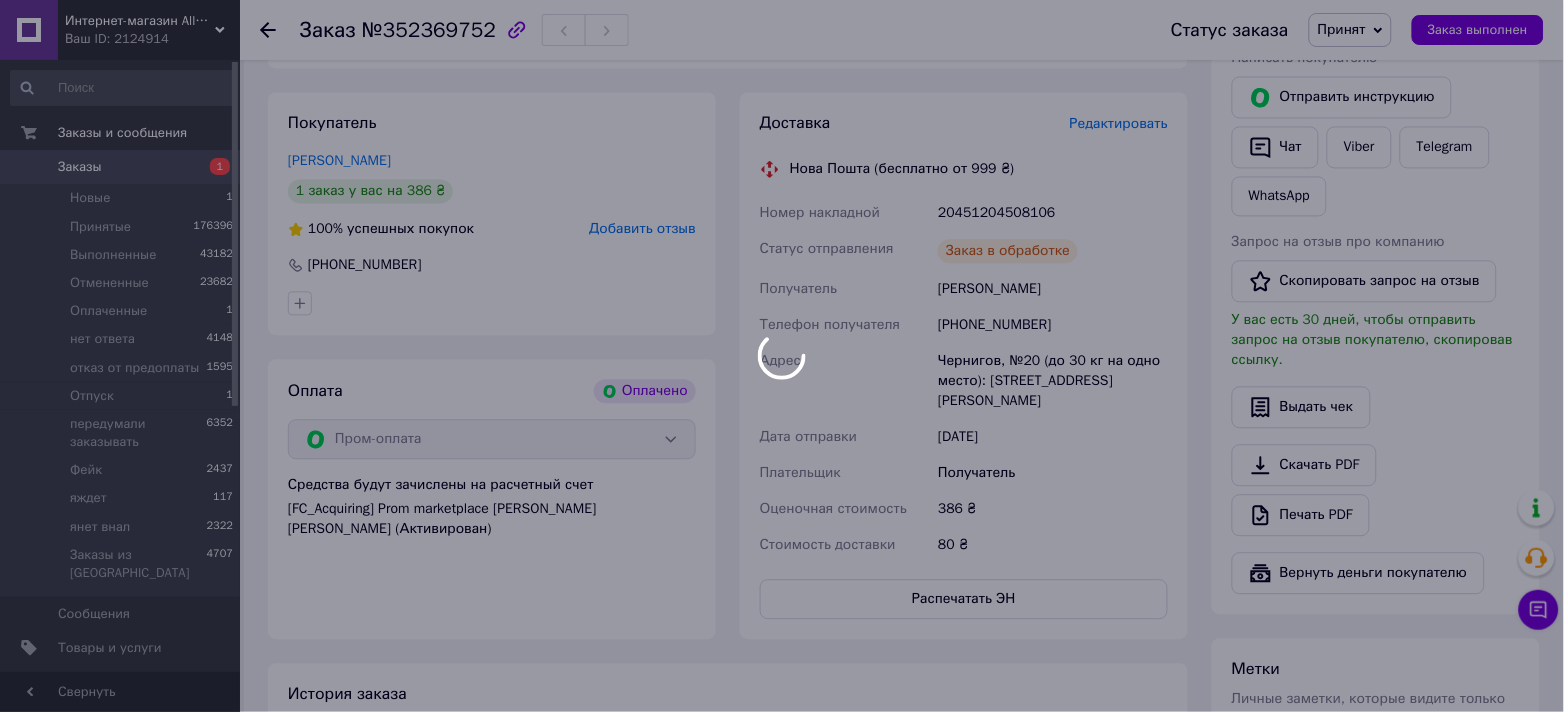 scroll, scrollTop: 933, scrollLeft: 0, axis: vertical 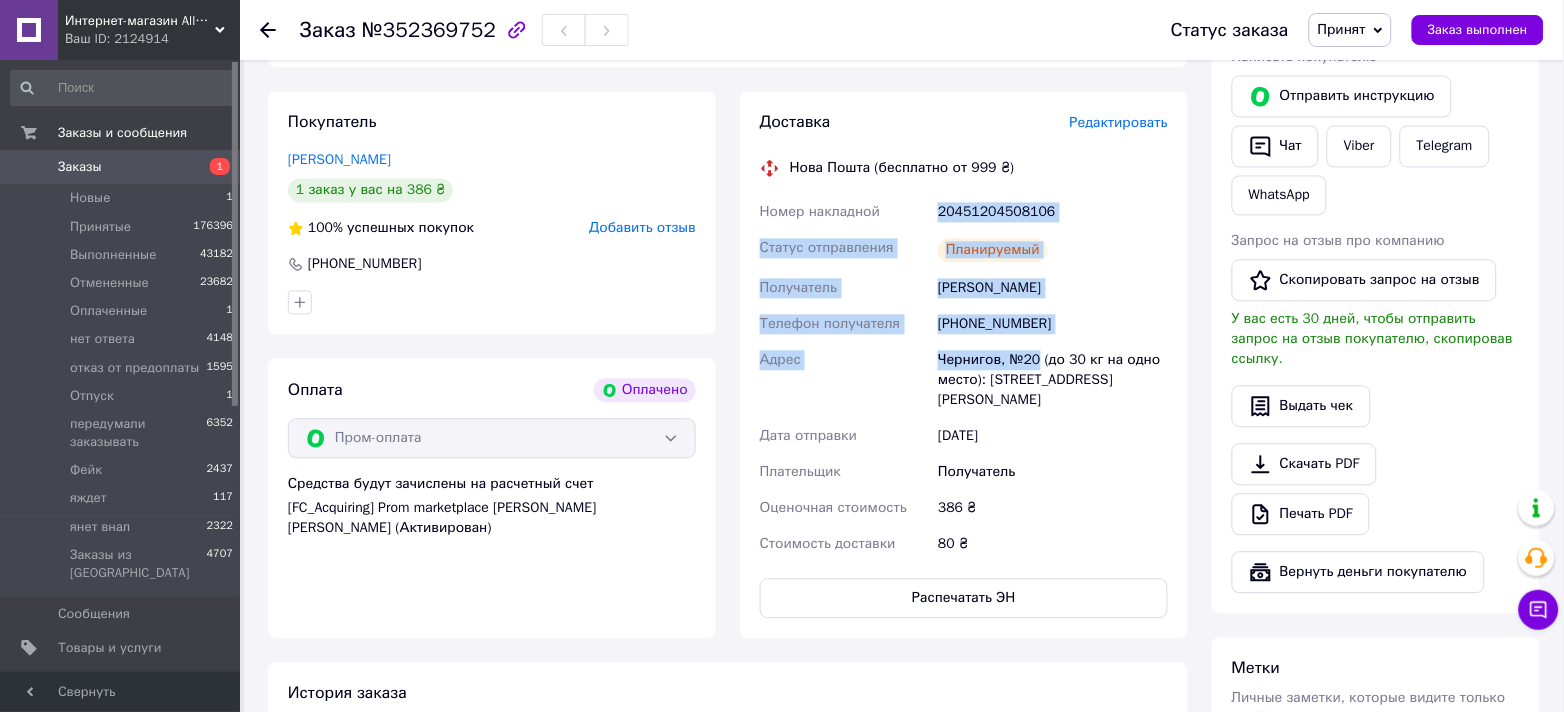 drag, startPoint x: 939, startPoint y: 186, endPoint x: 1038, endPoint y: 335, distance: 178.89102 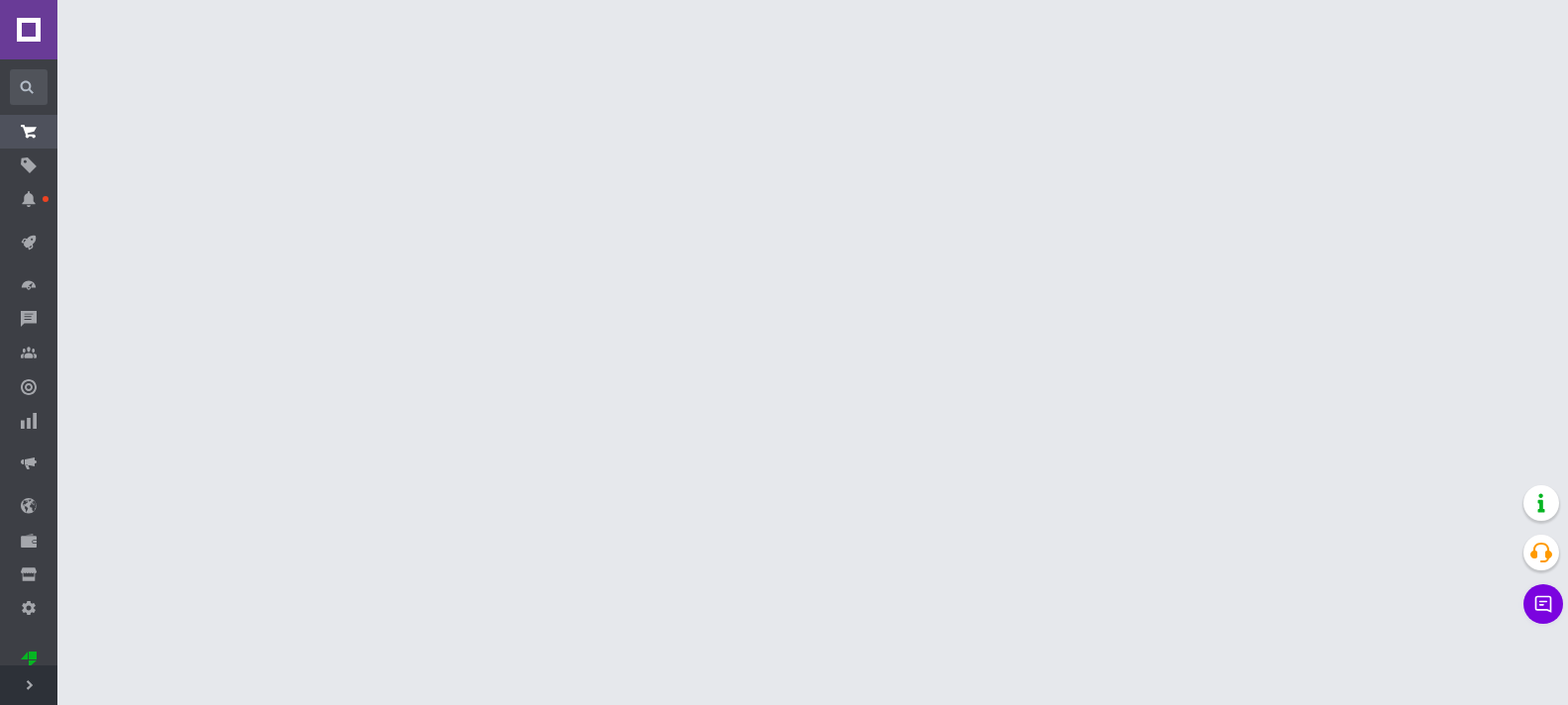 scroll, scrollTop: 0, scrollLeft: 0, axis: both 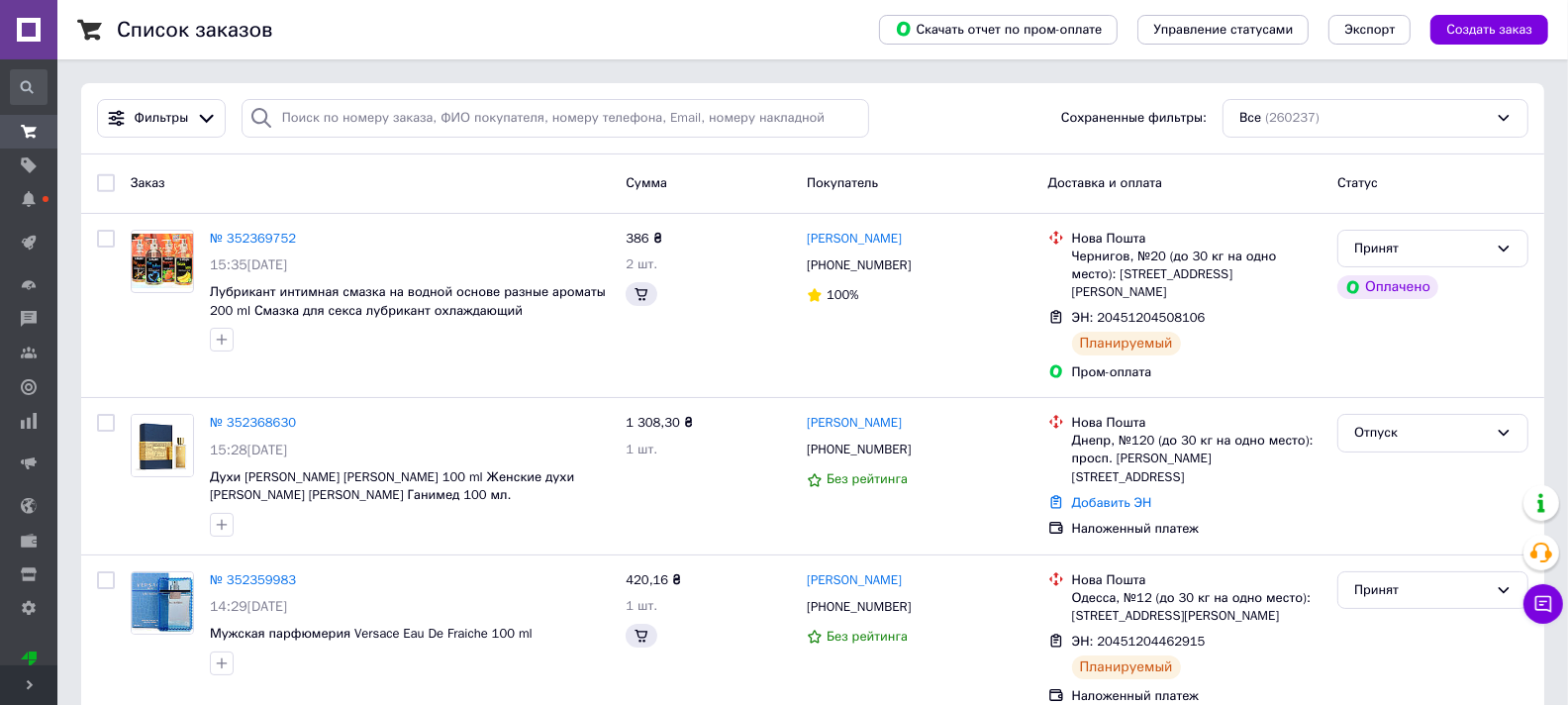 click on "Развернуть" at bounding box center [29, 685] 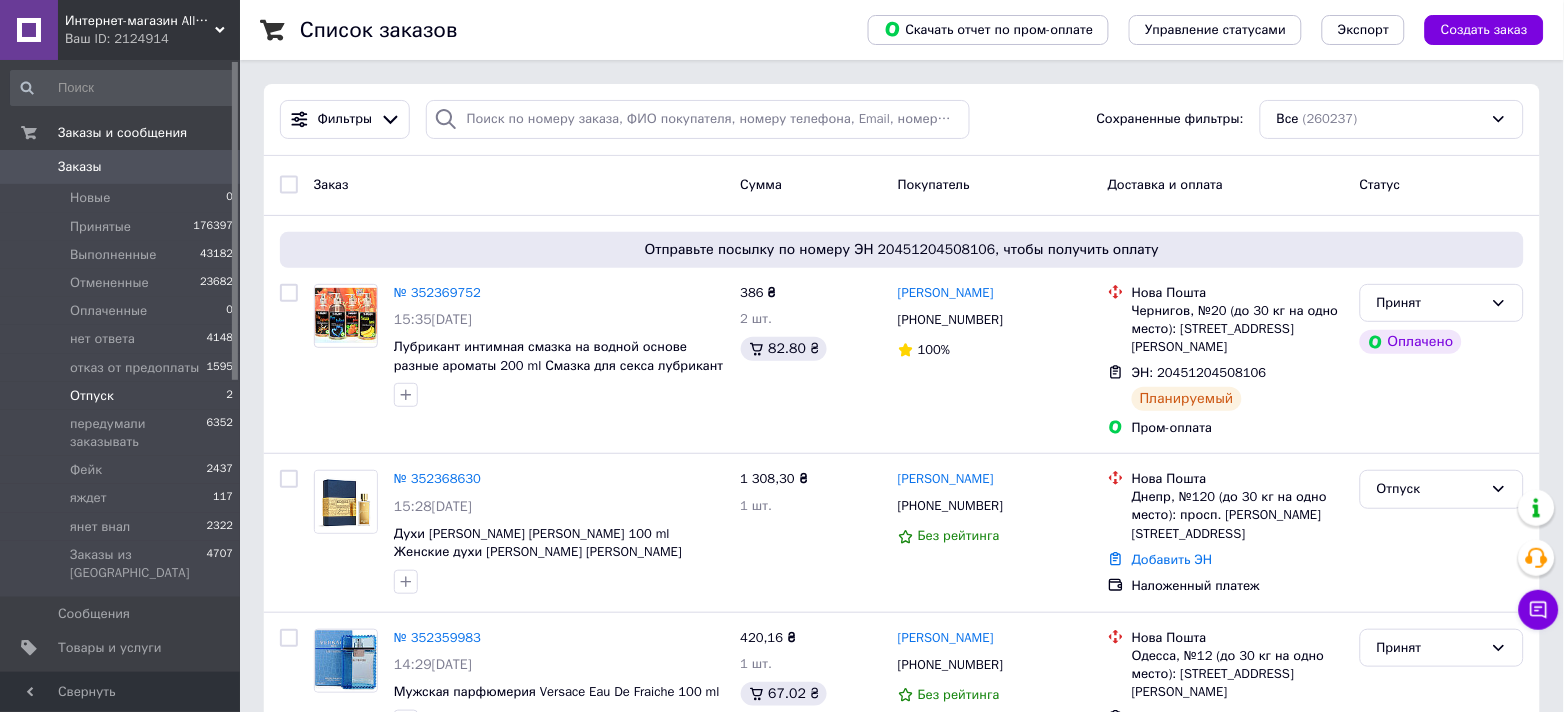 click on "Отпуск" at bounding box center [92, 396] 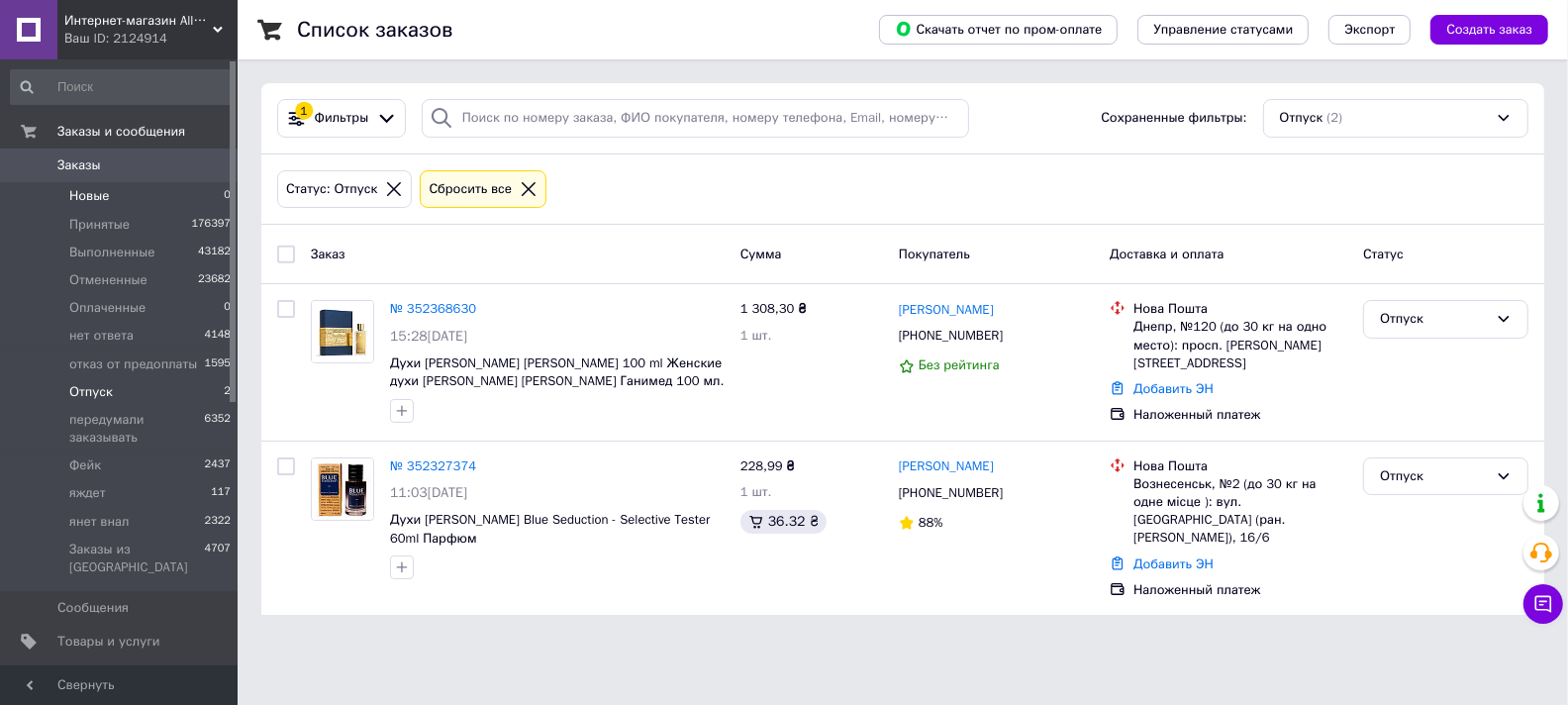 click on "Новые 0" at bounding box center (121, 196) 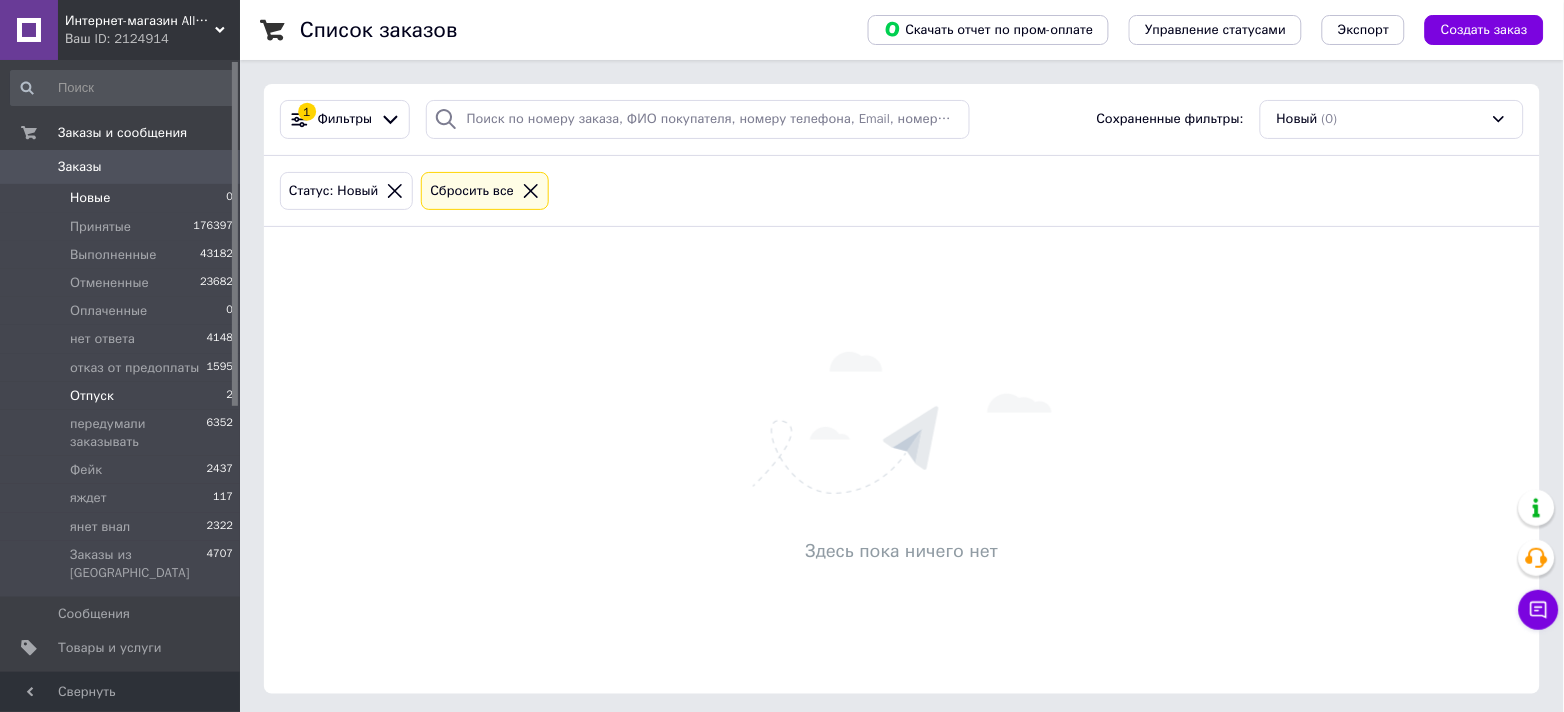 click on "Отпуск 2" at bounding box center [122, 396] 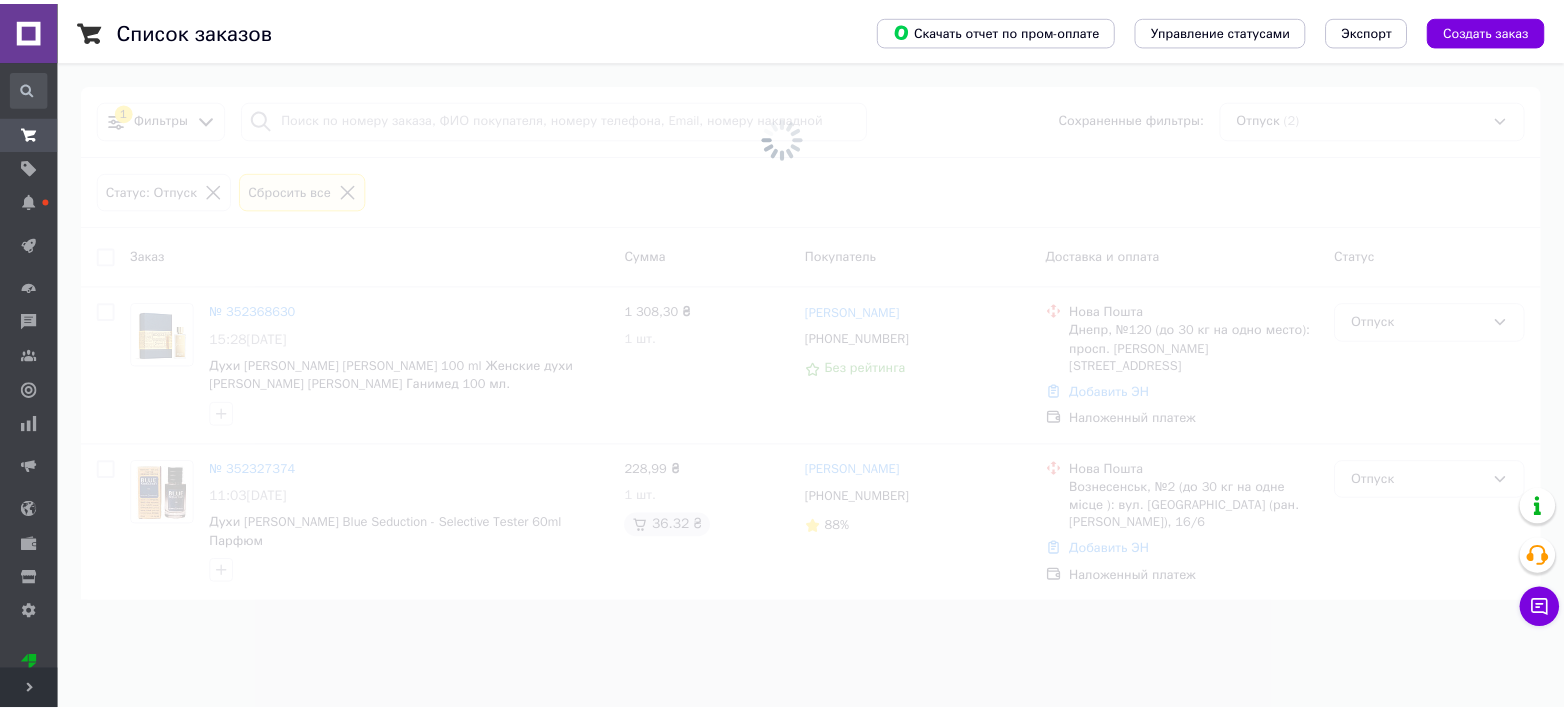 scroll, scrollTop: 0, scrollLeft: 0, axis: both 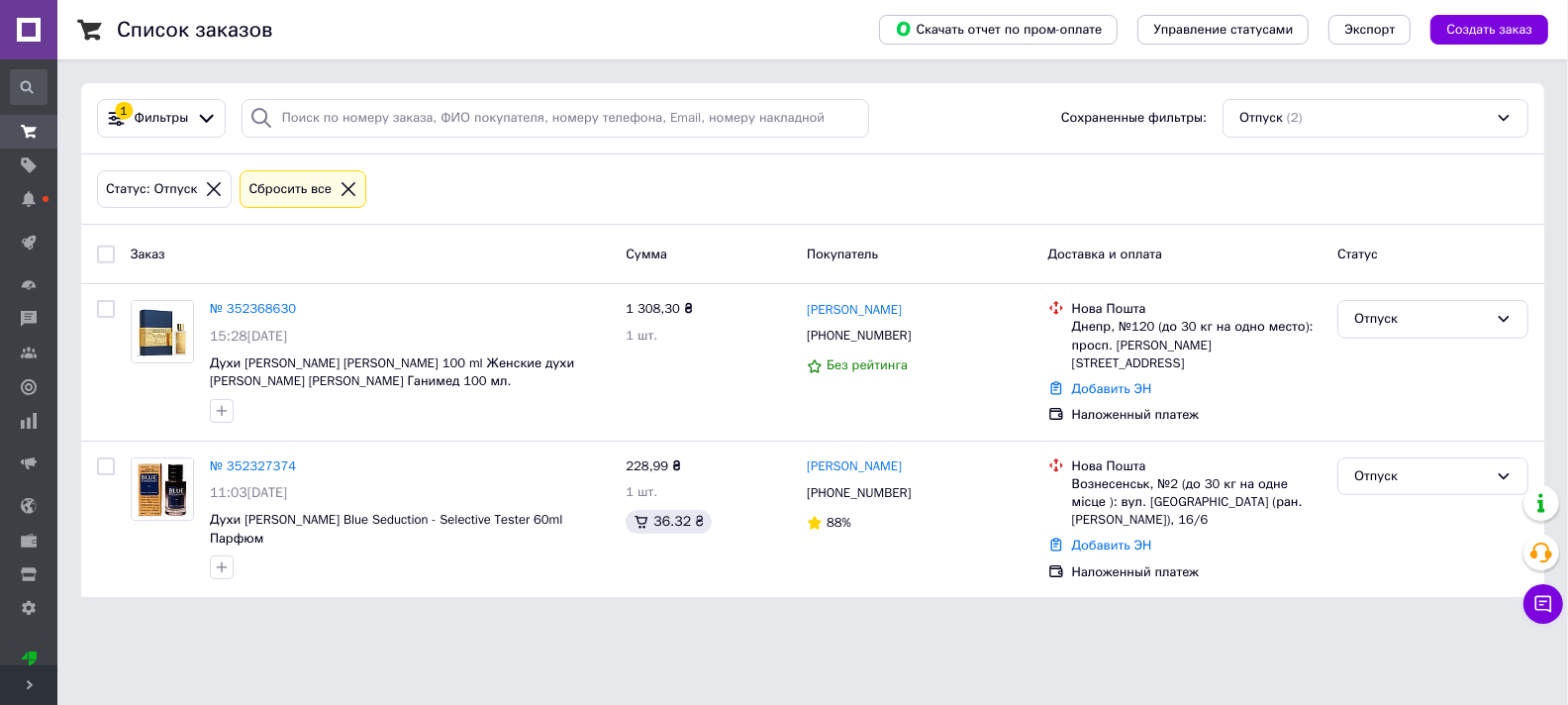 click 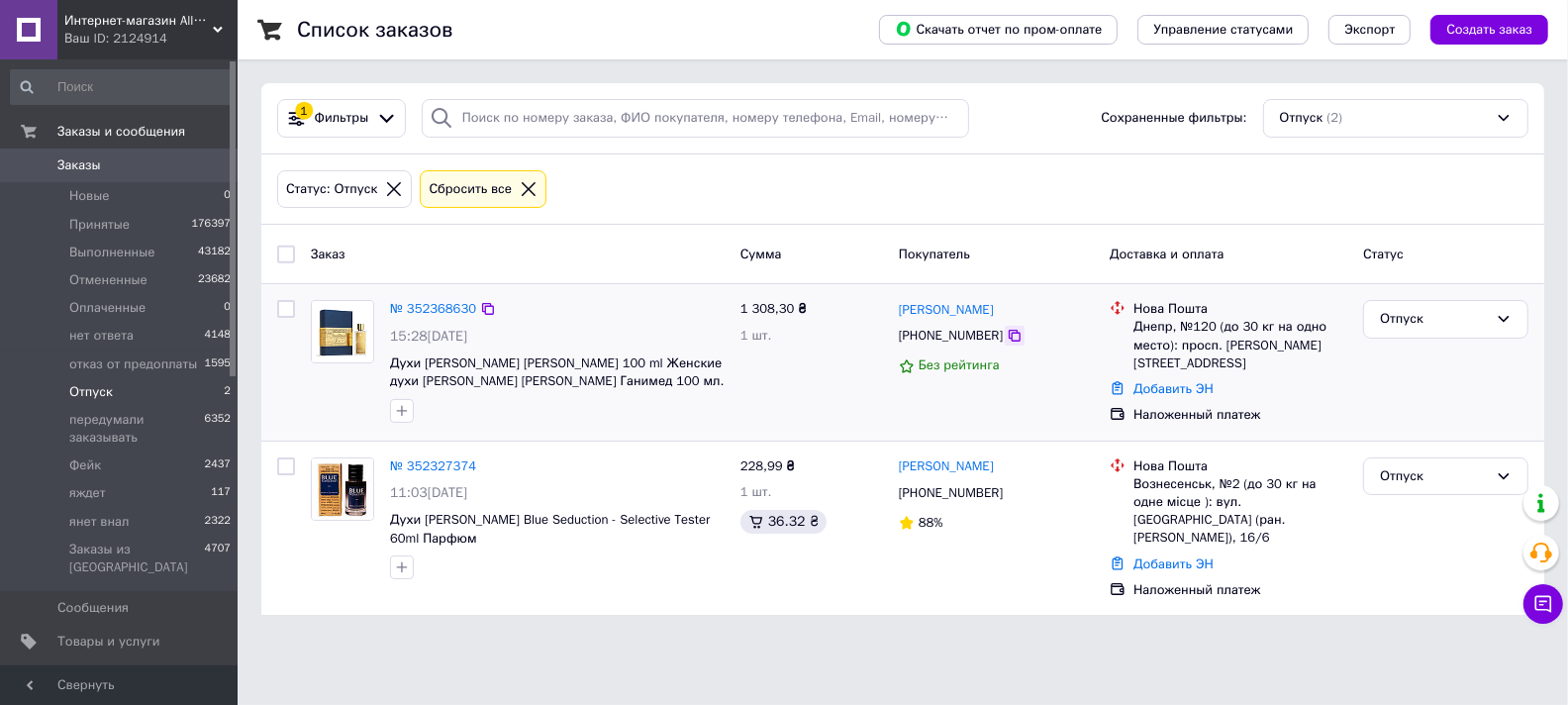 click 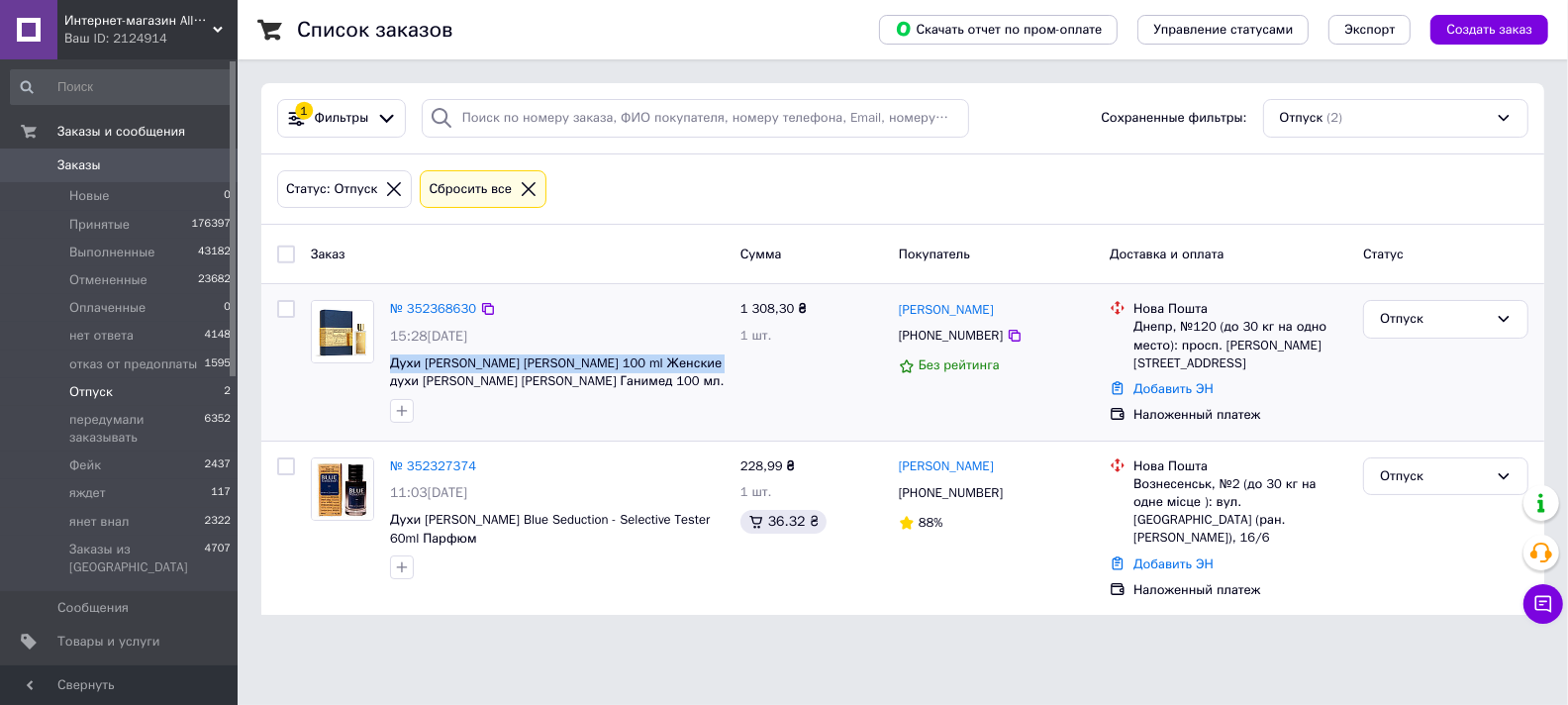 drag, startPoint x: 384, startPoint y: 369, endPoint x: 706, endPoint y: 362, distance: 322.07608 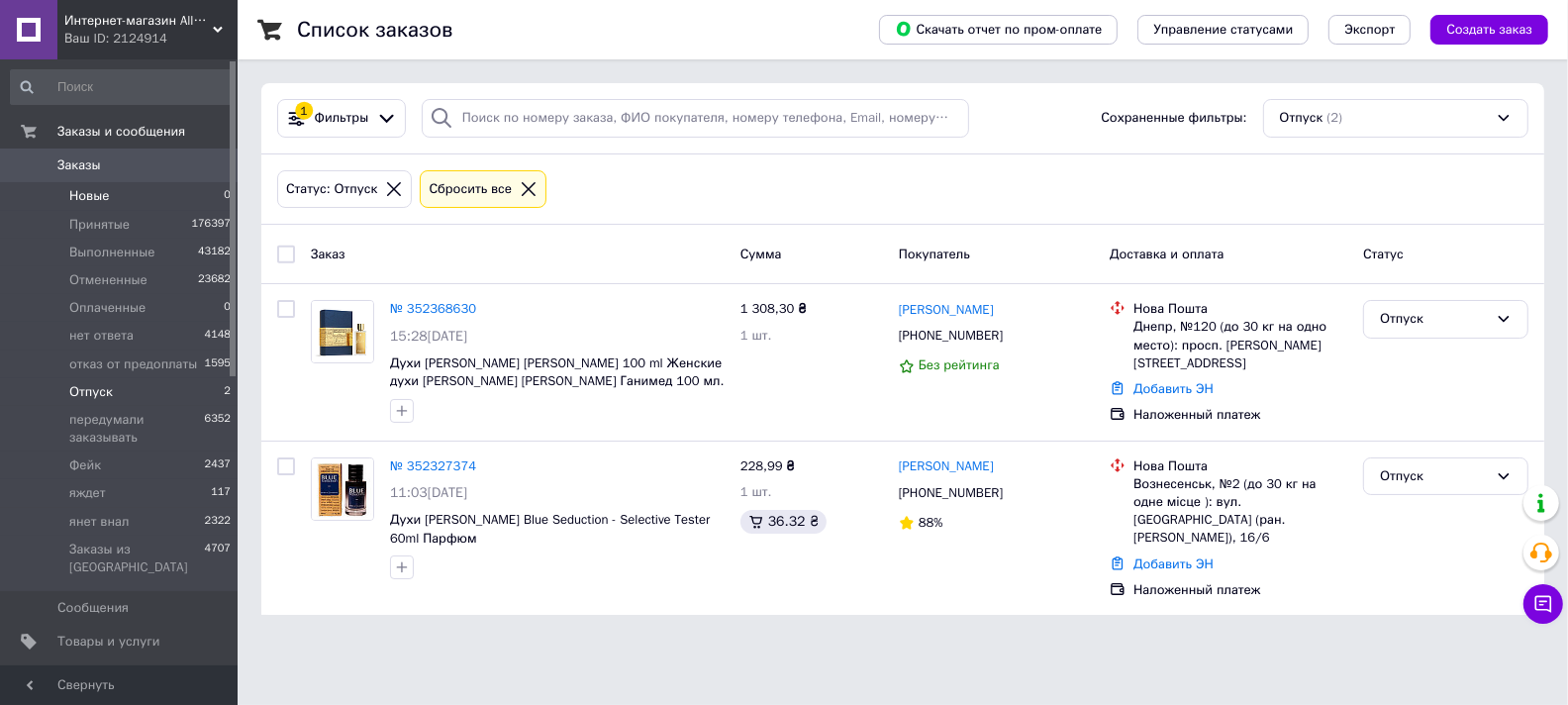 click on "Новые" at bounding box center (89, 196) 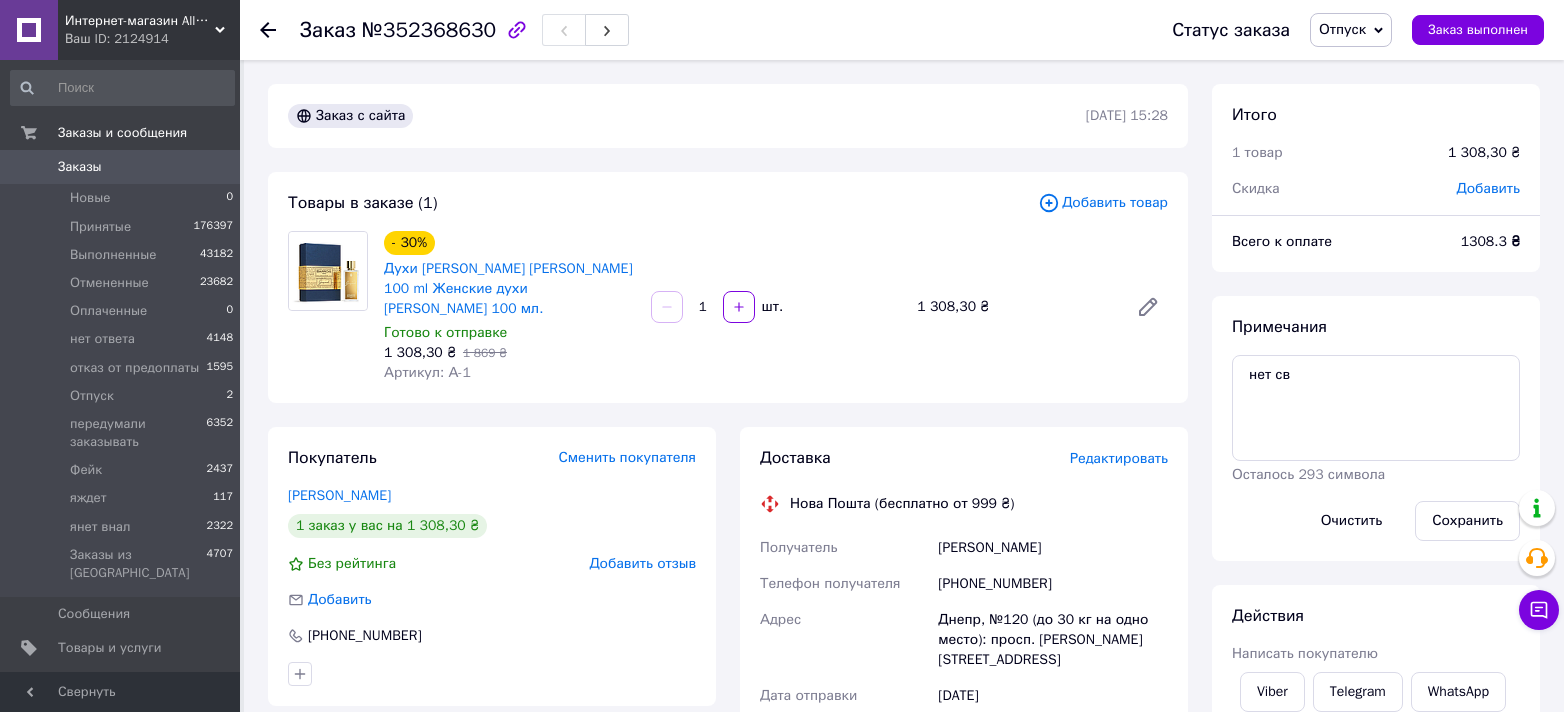 scroll, scrollTop: 0, scrollLeft: 0, axis: both 